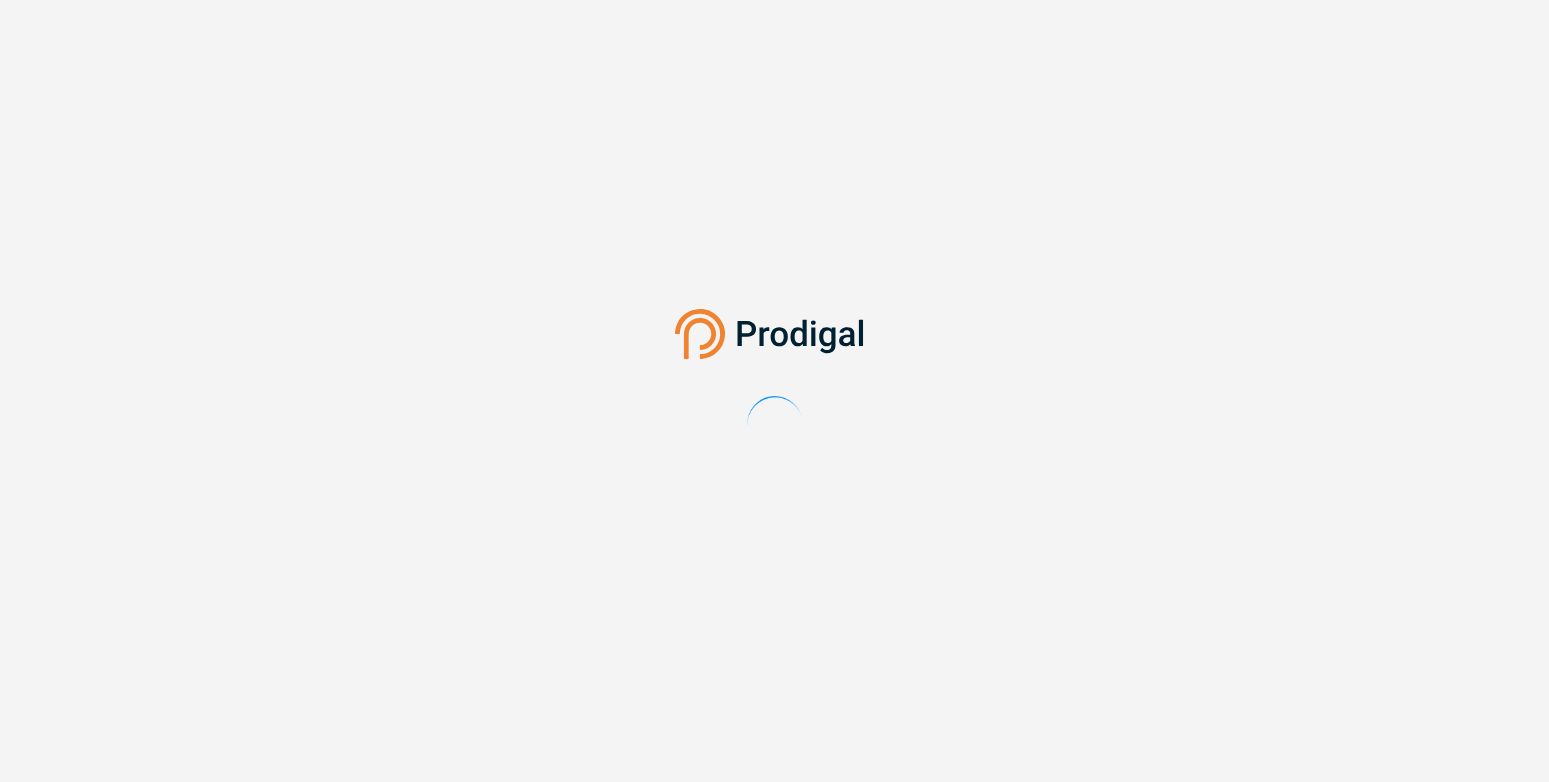 scroll, scrollTop: 0, scrollLeft: 0, axis: both 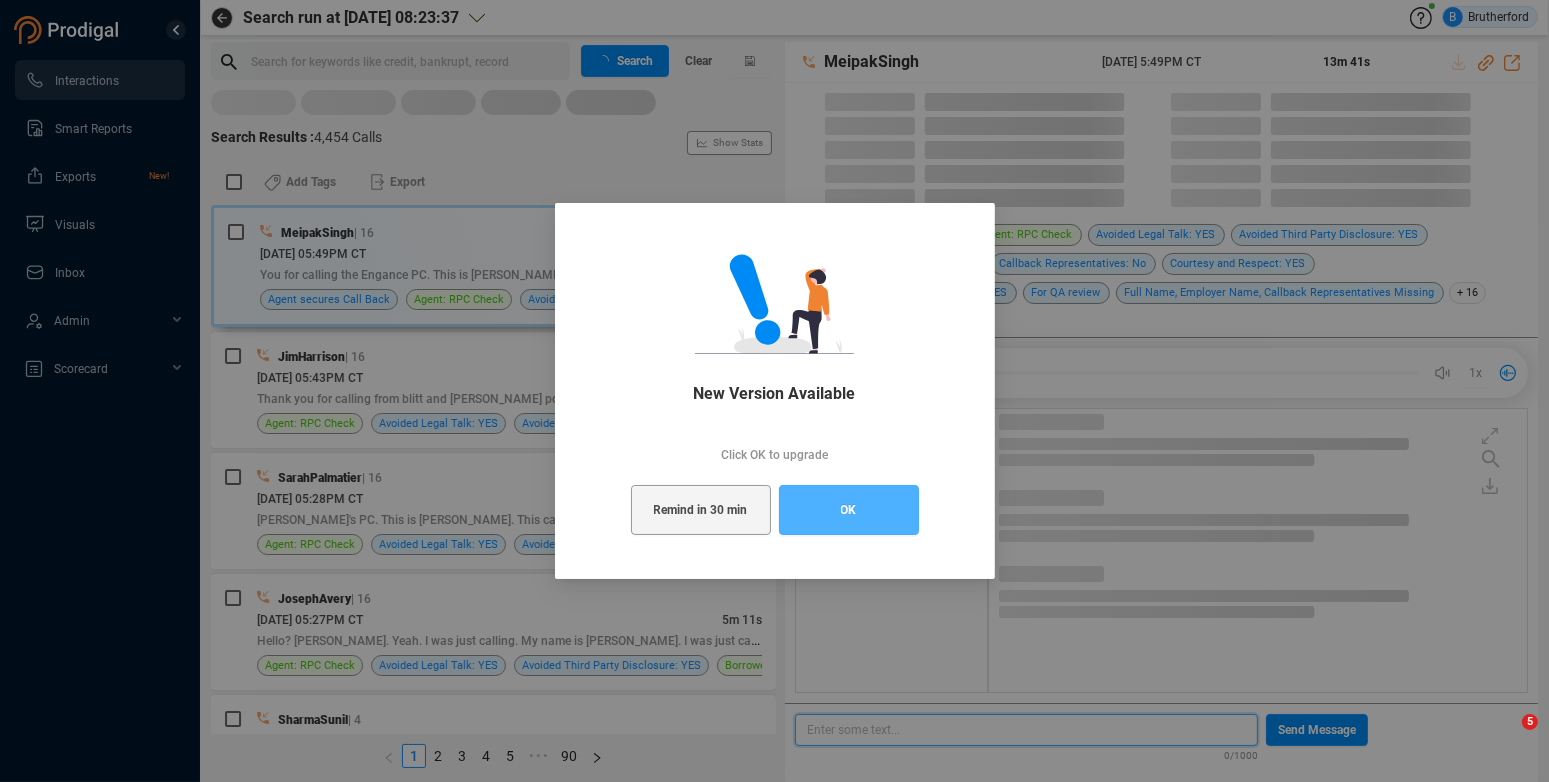 click on "OK" at bounding box center [849, 510] 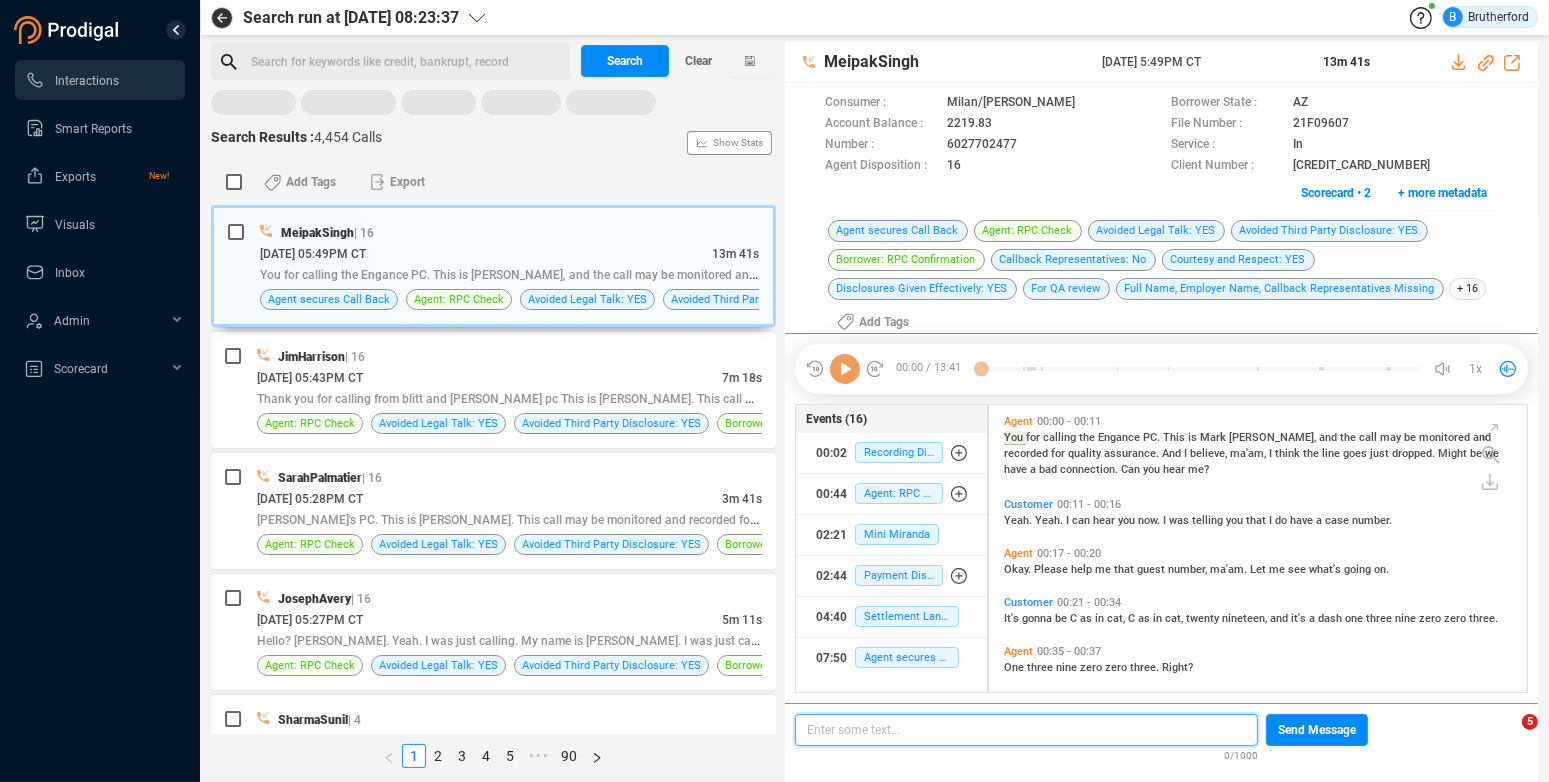 scroll, scrollTop: 287, scrollLeft: 523, axis: both 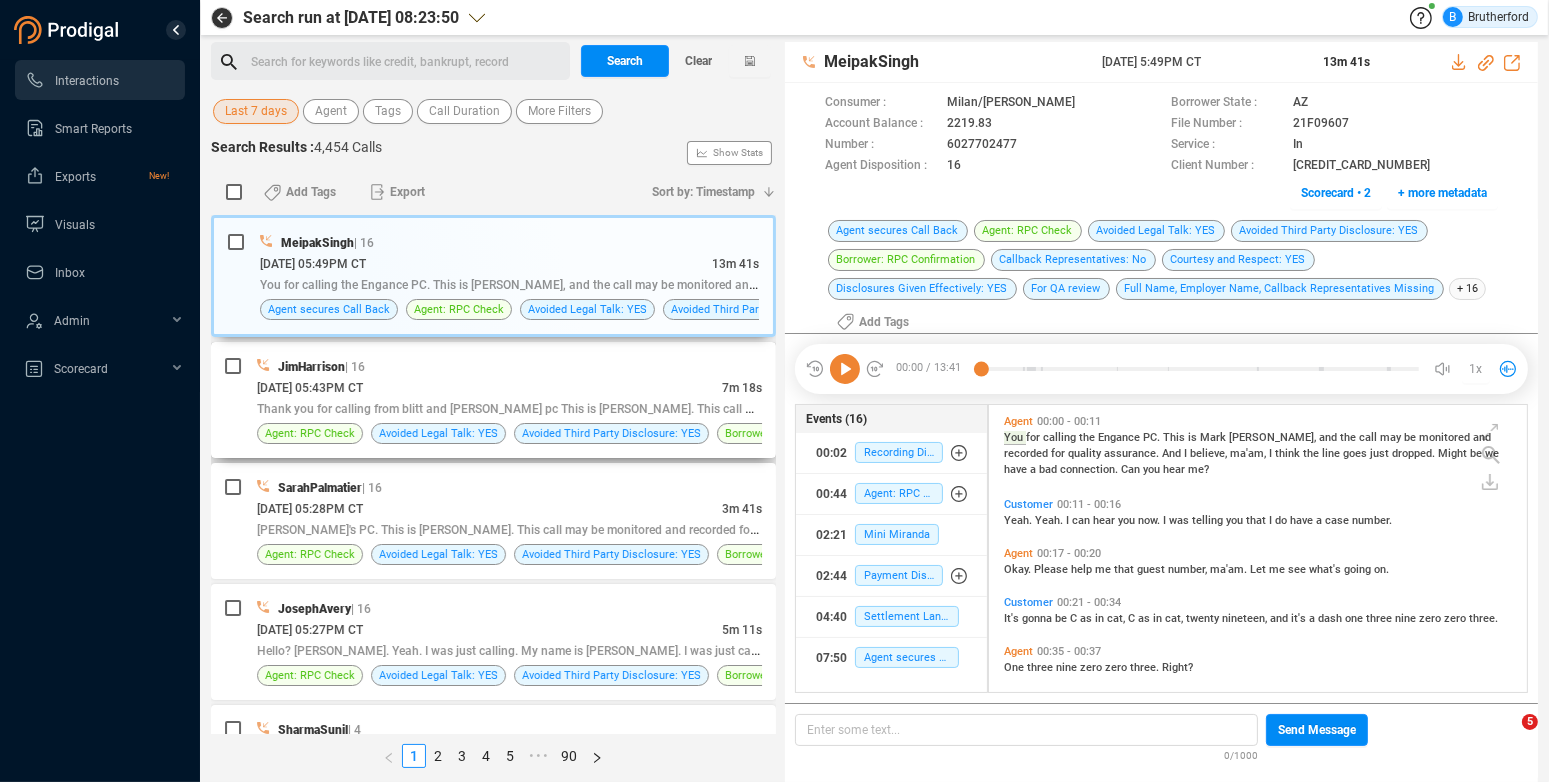 click on "JimHarrison  | 16" at bounding box center (509, 366) 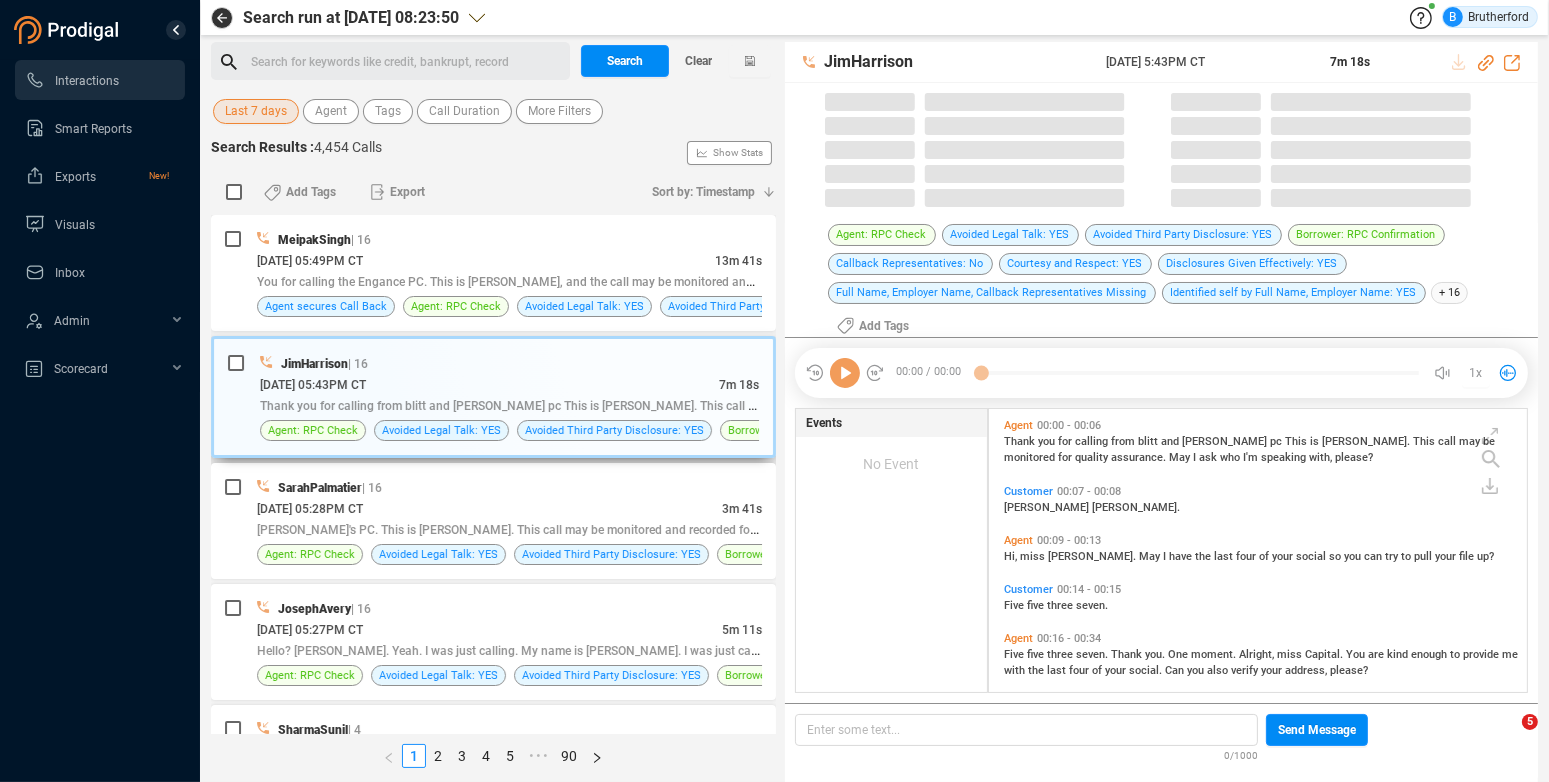 scroll, scrollTop: 15, scrollLeft: 15, axis: both 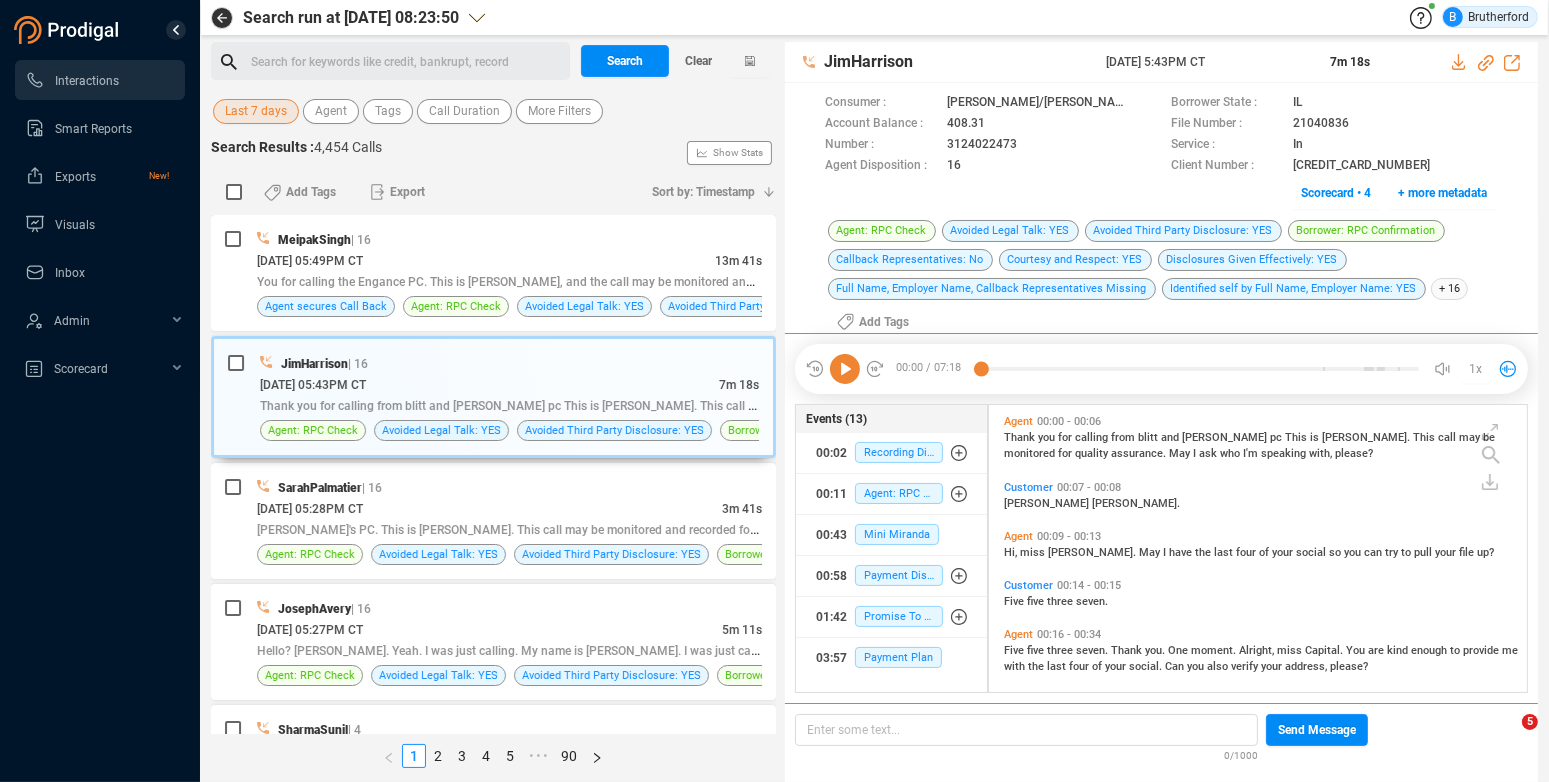 click 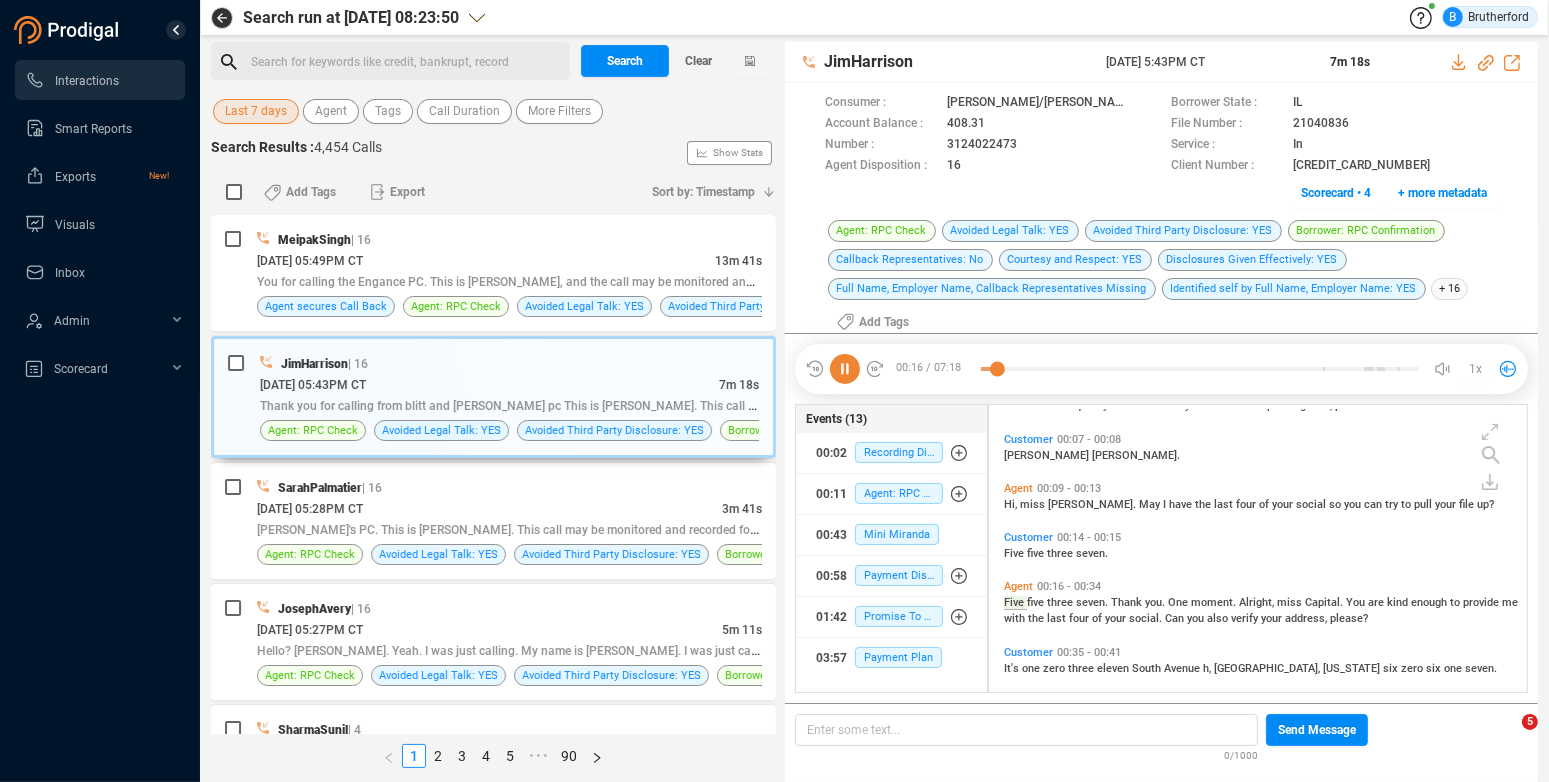 scroll, scrollTop: 105, scrollLeft: 0, axis: vertical 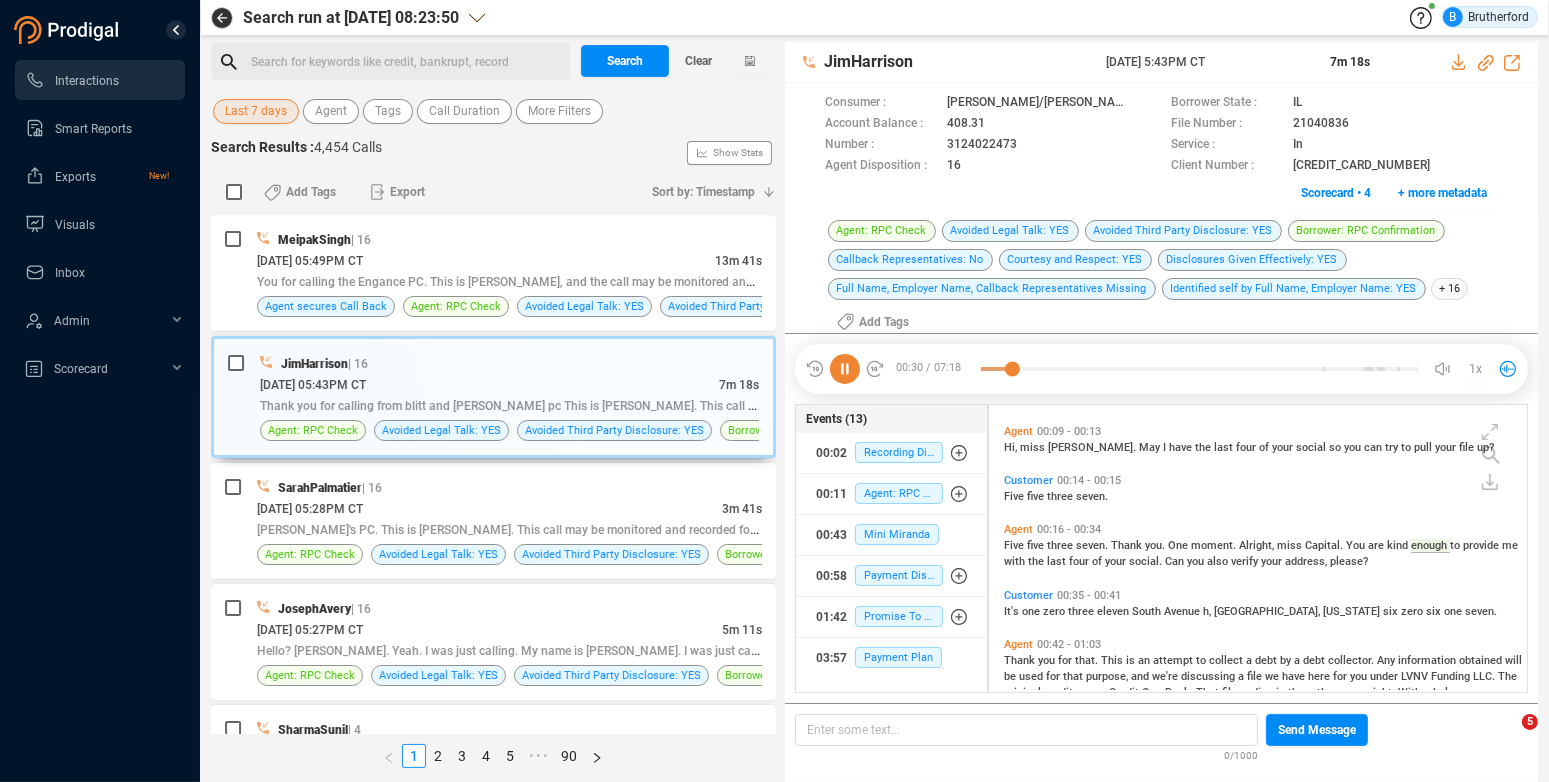 click 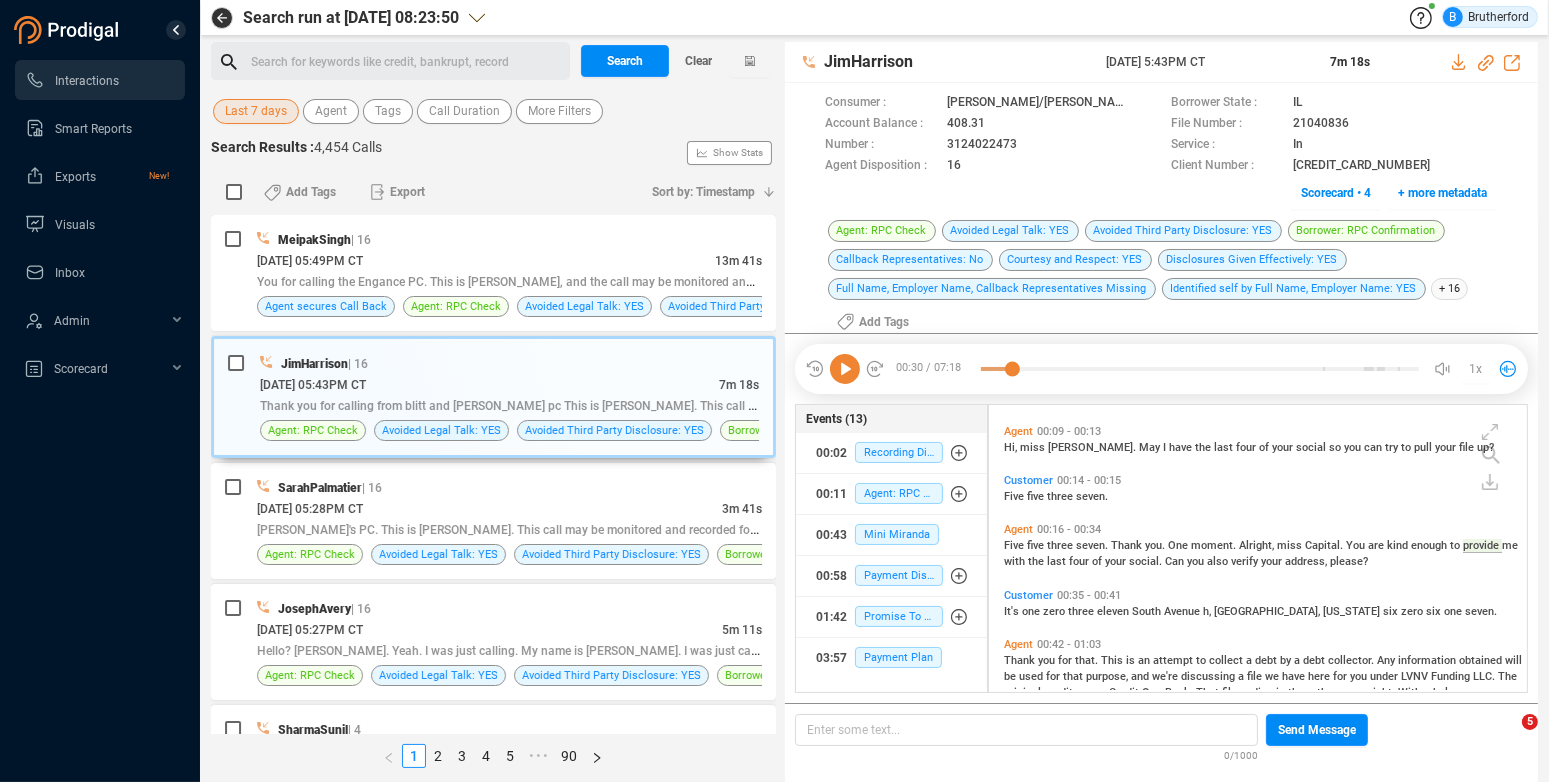 scroll, scrollTop: 0, scrollLeft: 0, axis: both 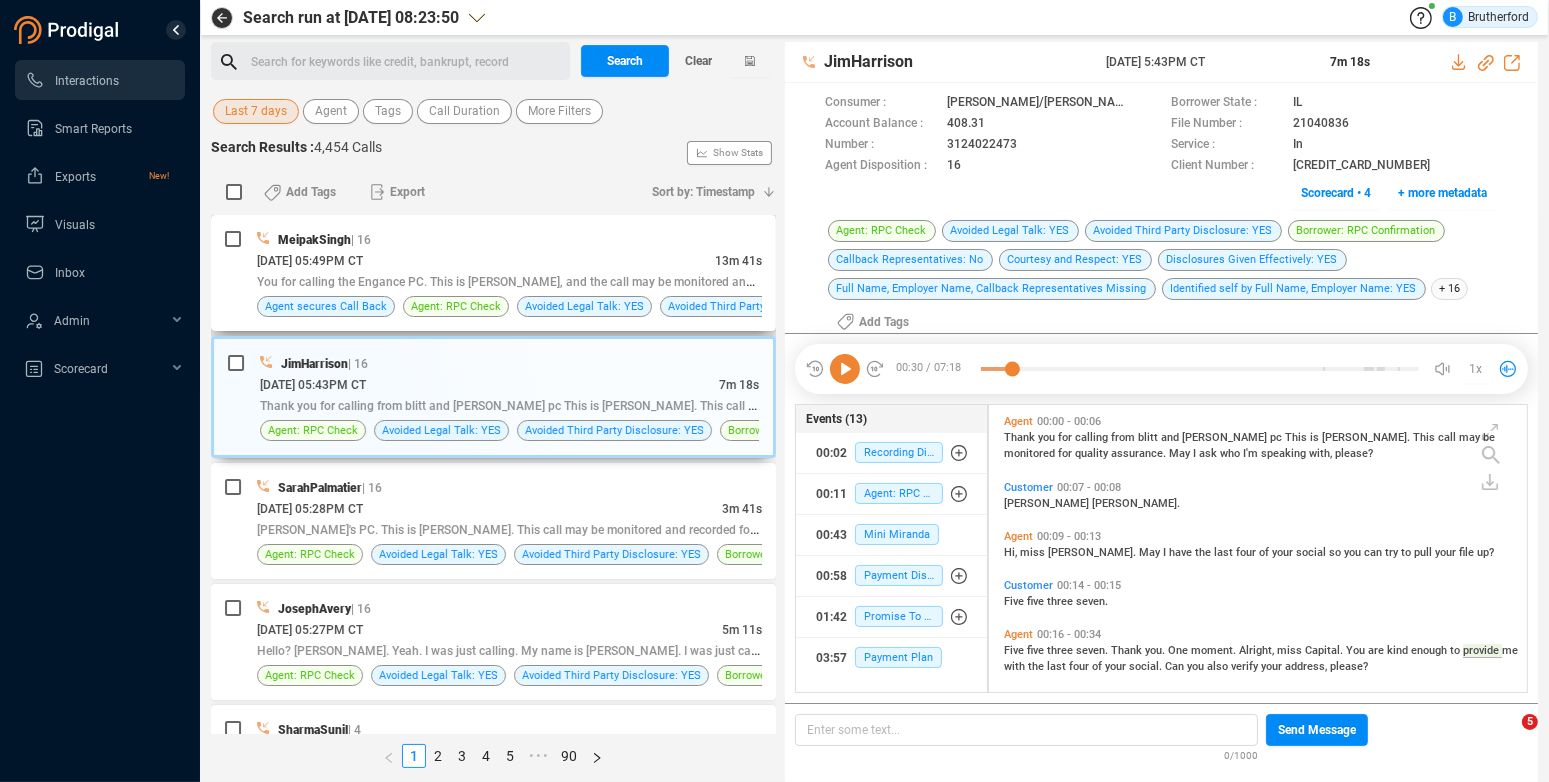 click on "MeipakSingh  | 16" at bounding box center (509, 239) 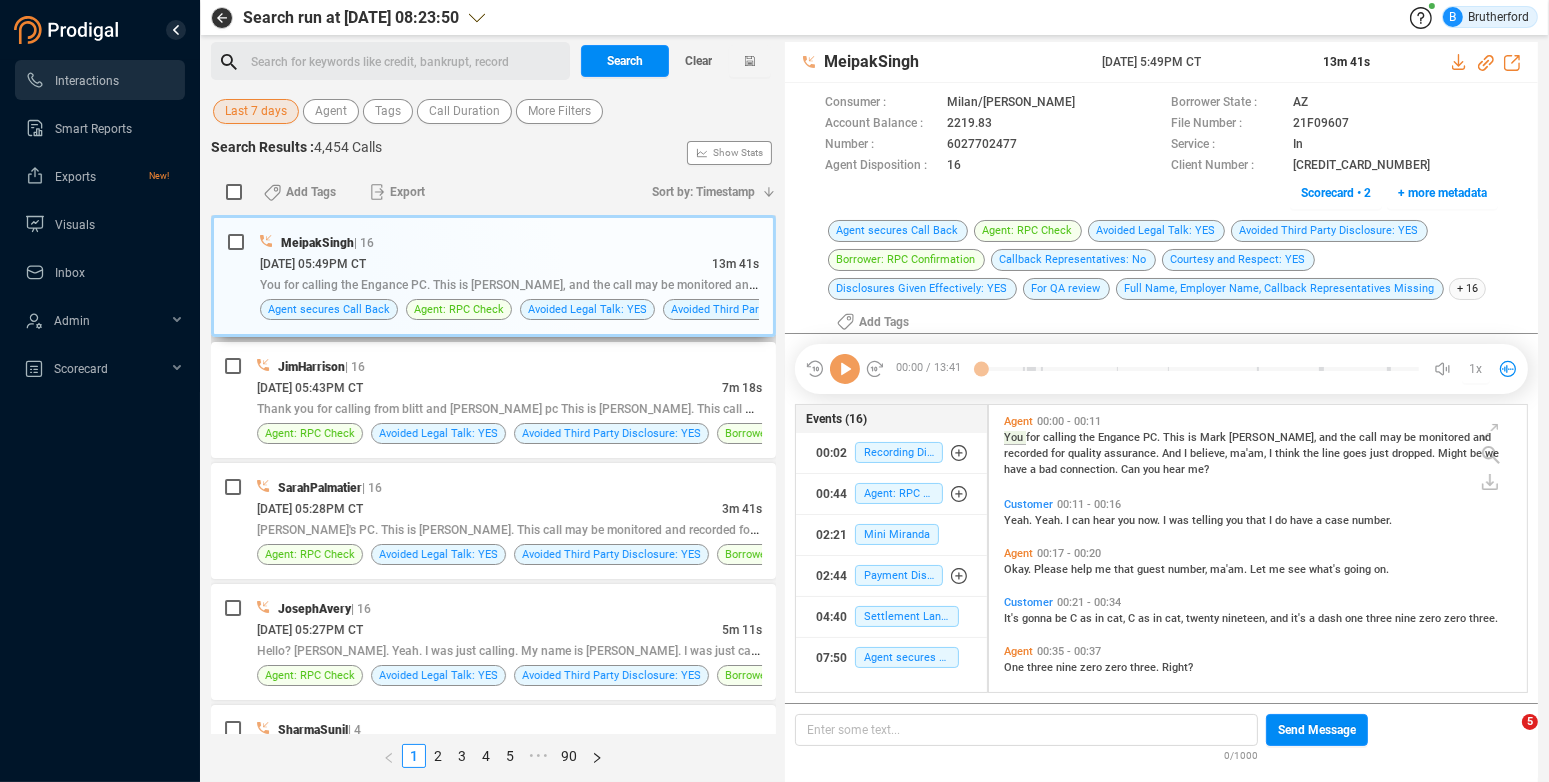 scroll, scrollTop: 287, scrollLeft: 523, axis: both 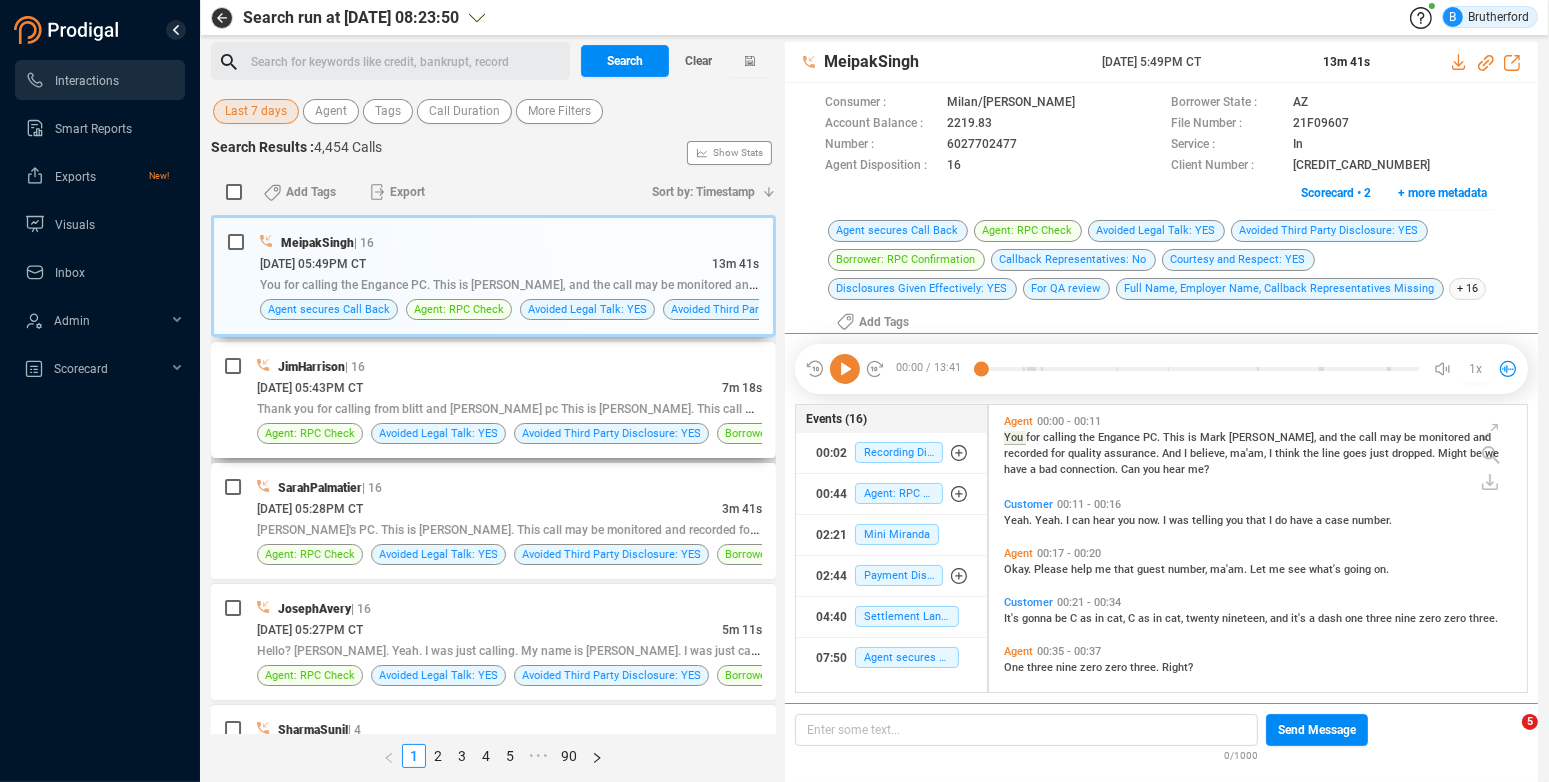 click on "JimHarrison  | 16" at bounding box center (509, 366) 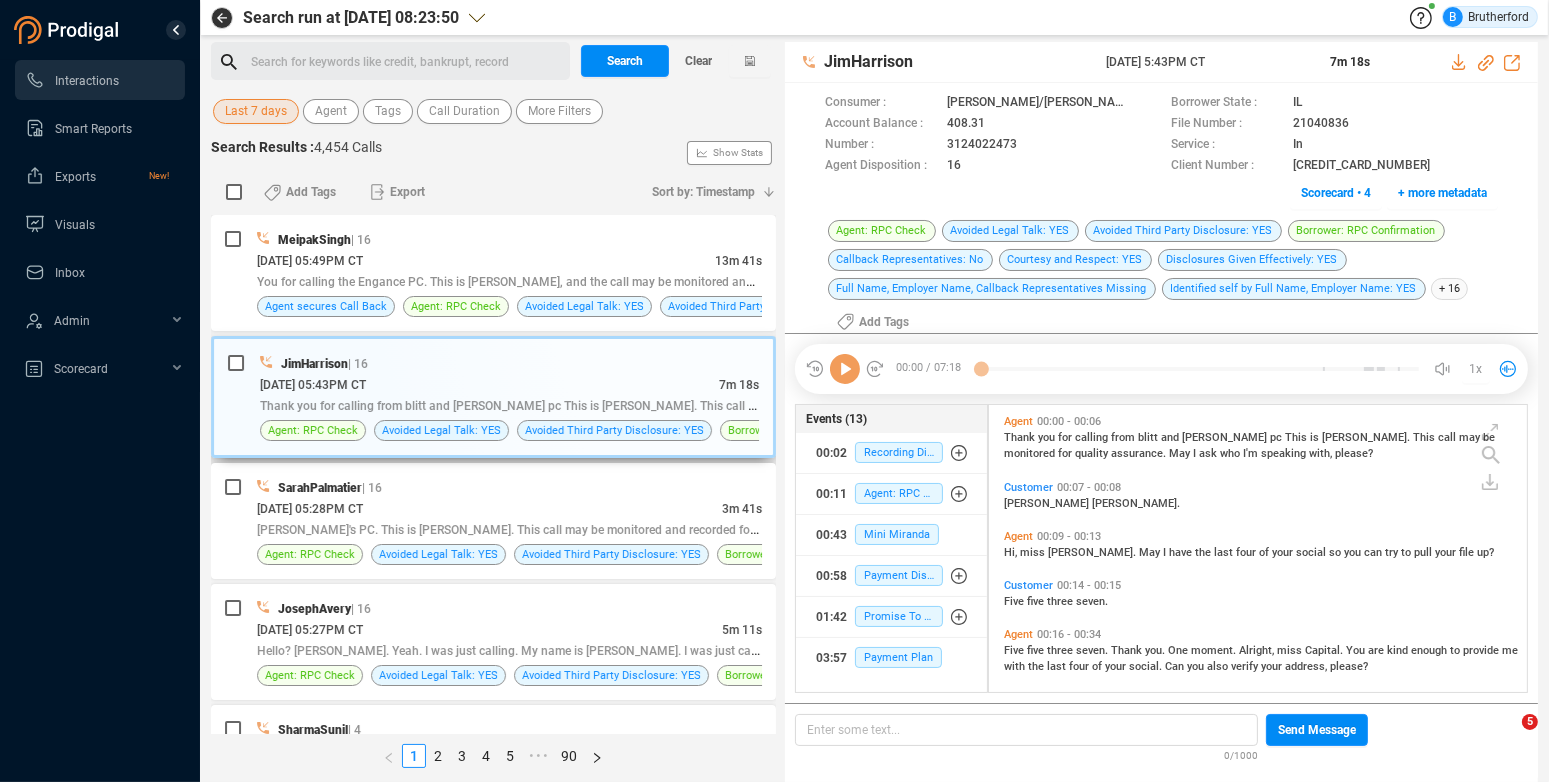 scroll, scrollTop: 15, scrollLeft: 15, axis: both 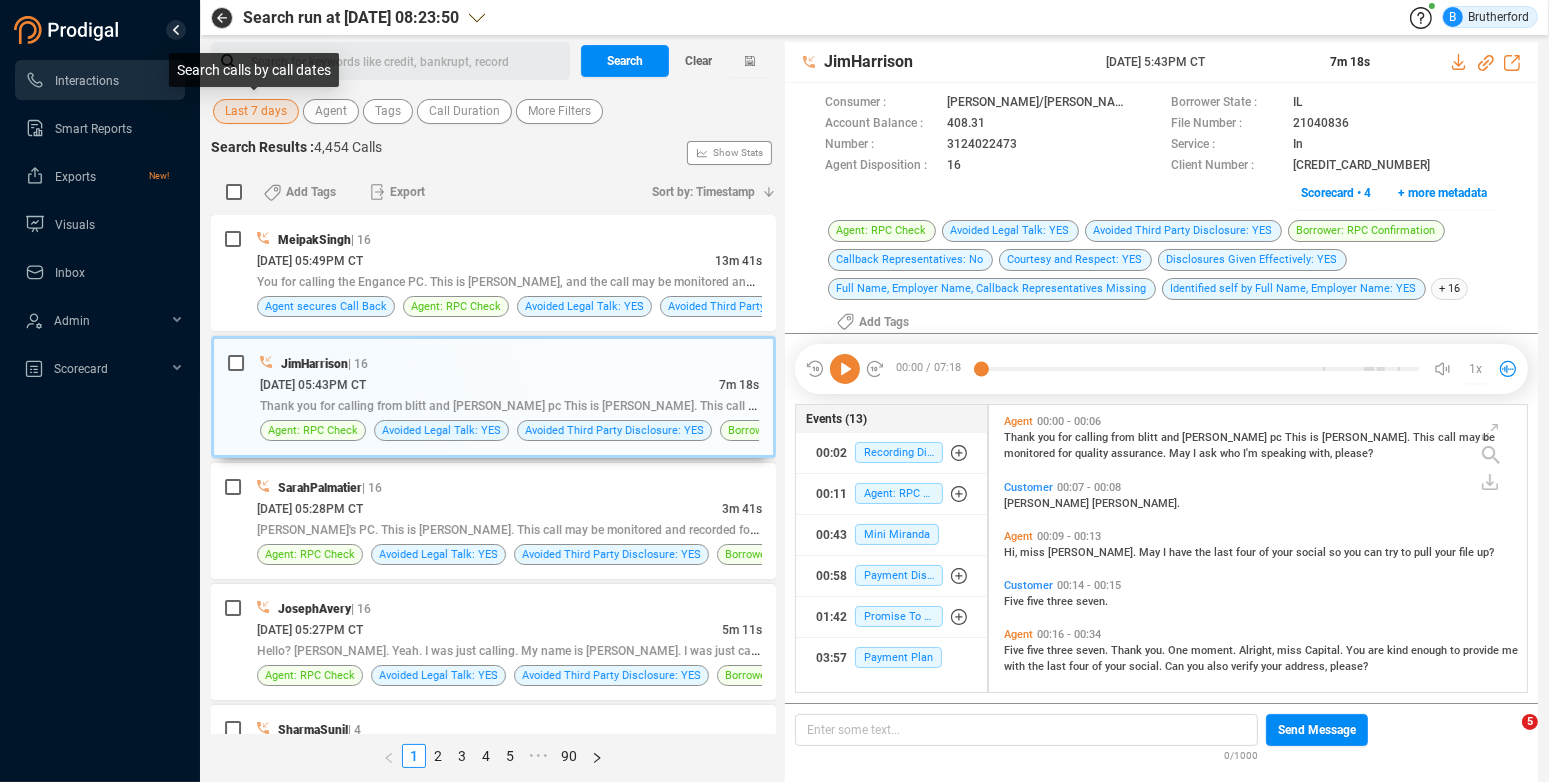 click on "Last 7 days" at bounding box center [256, 111] 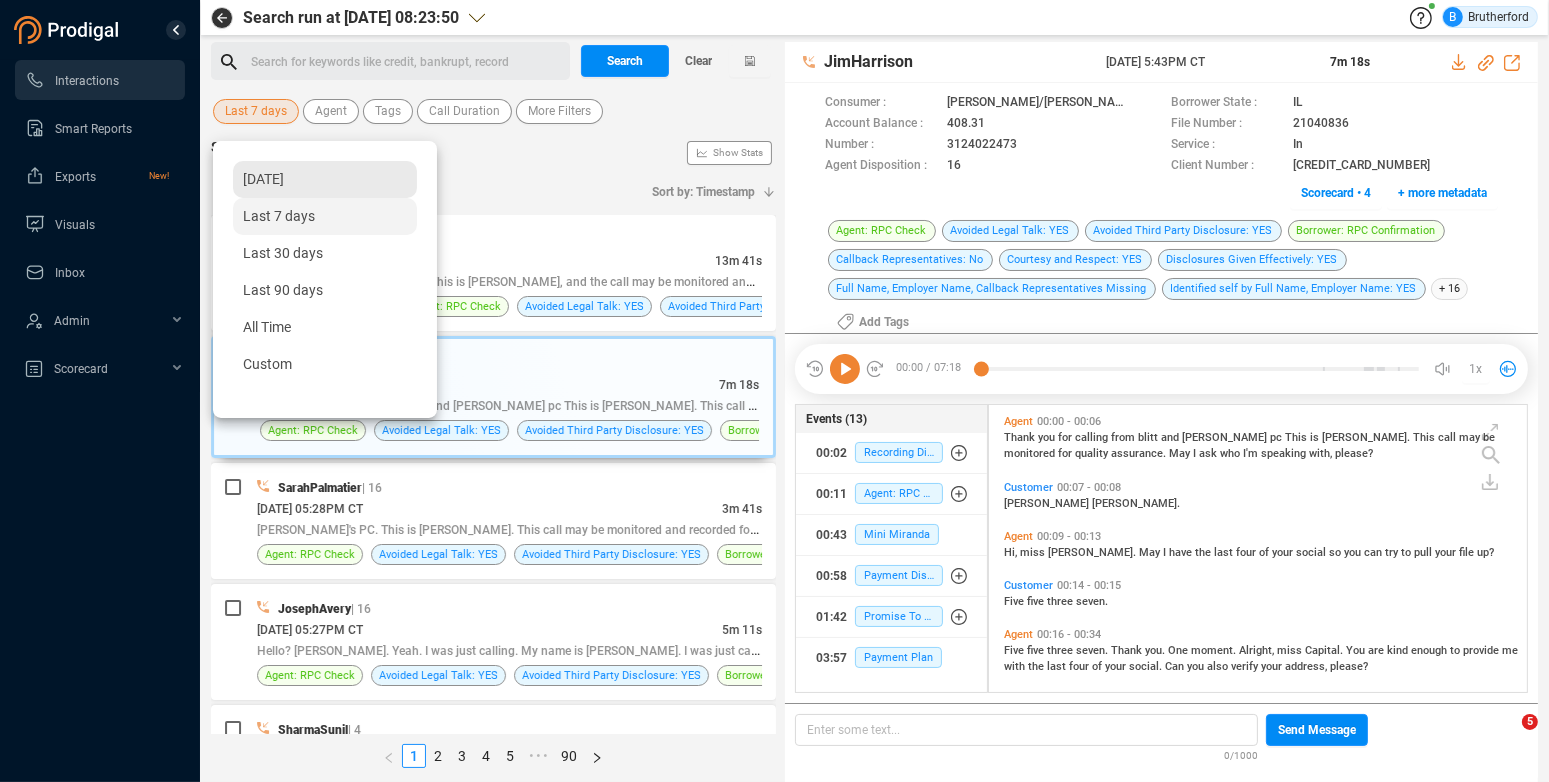click on "[DATE]" at bounding box center (263, 179) 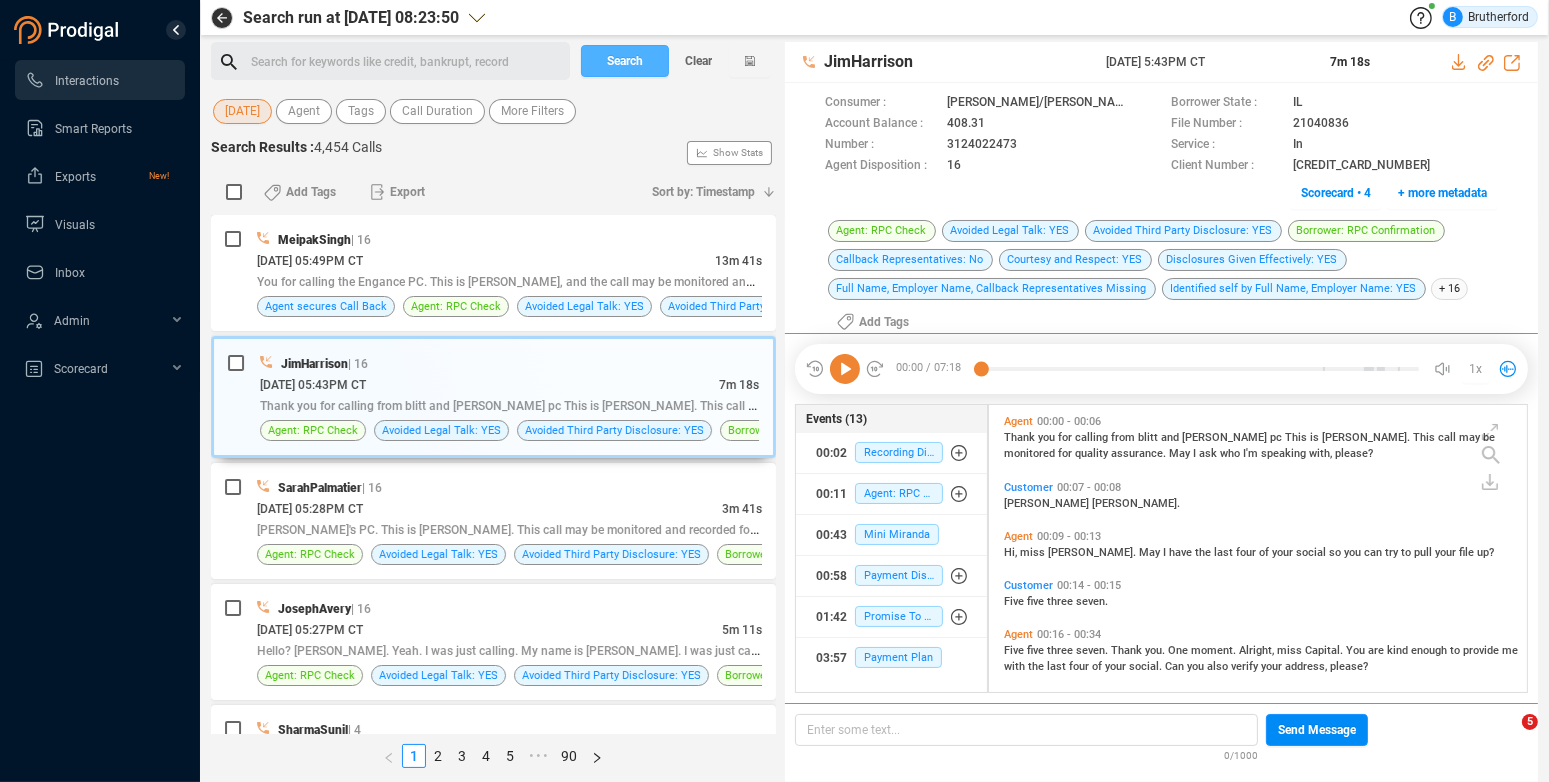 click on "Search" at bounding box center (625, 61) 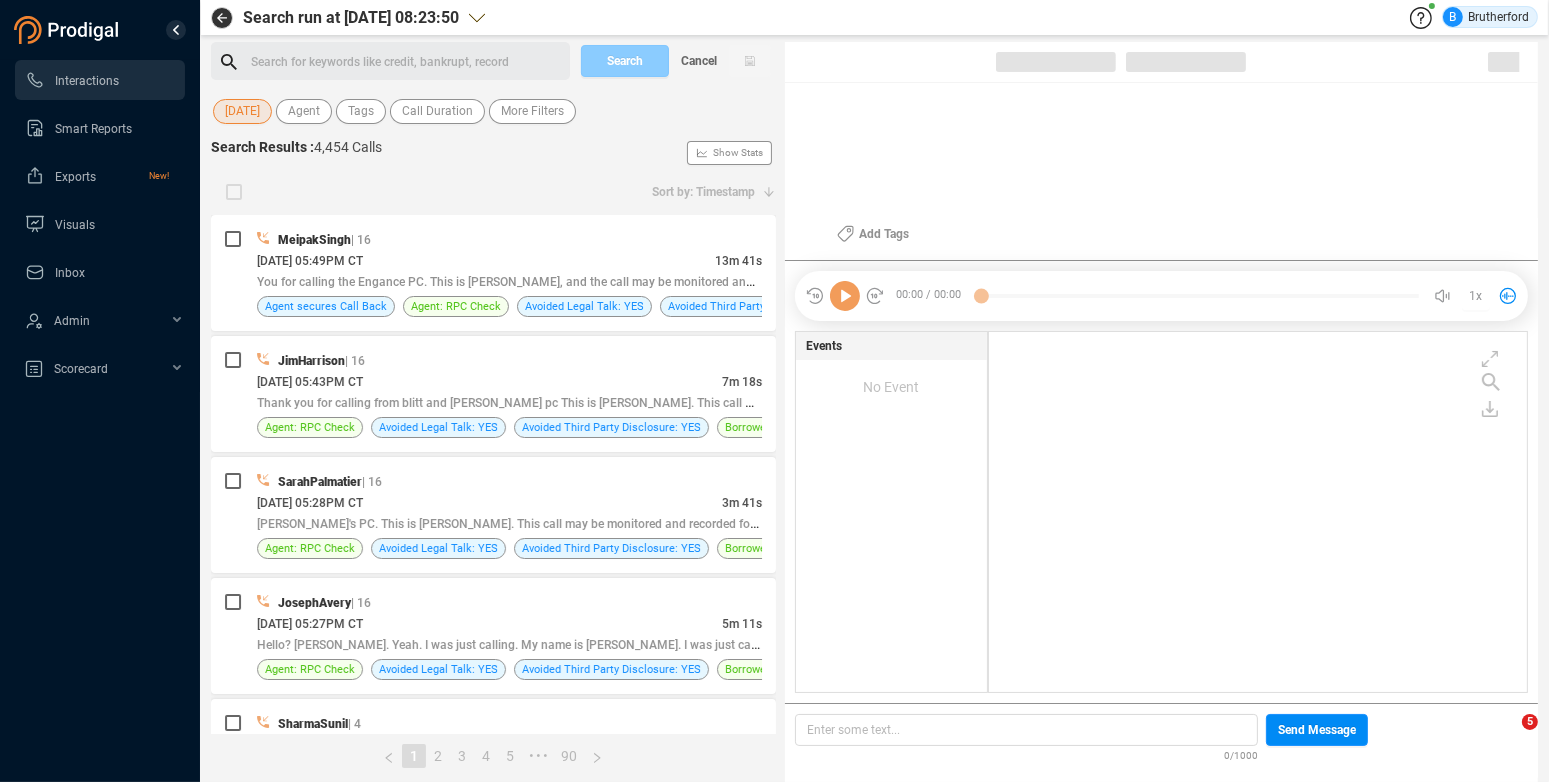 scroll, scrollTop: 346, scrollLeft: 523, axis: both 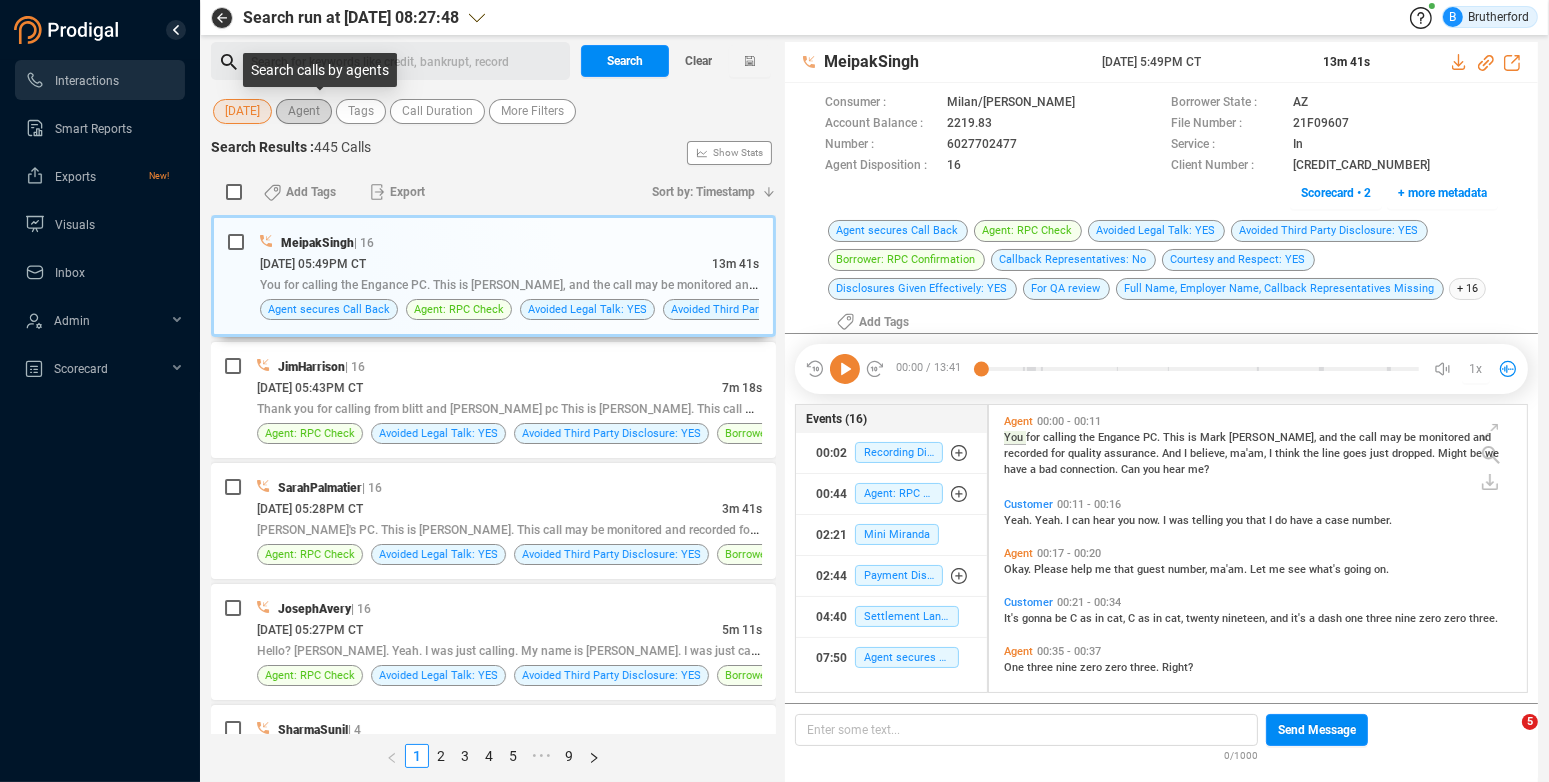 click on "Agent" at bounding box center [304, 111] 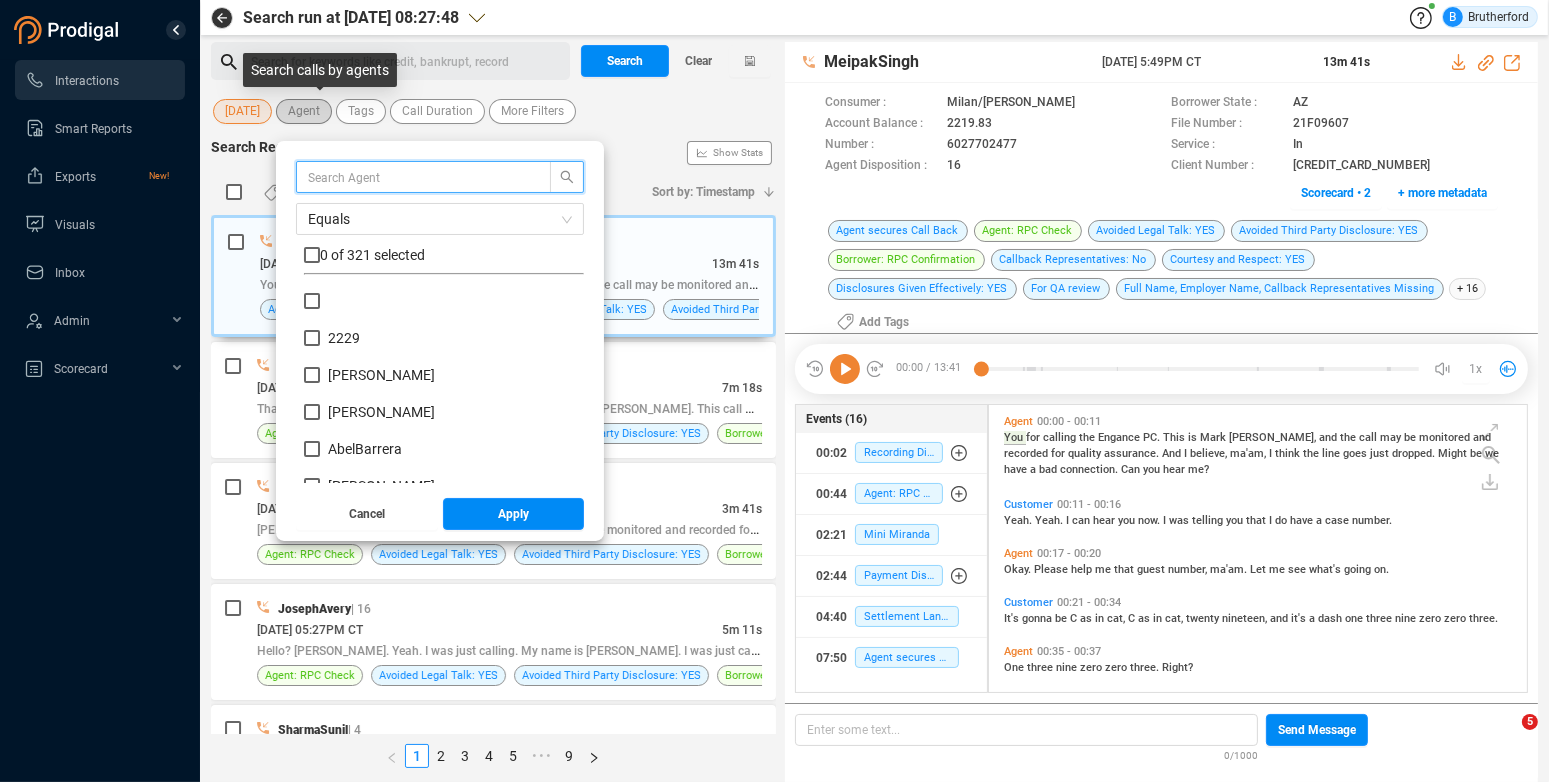 scroll, scrollTop: 15, scrollLeft: 15, axis: both 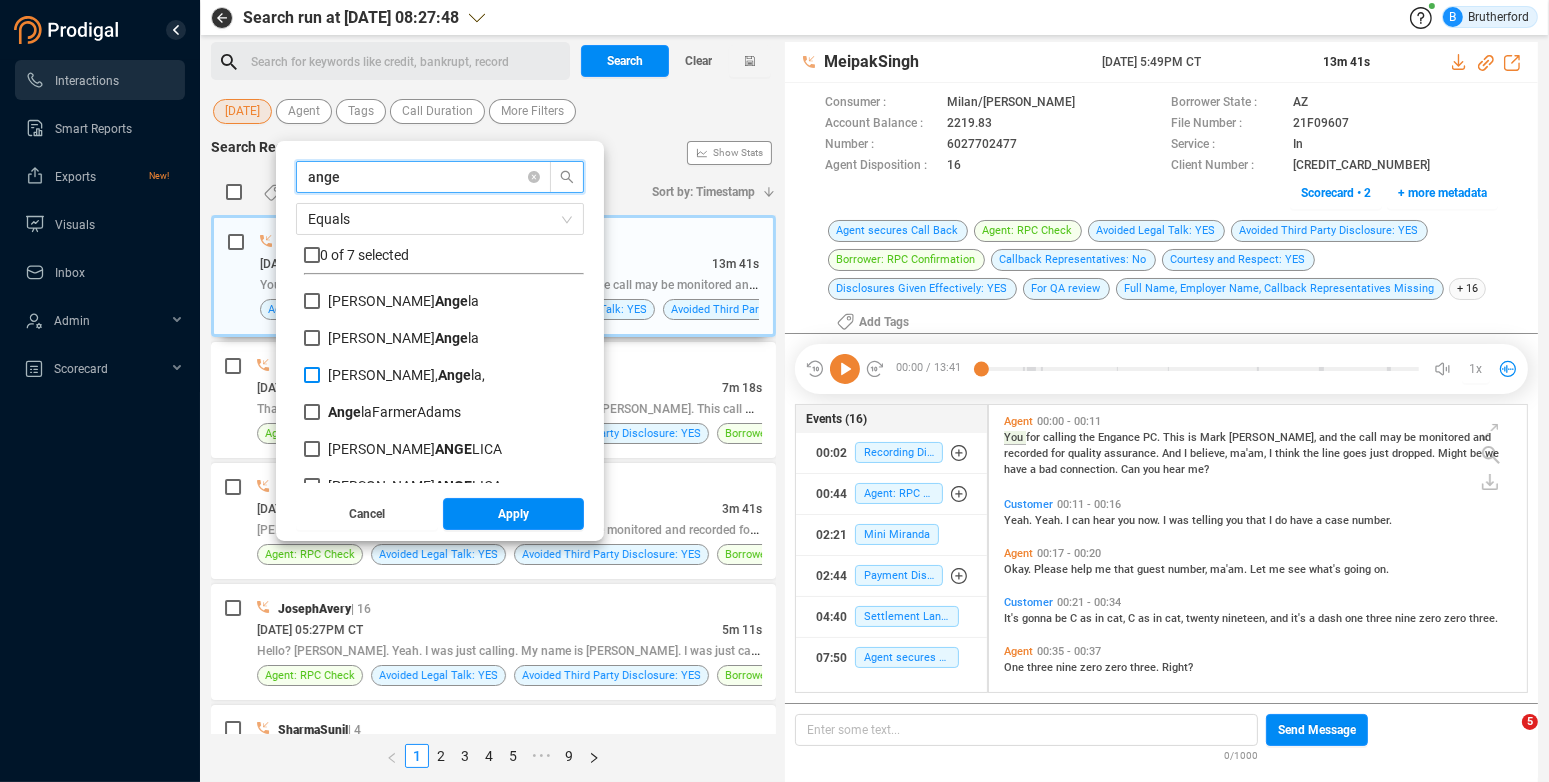type on "ange" 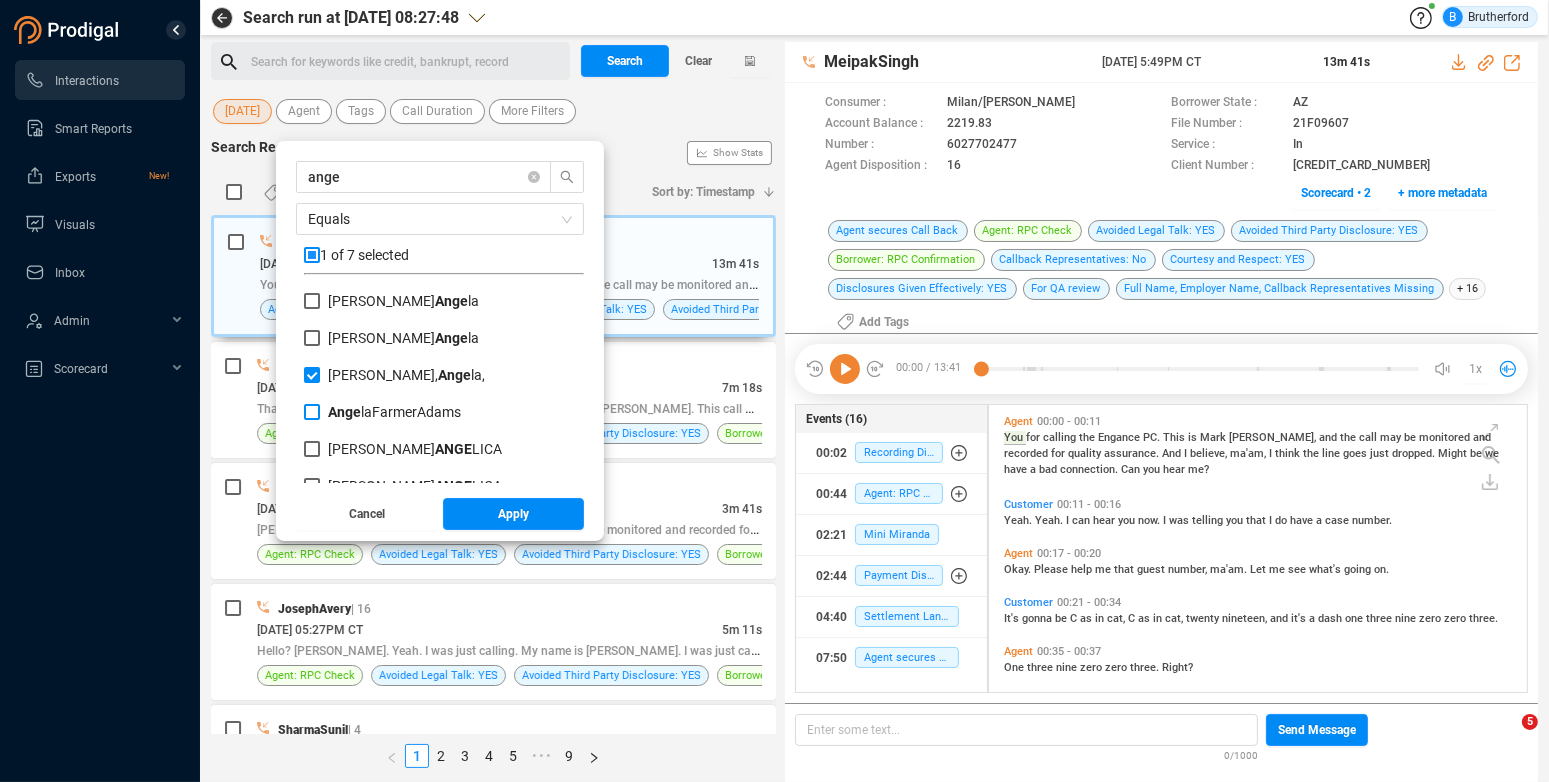 click on "Ange laFarmerAdams" at bounding box center [312, 412] 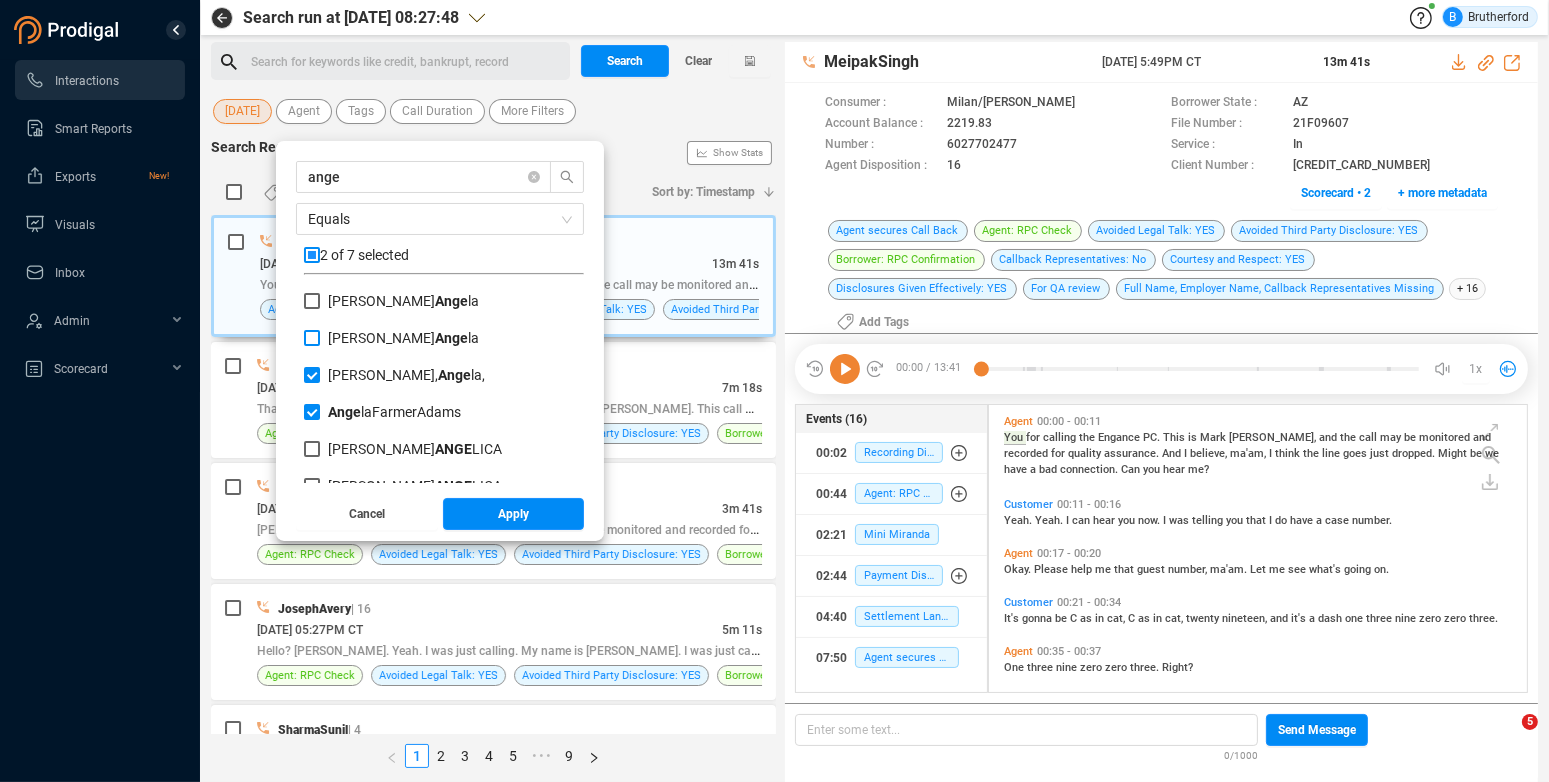 click on "[PERSON_NAME] la" at bounding box center [312, 338] 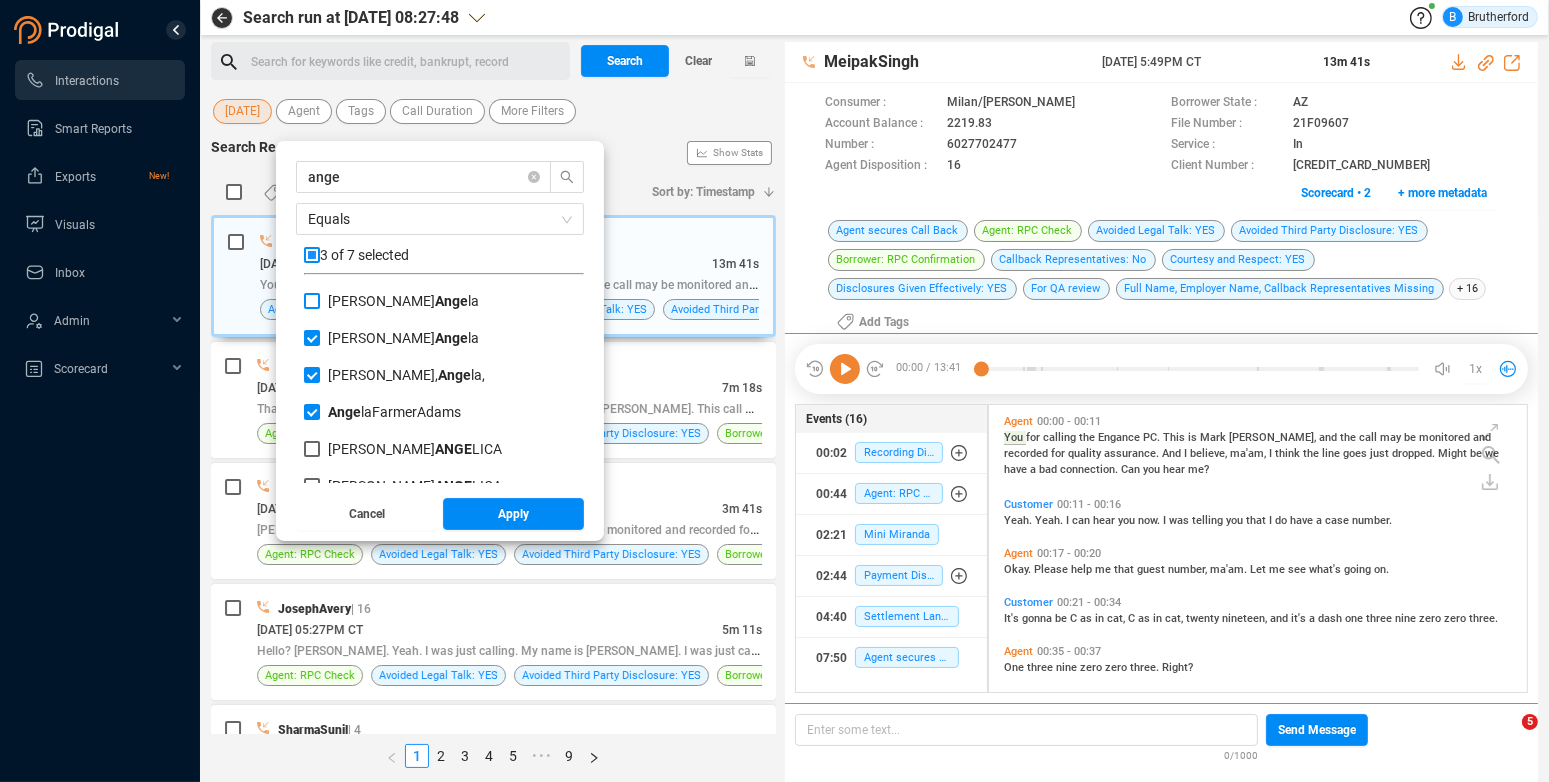 click on "[PERSON_NAME] la" at bounding box center [312, 301] 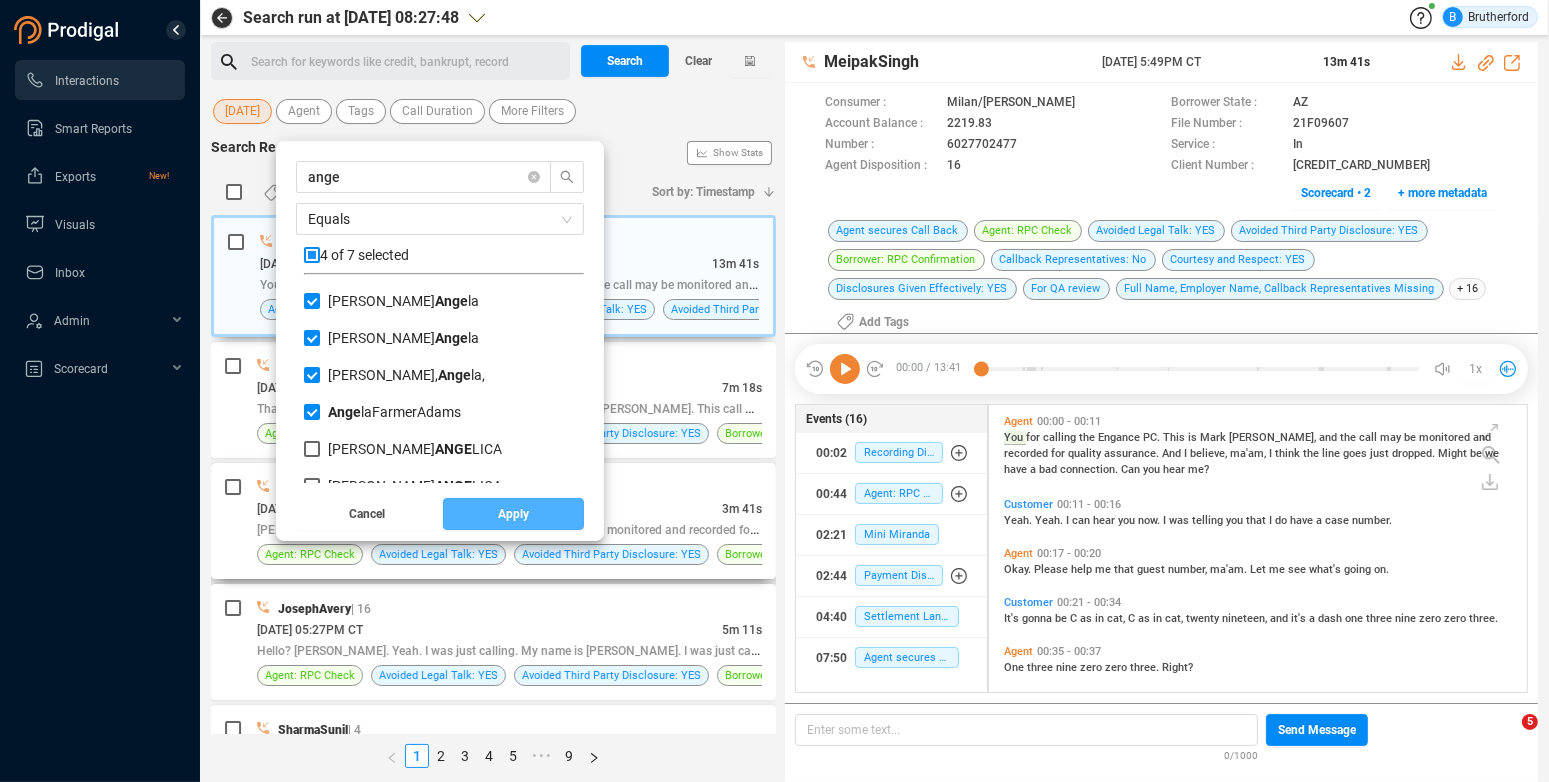 click on "Apply" at bounding box center [514, 514] 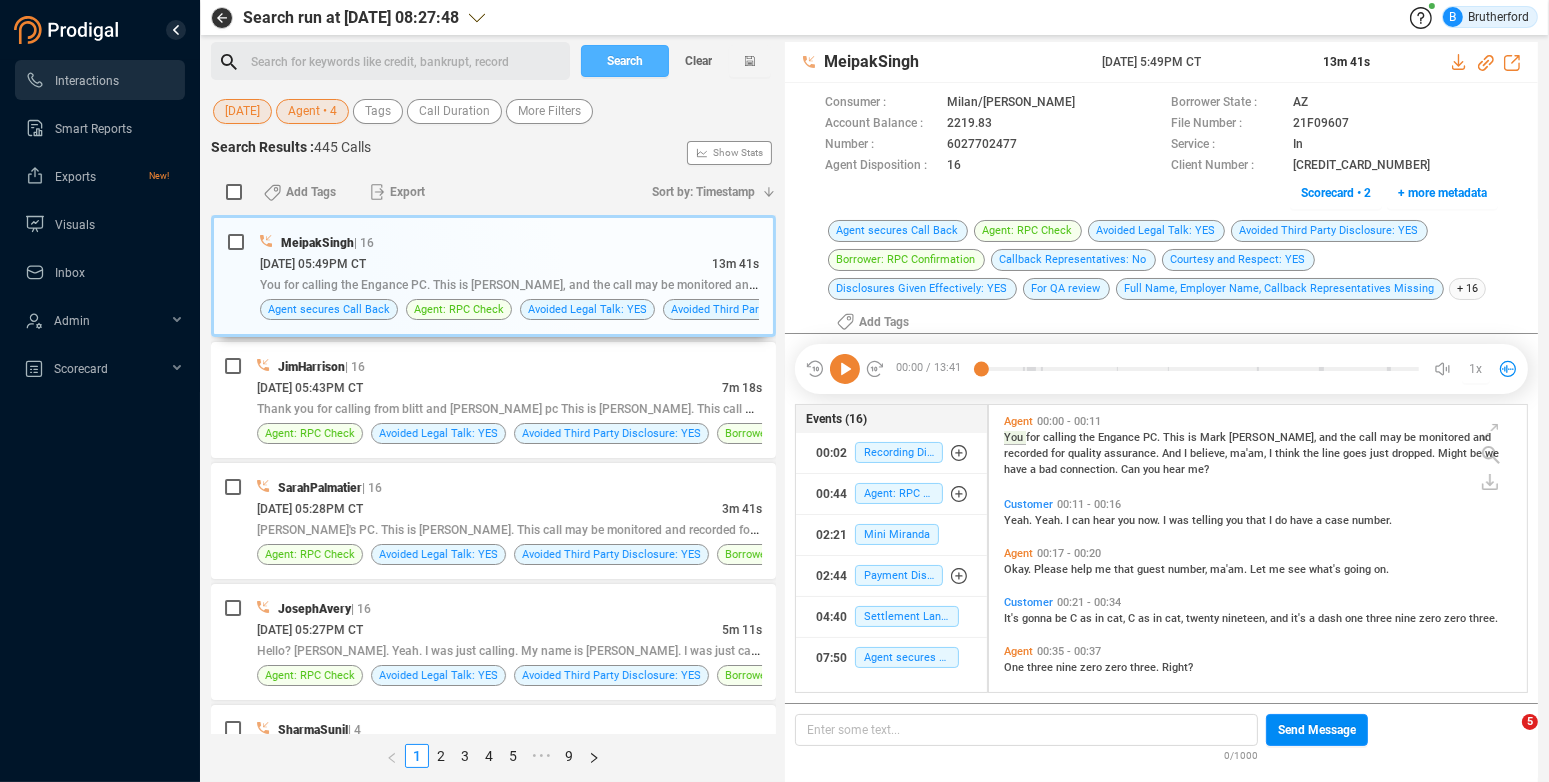 click on "Search" at bounding box center (625, 61) 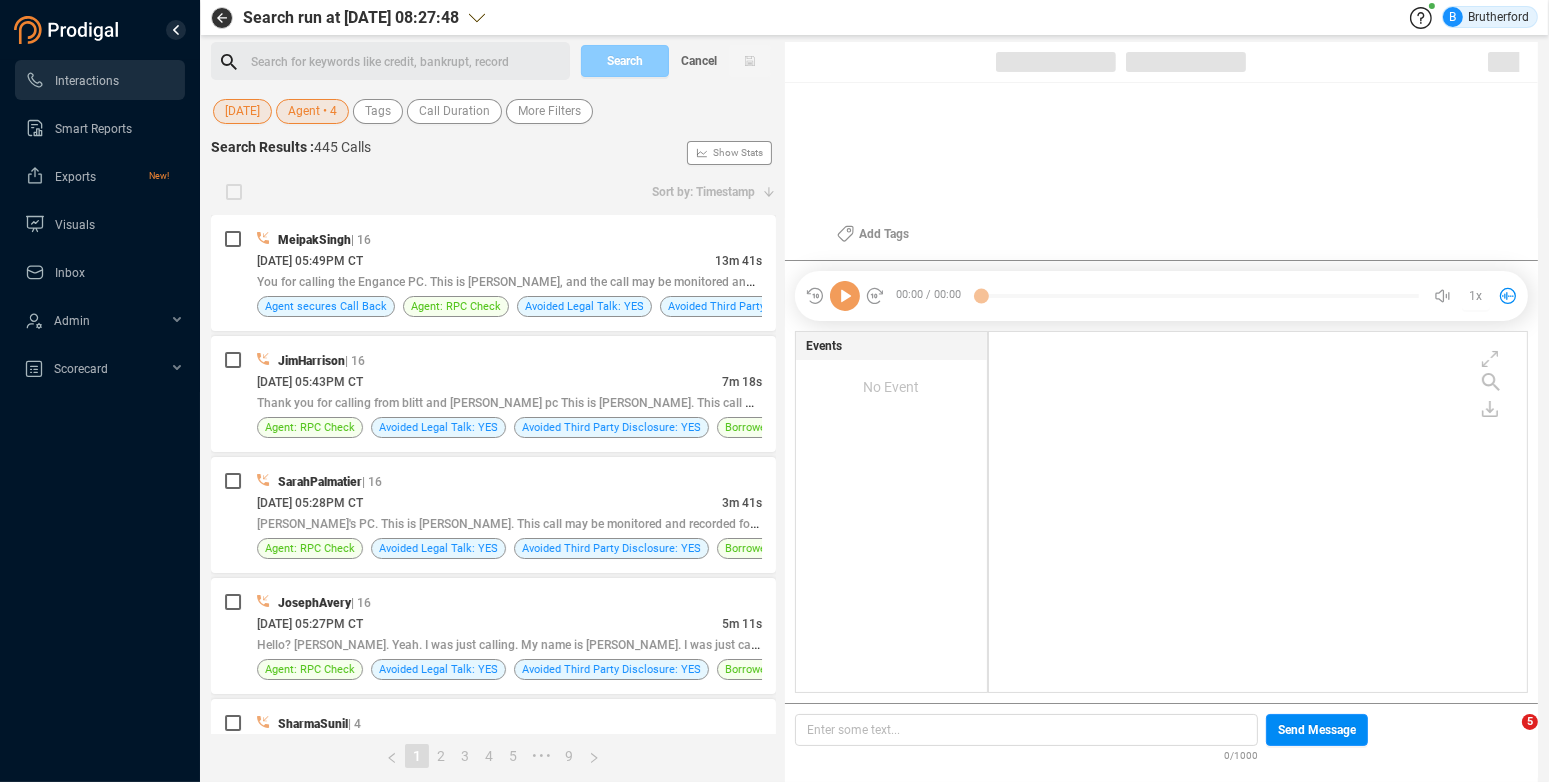 scroll, scrollTop: 346, scrollLeft: 523, axis: both 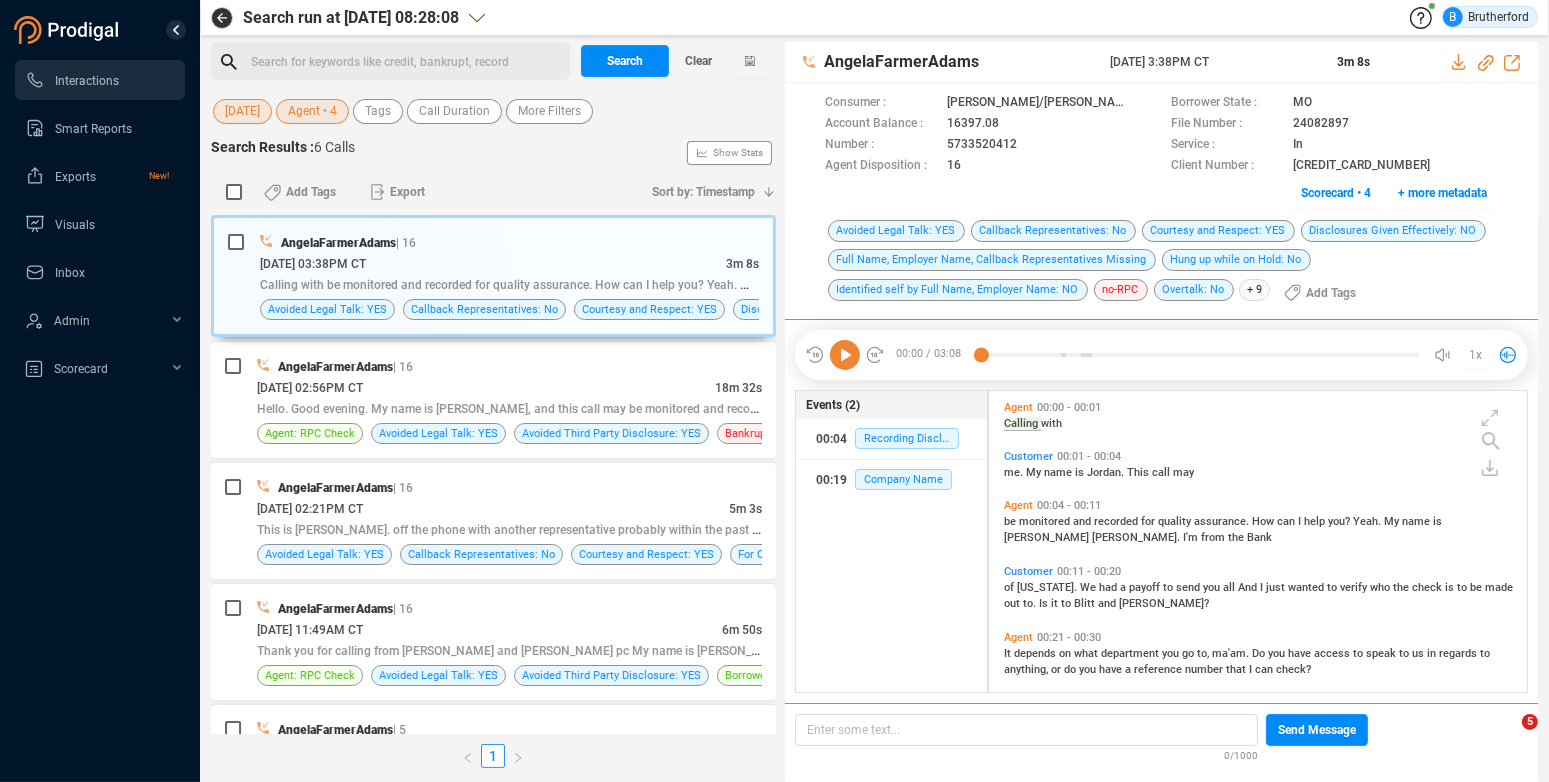 click 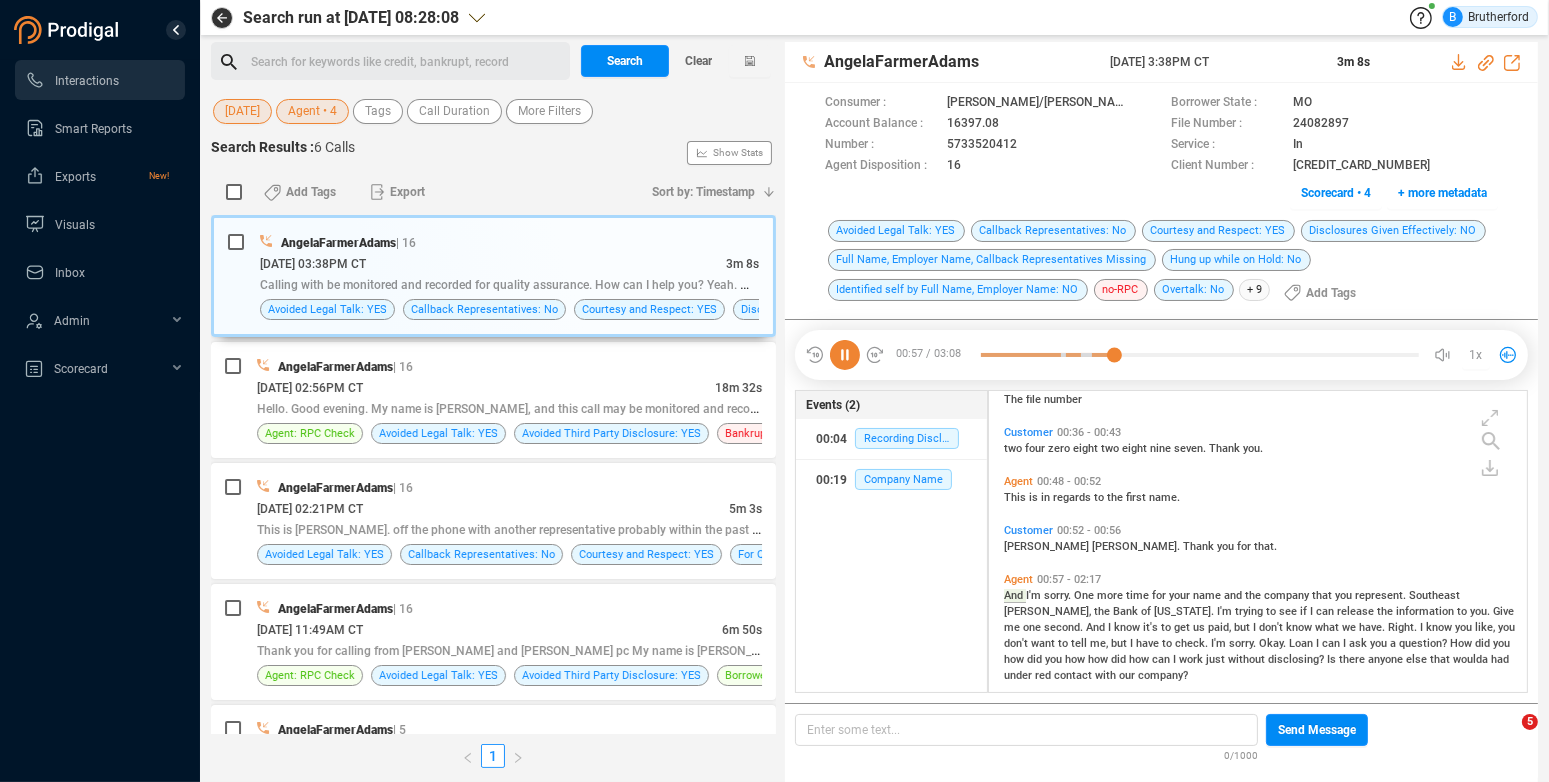scroll, scrollTop: 460, scrollLeft: 0, axis: vertical 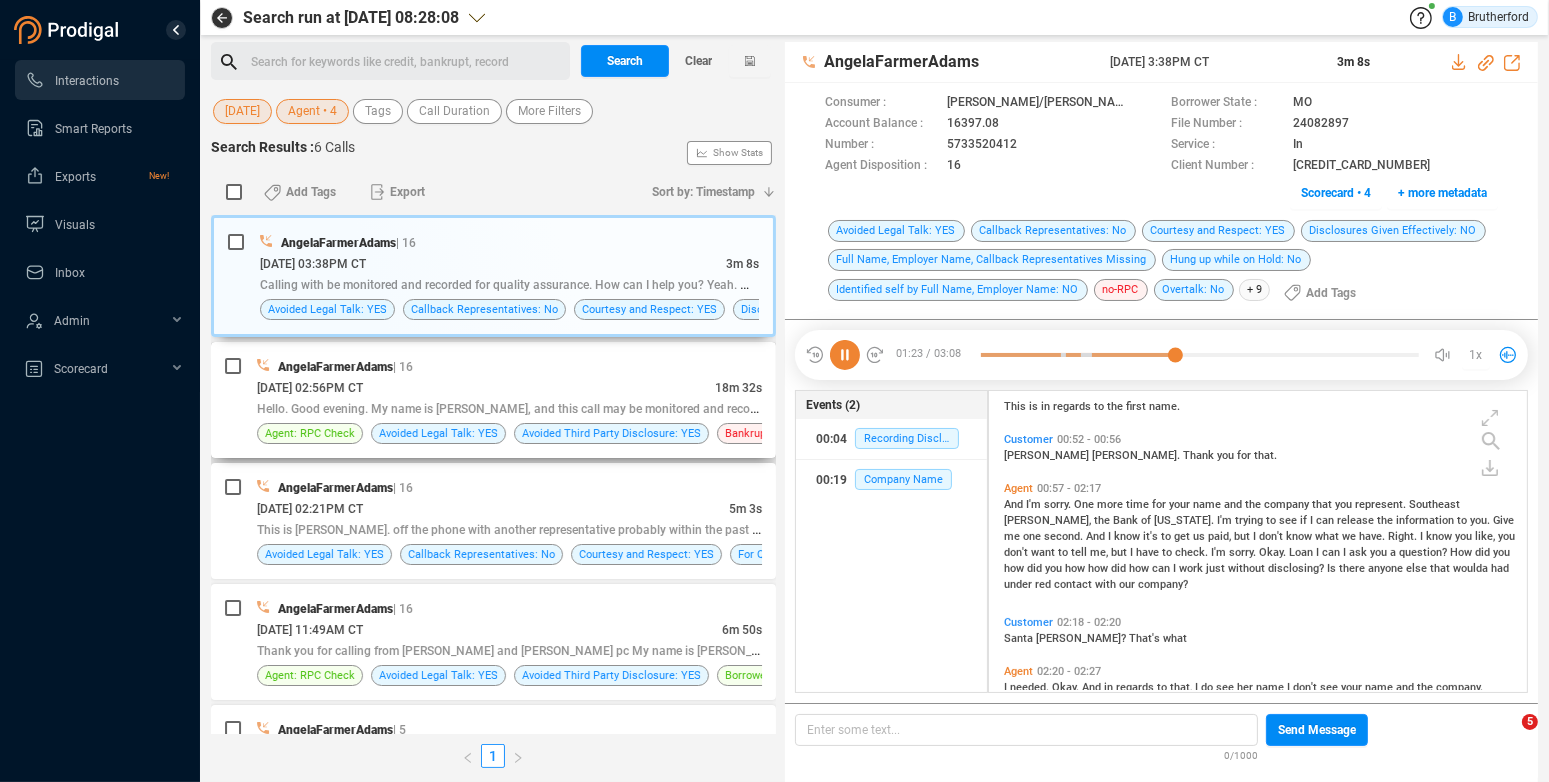 click on "[DATE] 02:56PM CT" at bounding box center (486, 387) 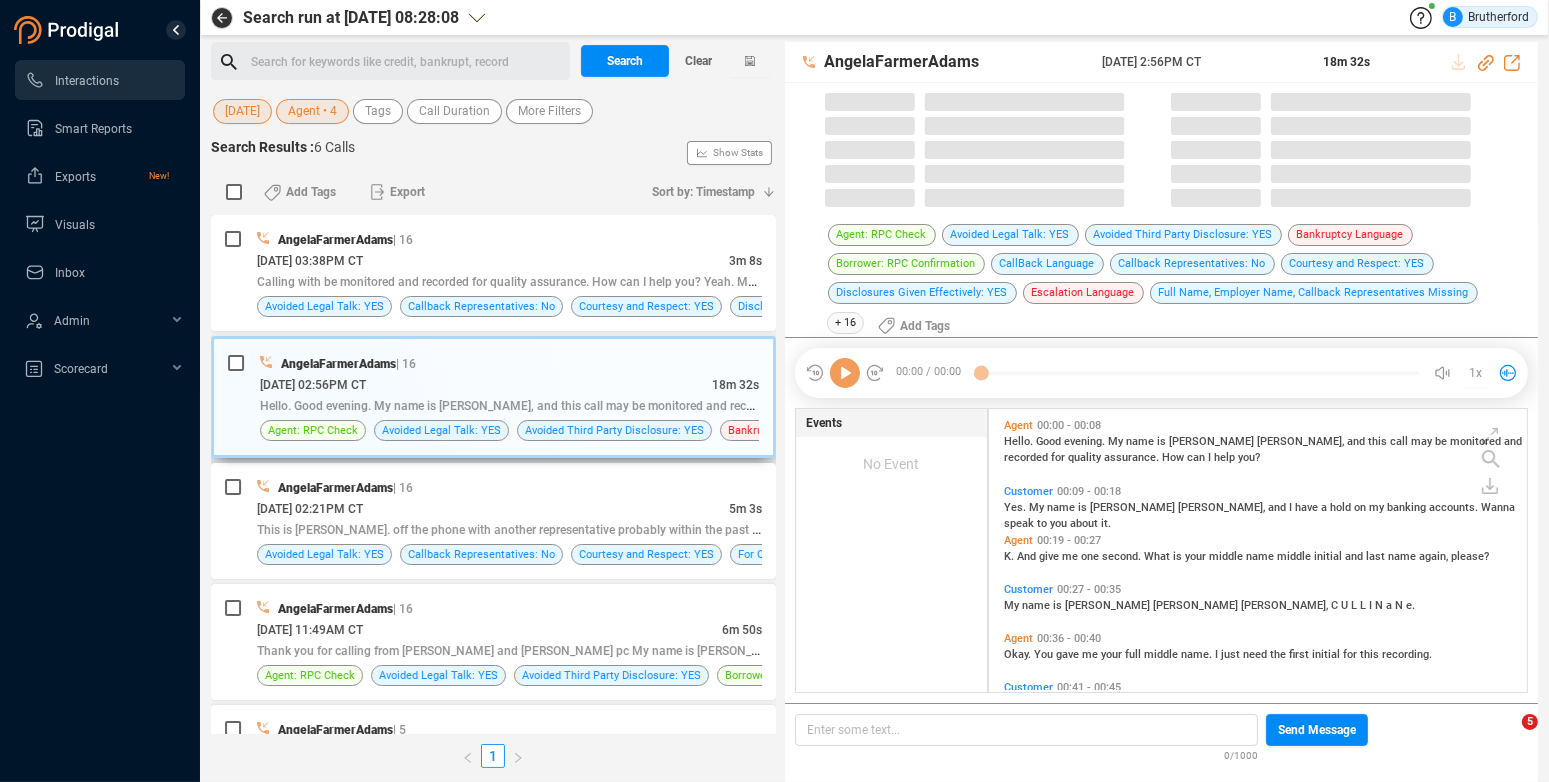 scroll, scrollTop: 15, scrollLeft: 15, axis: both 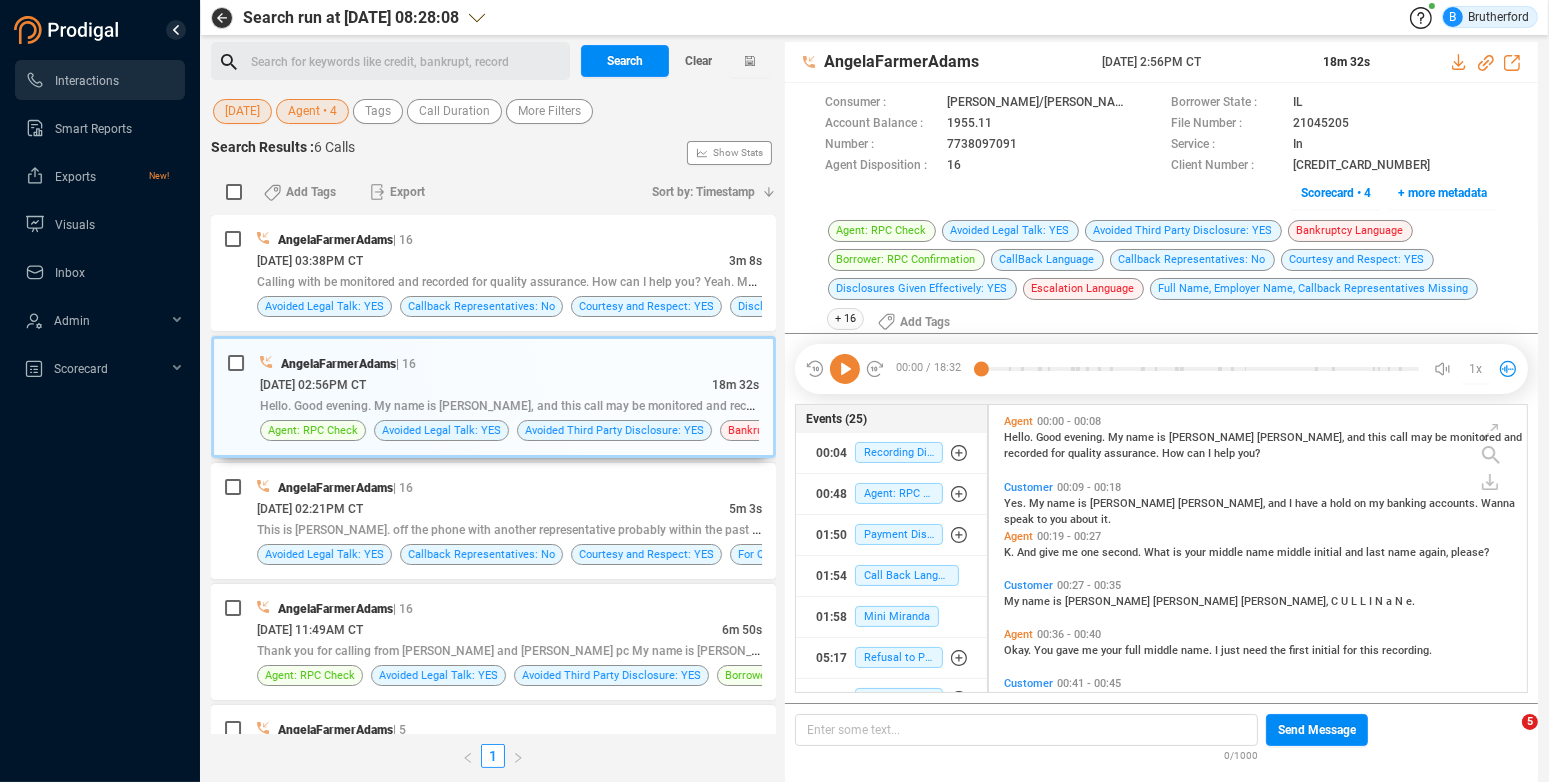 click 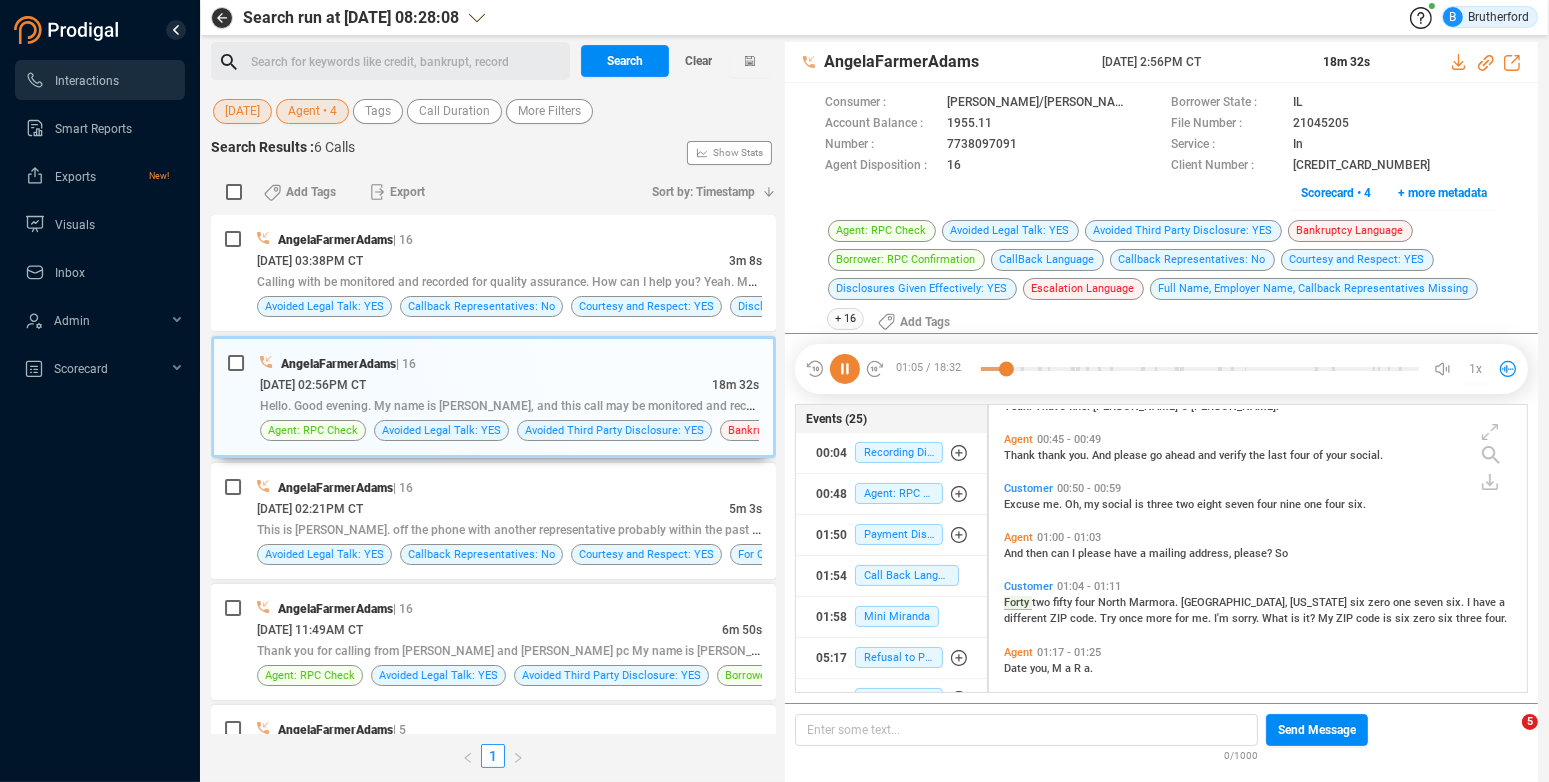 scroll, scrollTop: 350, scrollLeft: 0, axis: vertical 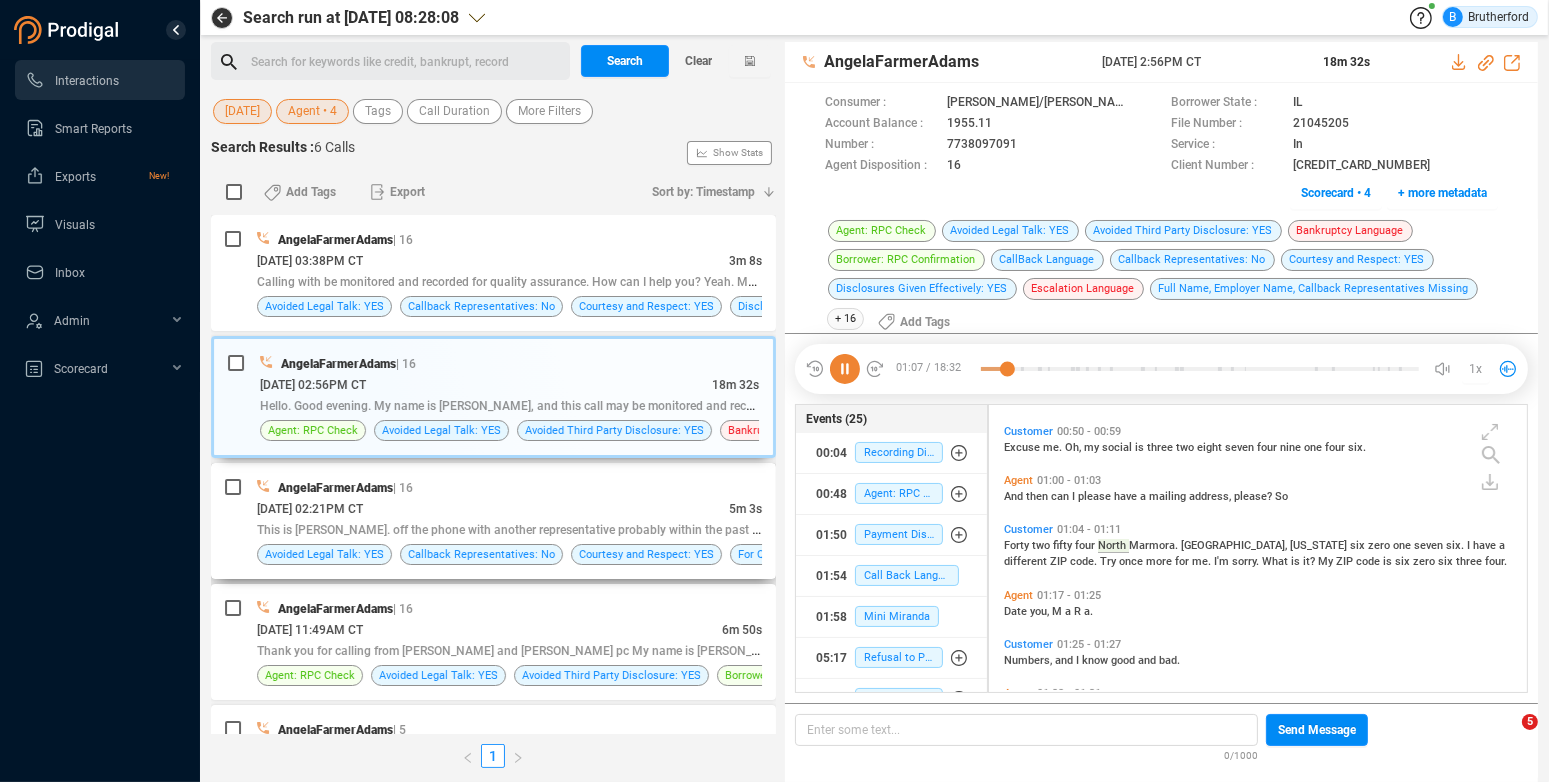 click on "[DATE] 02:21PM CT" at bounding box center (493, 508) 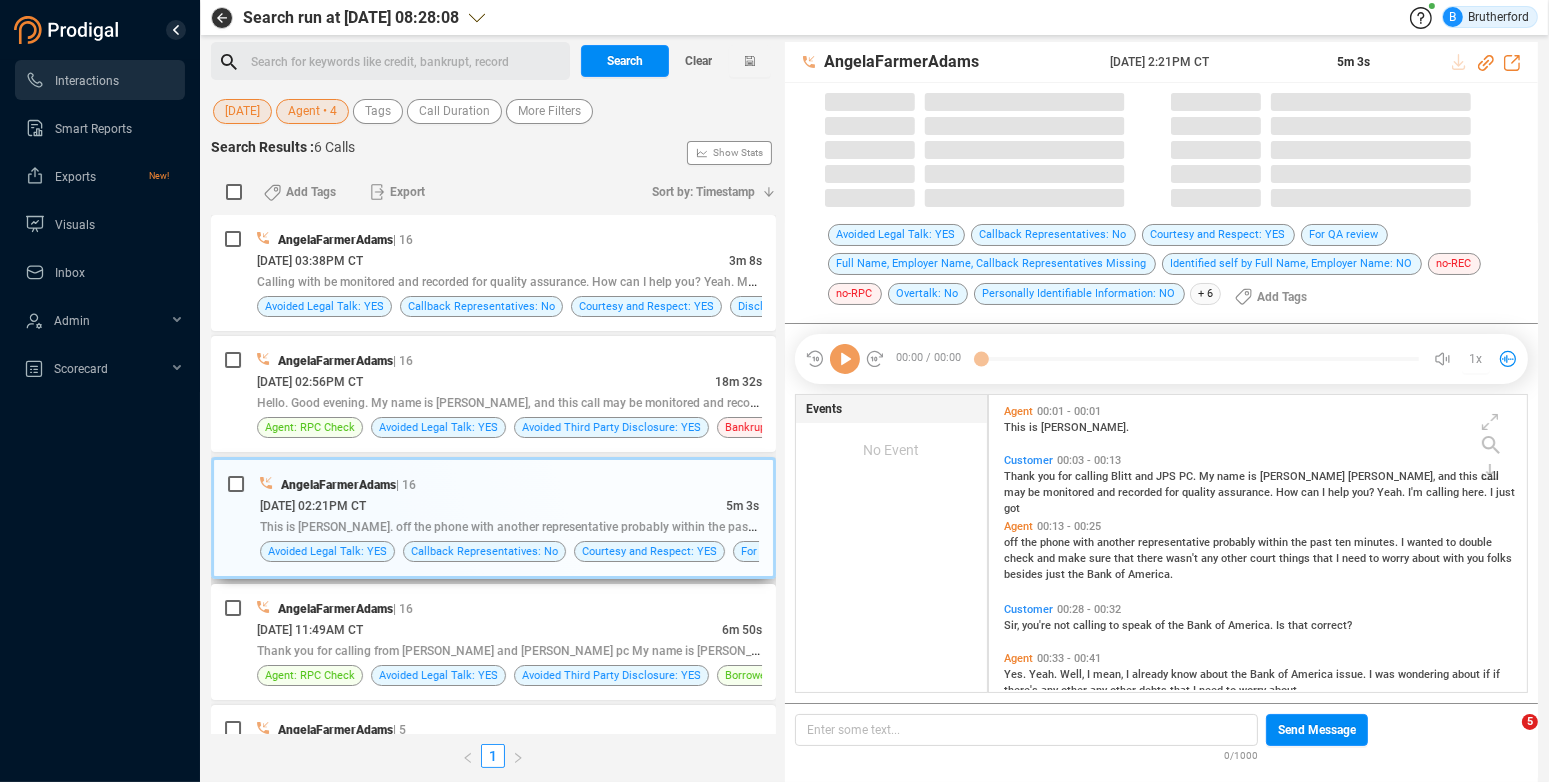 scroll, scrollTop: 15, scrollLeft: 15, axis: both 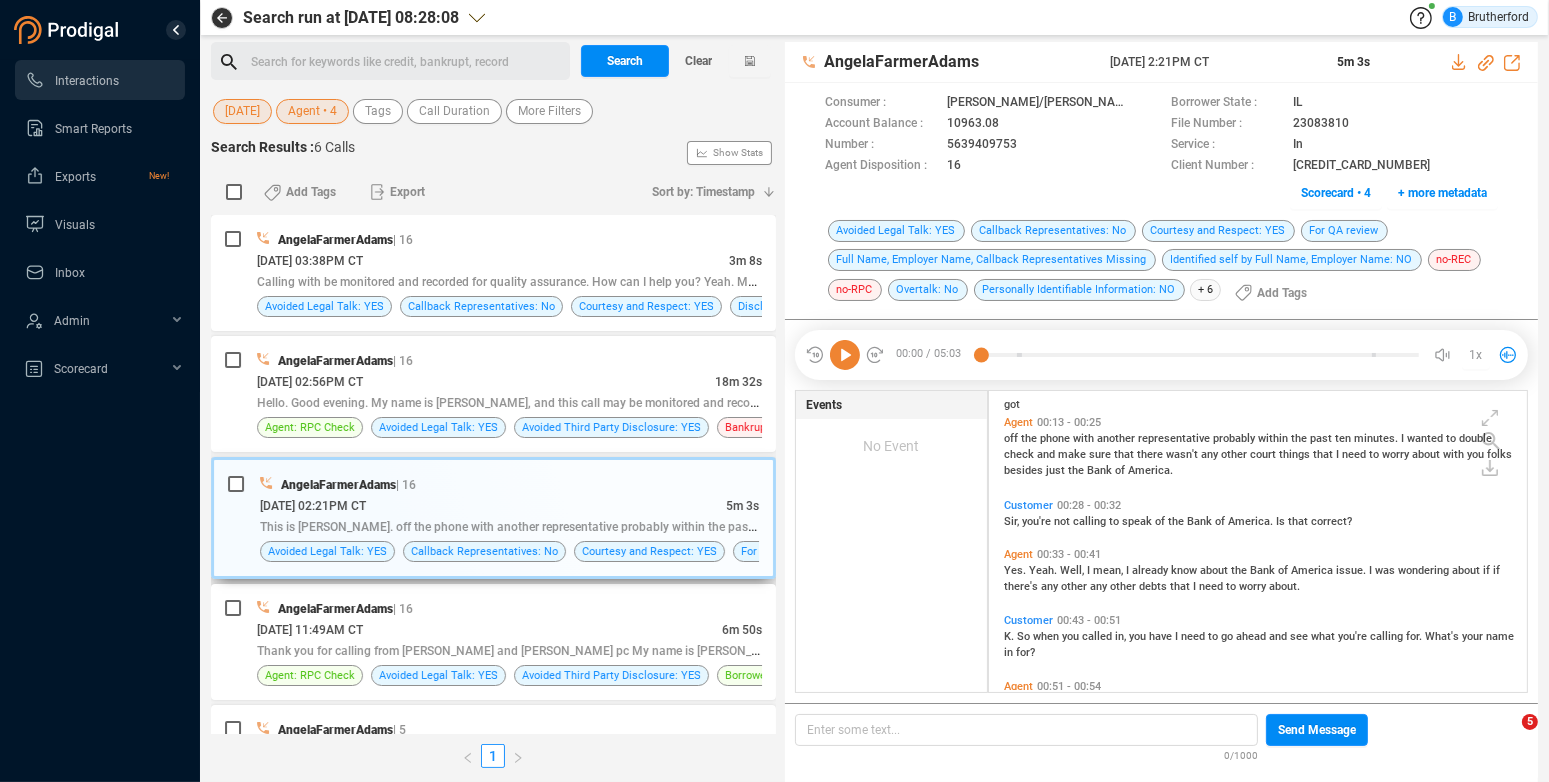 click on "AngelaFarmerAdams  | 16" at bounding box center (509, 484) 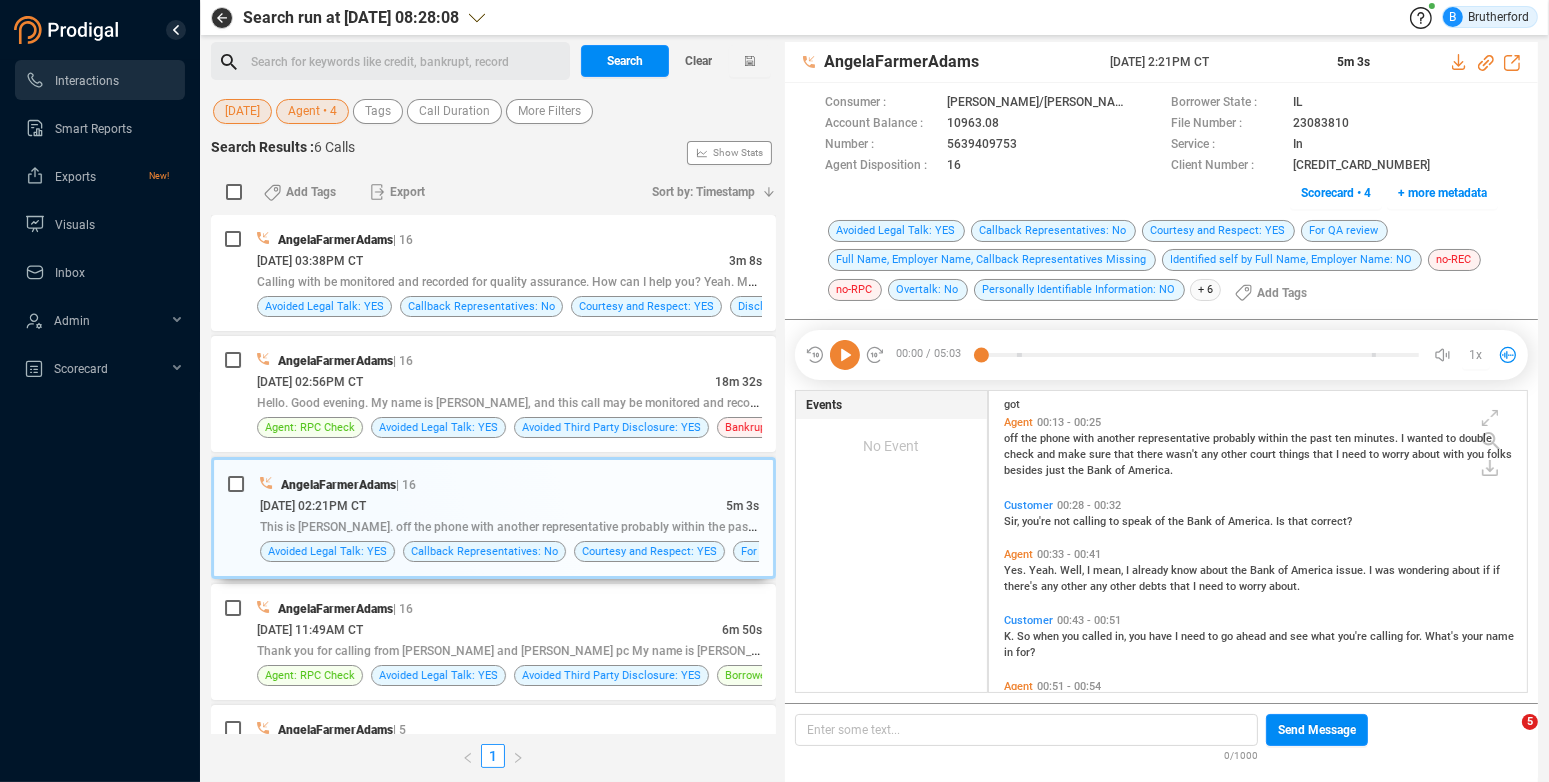 click 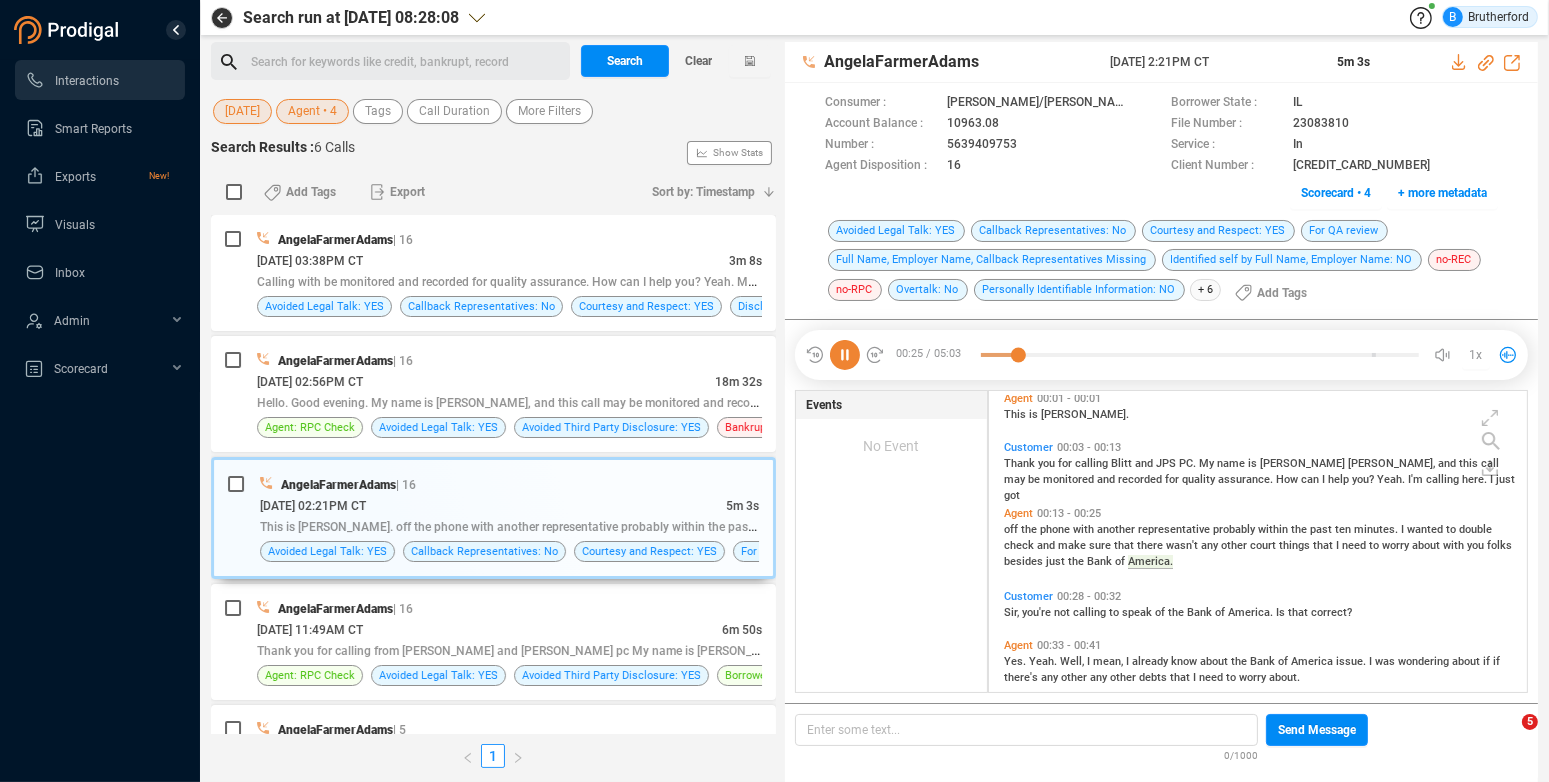 scroll, scrollTop: 75, scrollLeft: 0, axis: vertical 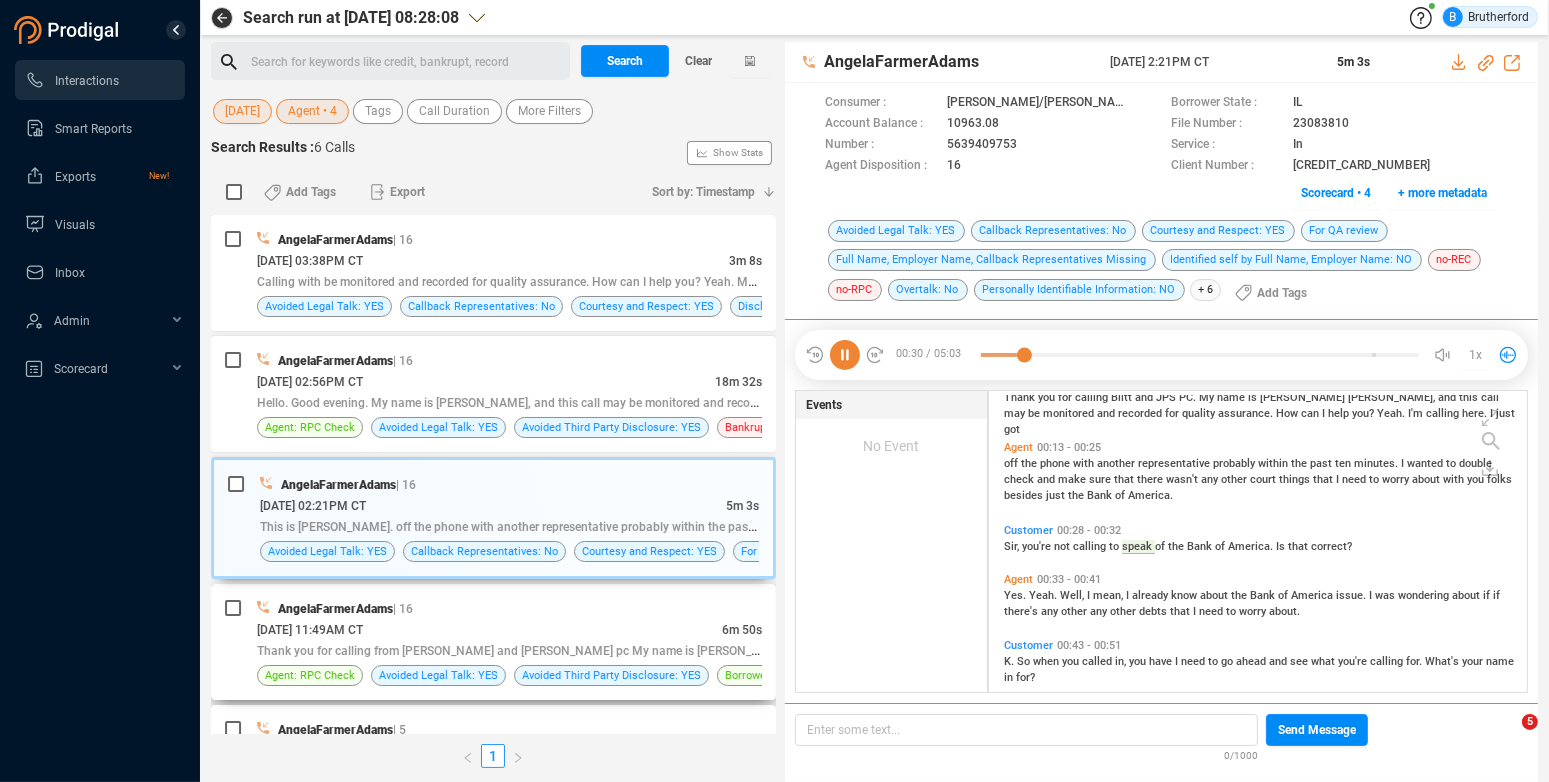 click on "AngelaFarmerAdams  | 16" at bounding box center [509, 608] 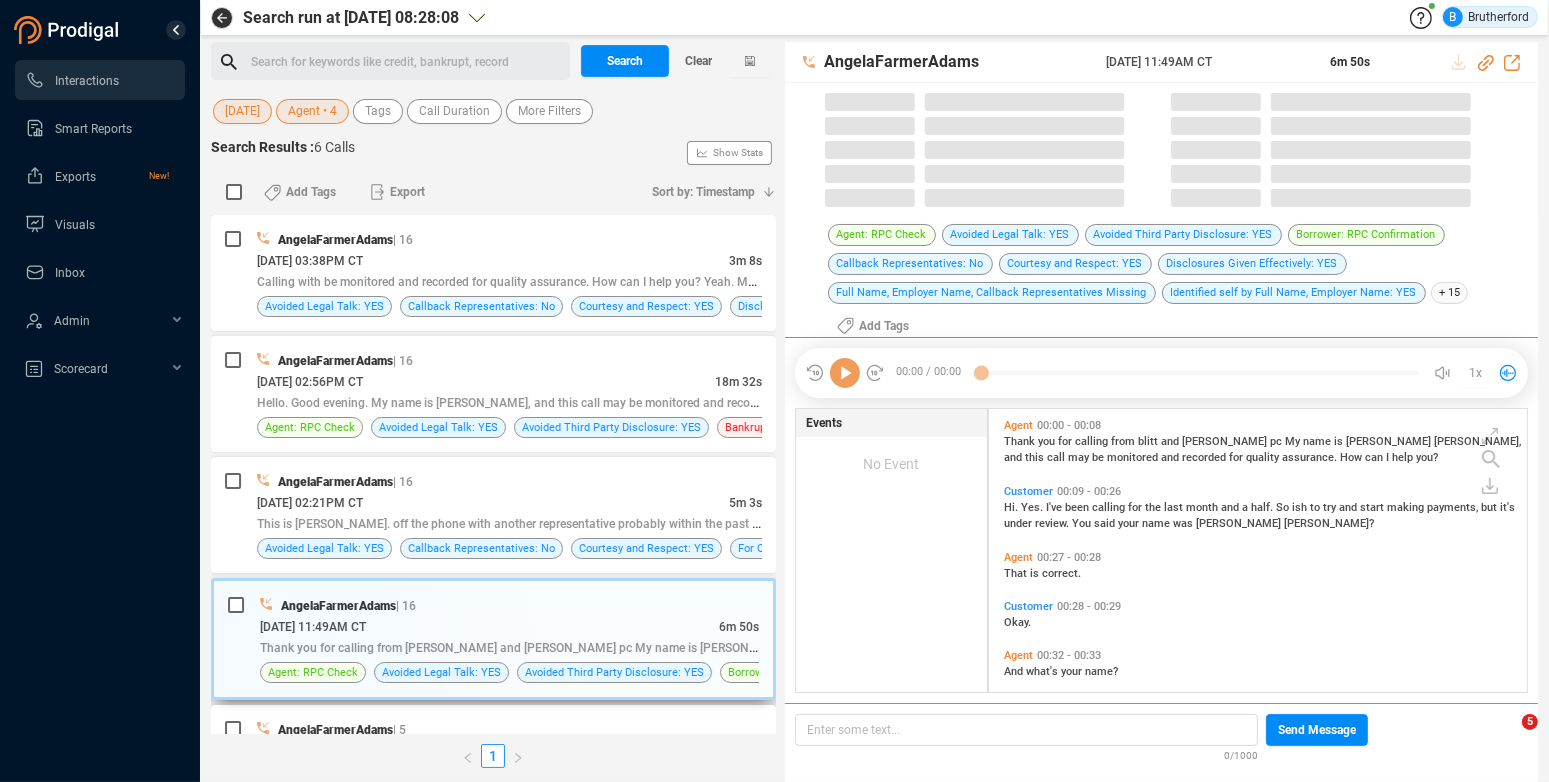 scroll, scrollTop: 15, scrollLeft: 15, axis: both 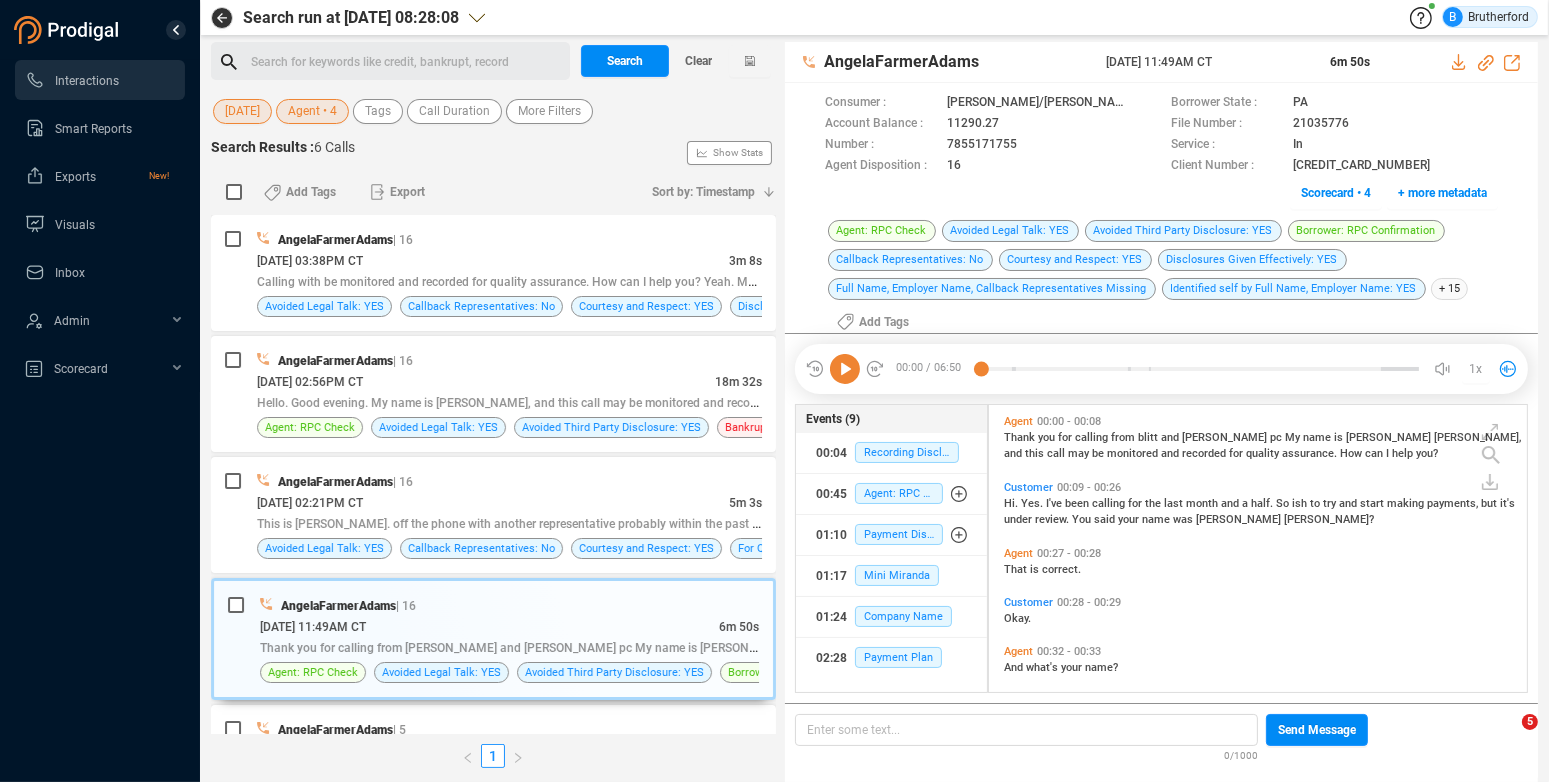 click 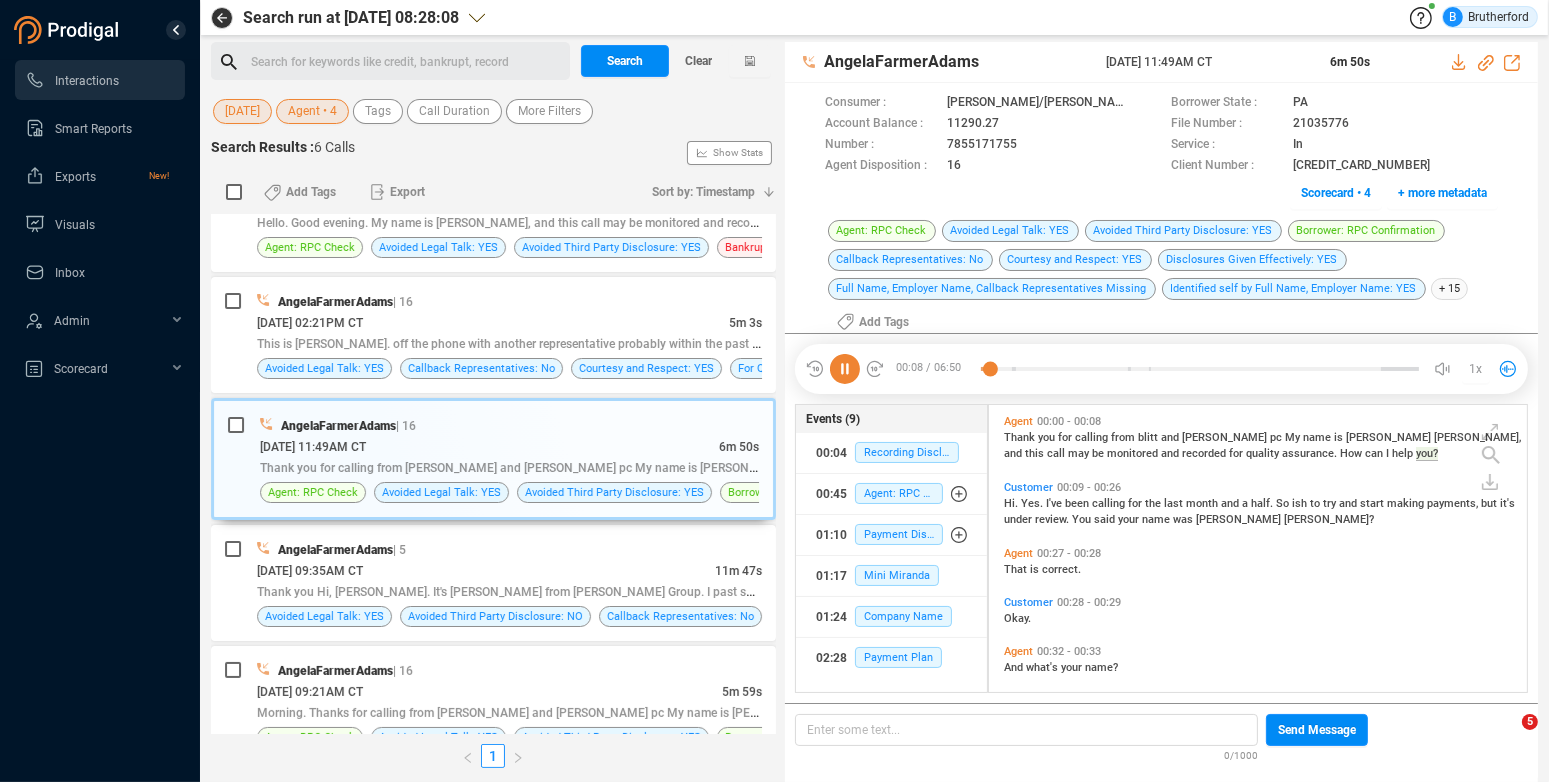 scroll, scrollTop: 210, scrollLeft: 0, axis: vertical 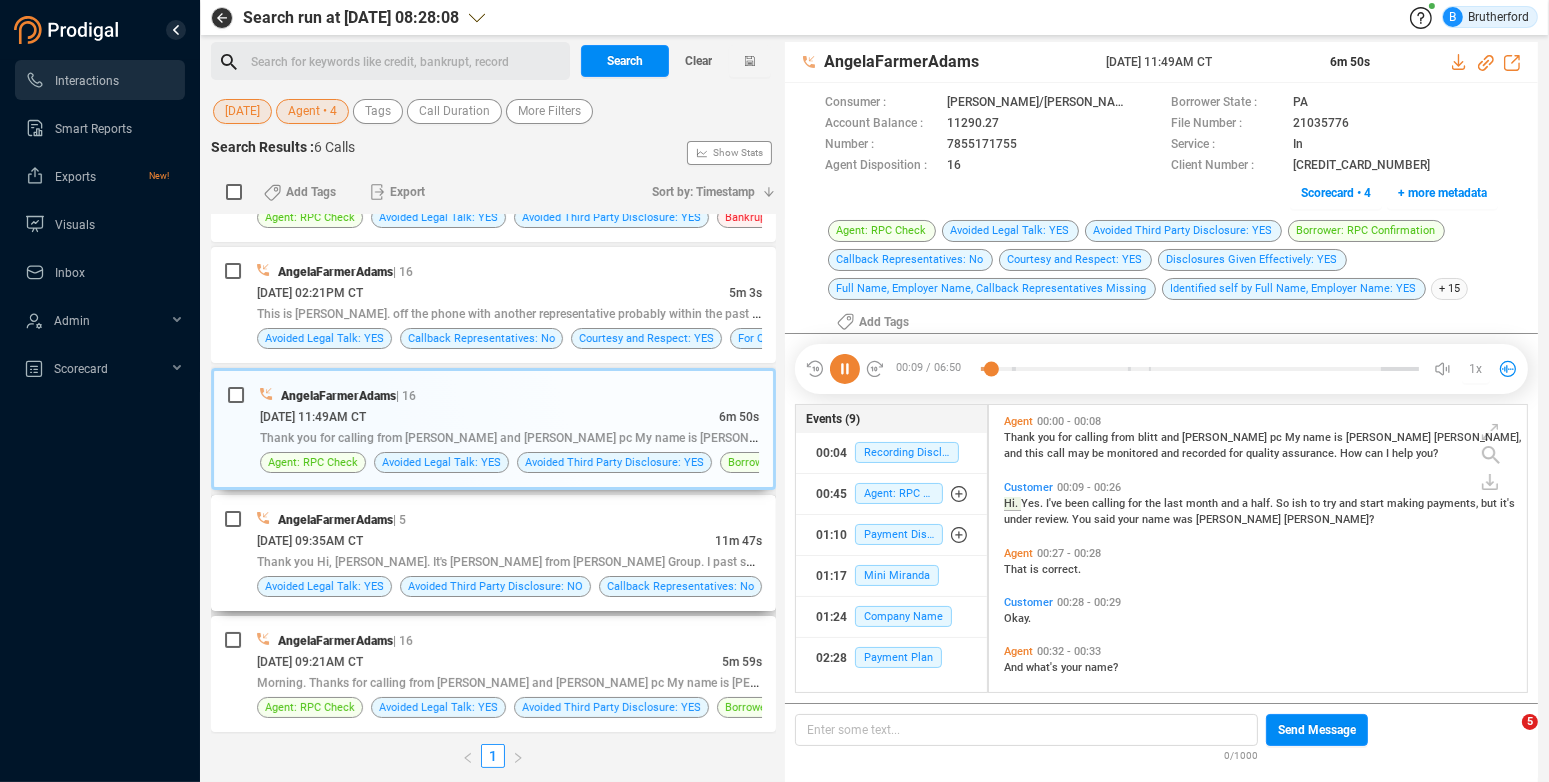 click on "AngelaFarmerAdams  | 5" at bounding box center (509, 519) 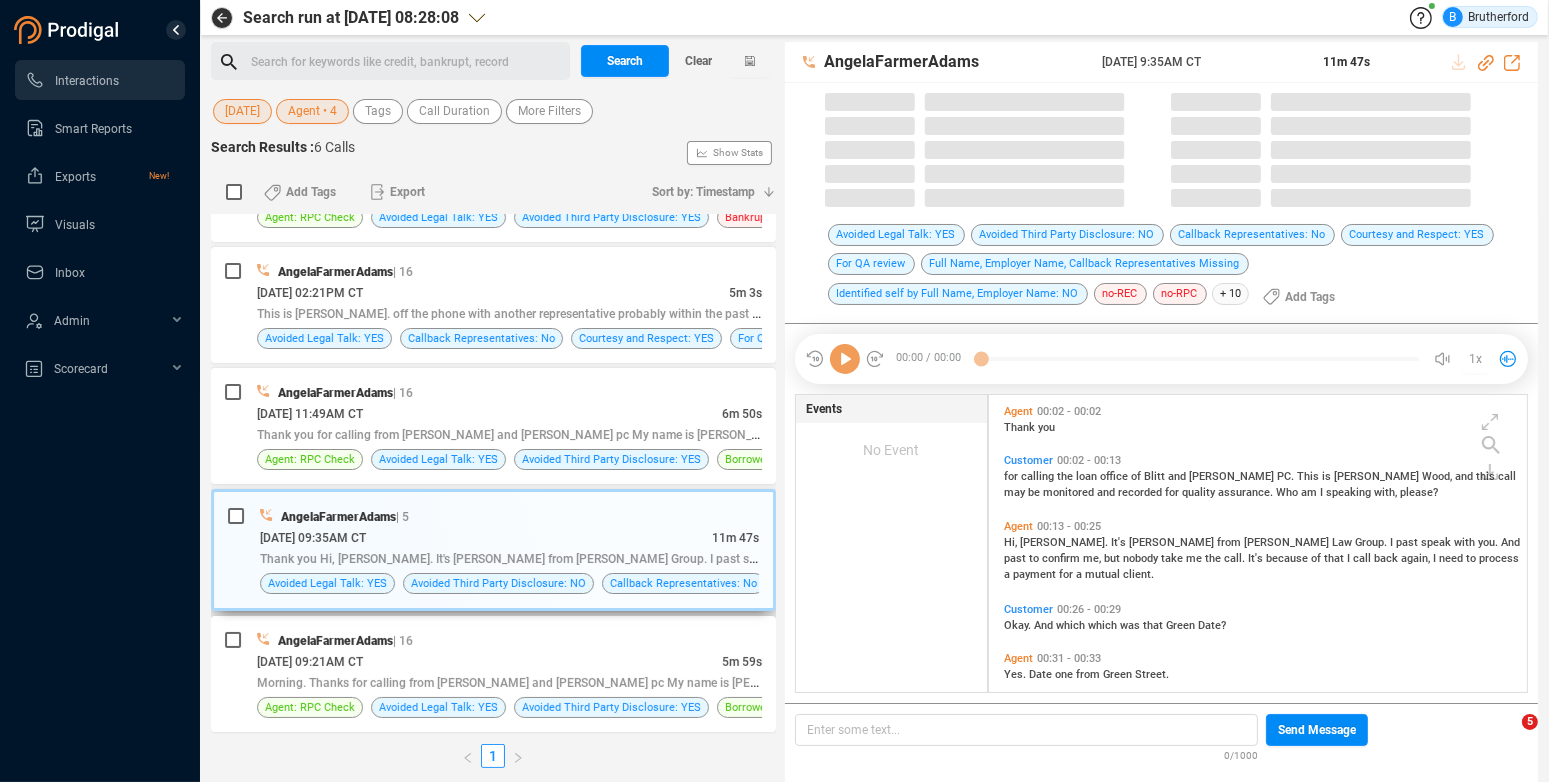 scroll, scrollTop: 287, scrollLeft: 523, axis: both 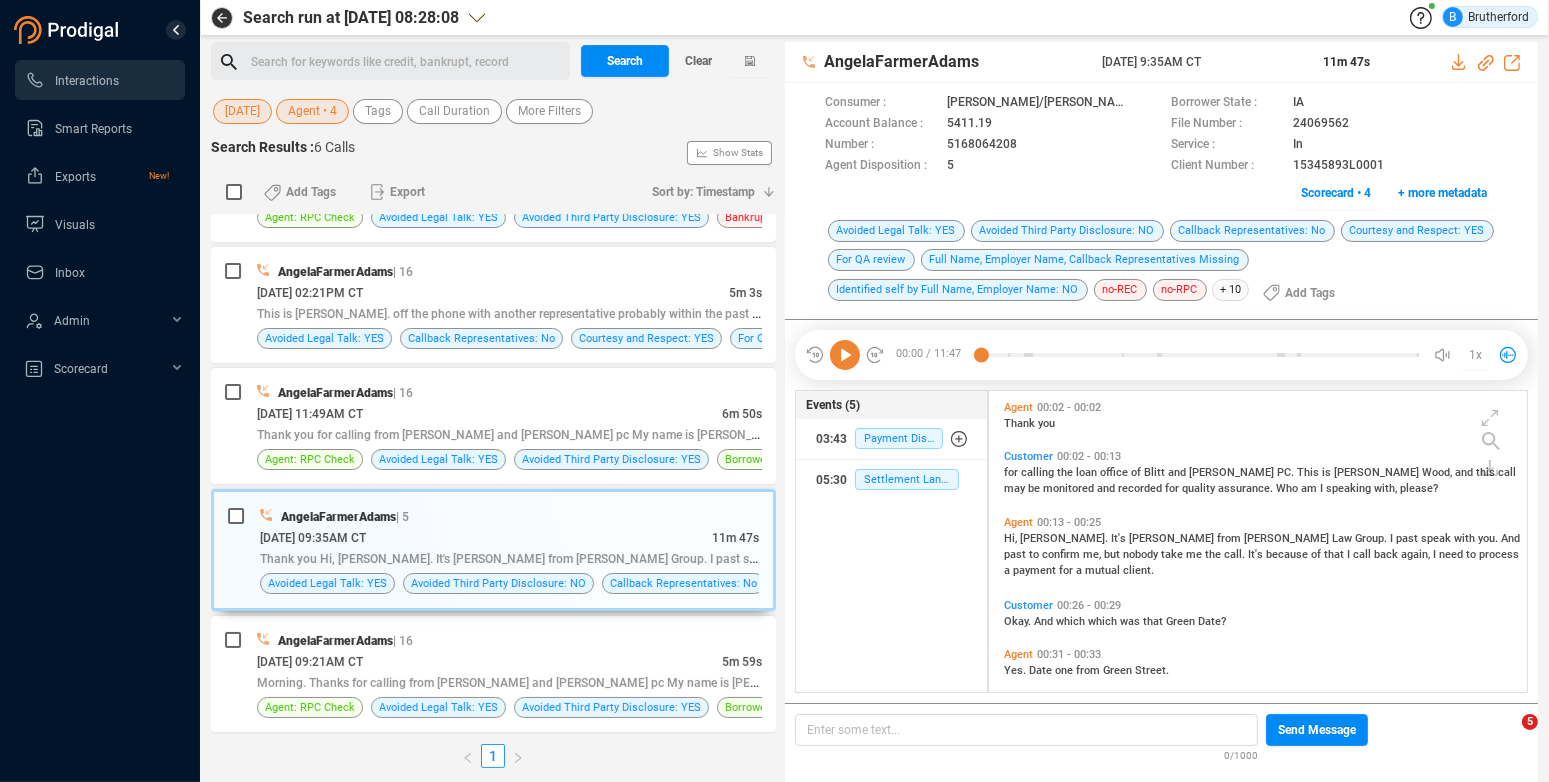 click 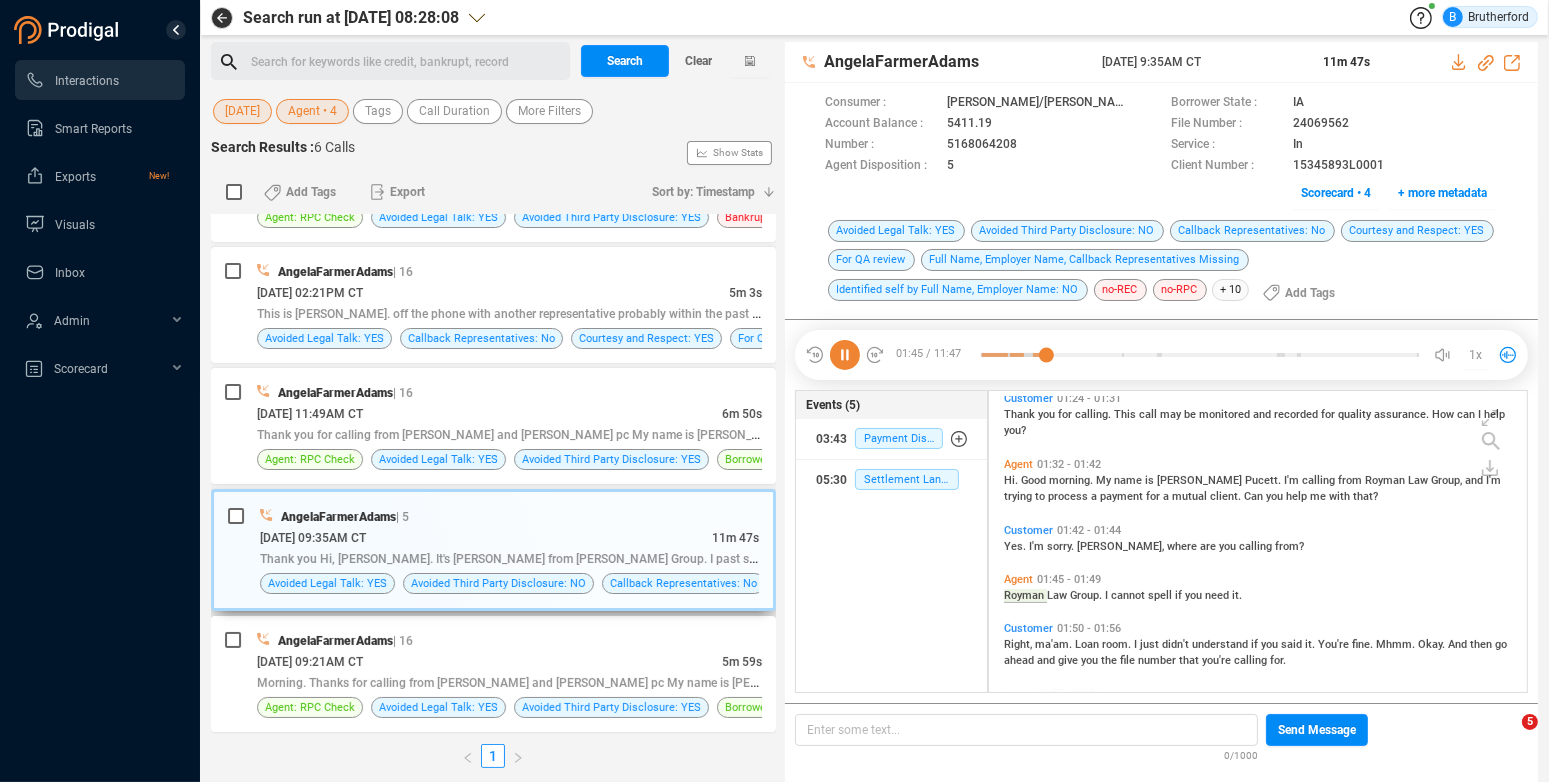 scroll, scrollTop: 567, scrollLeft: 0, axis: vertical 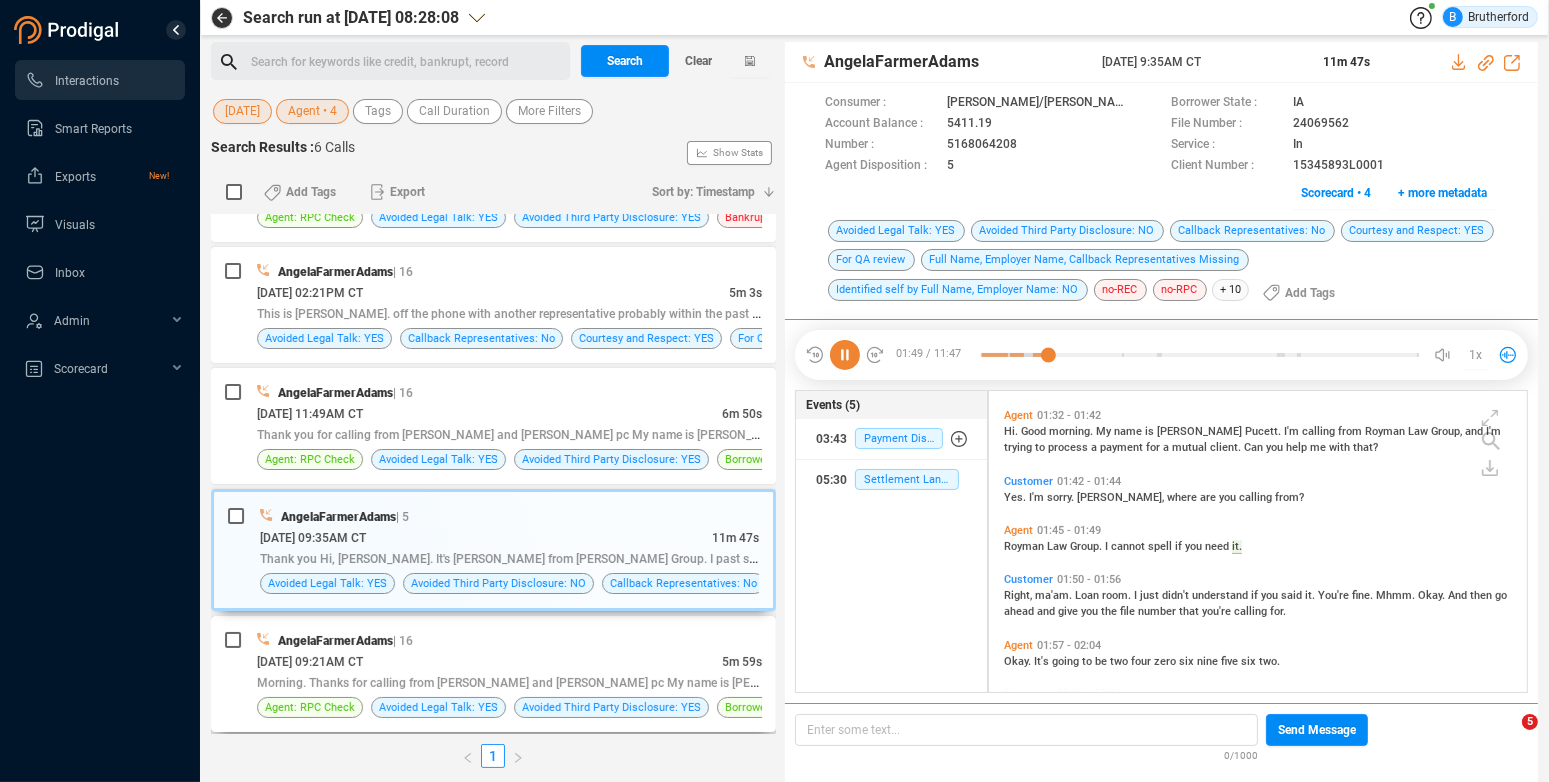 click on "| 16" at bounding box center (403, 641) 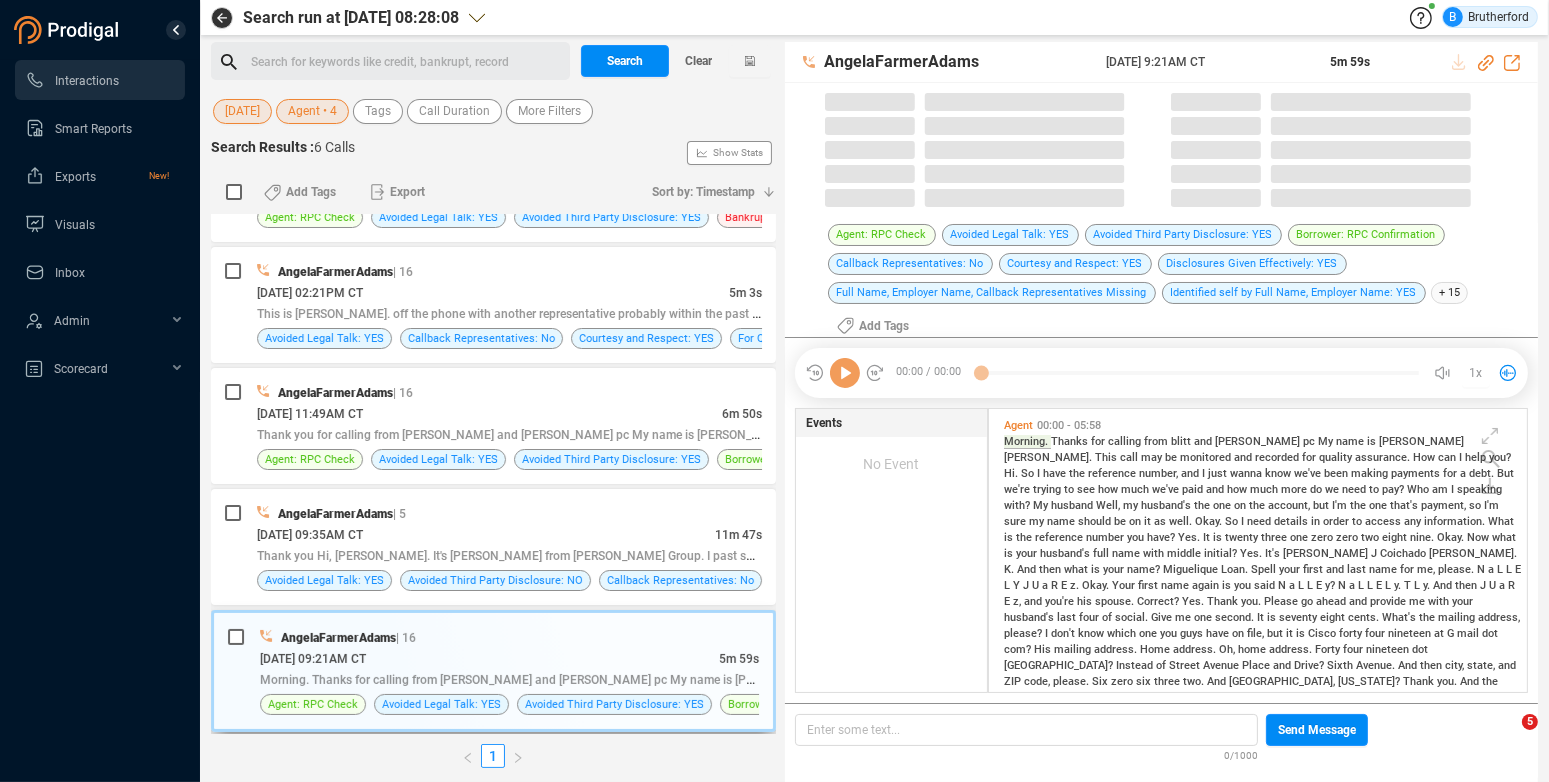 scroll, scrollTop: 15, scrollLeft: 15, axis: both 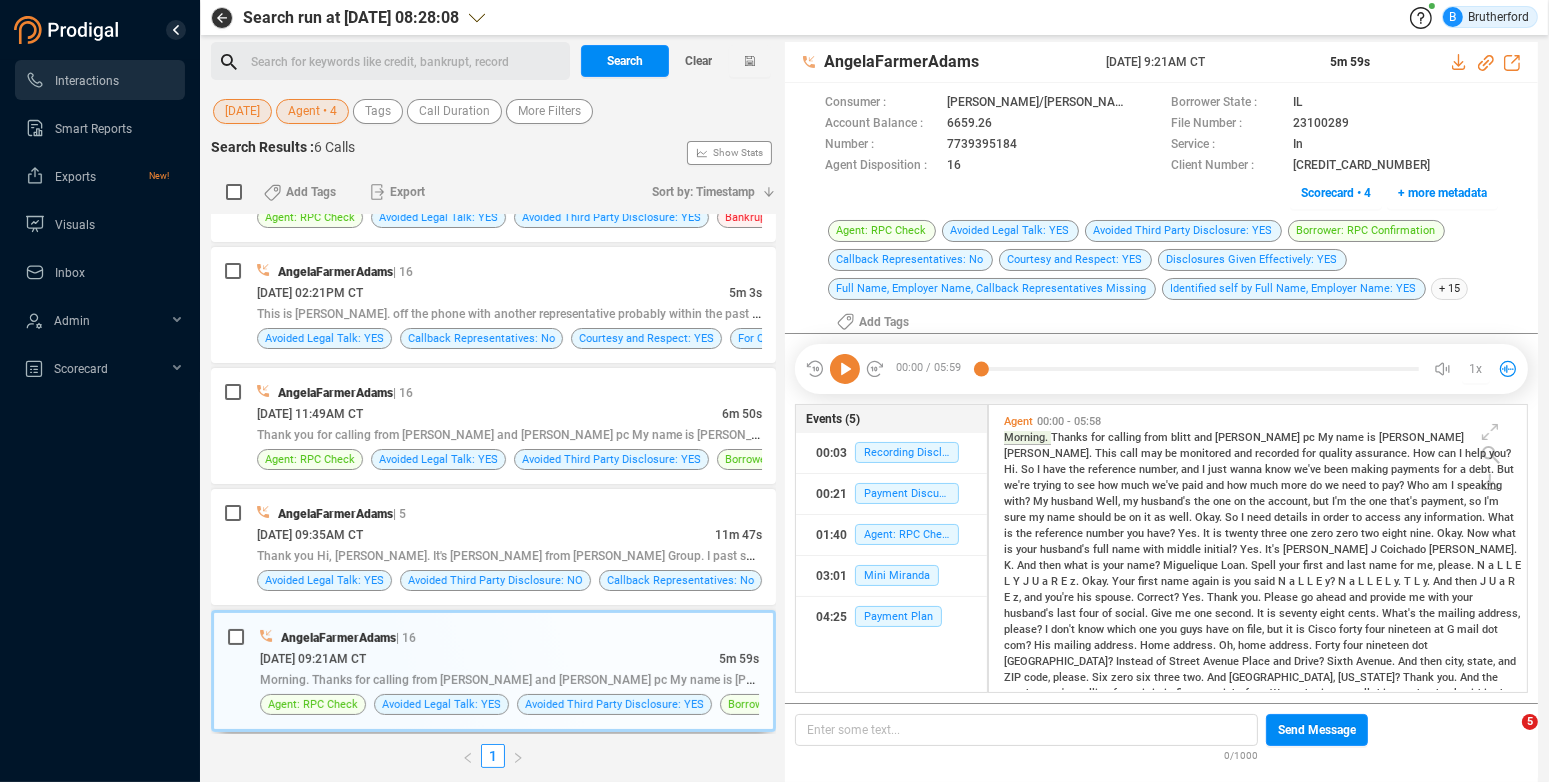 click 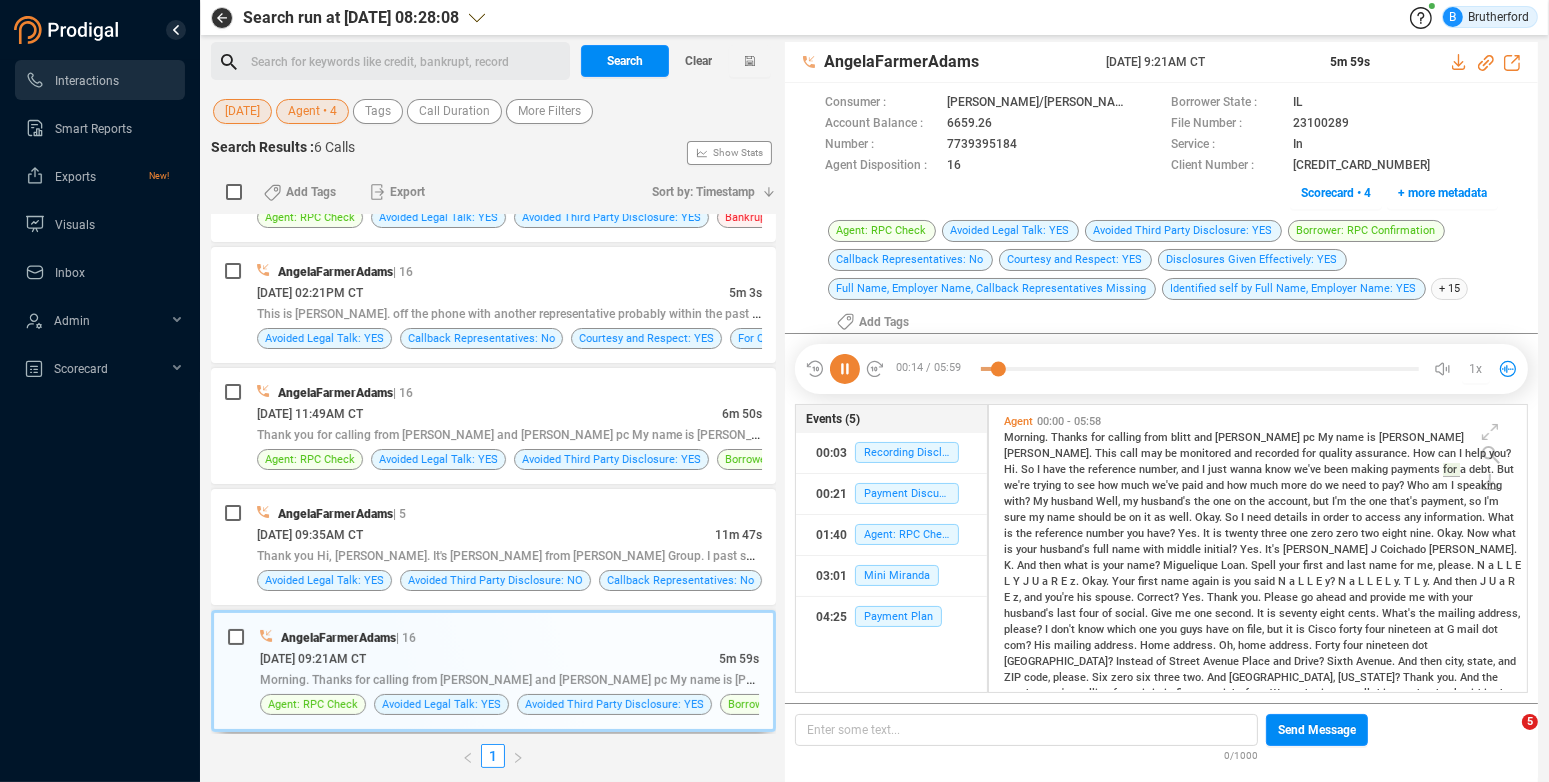 click 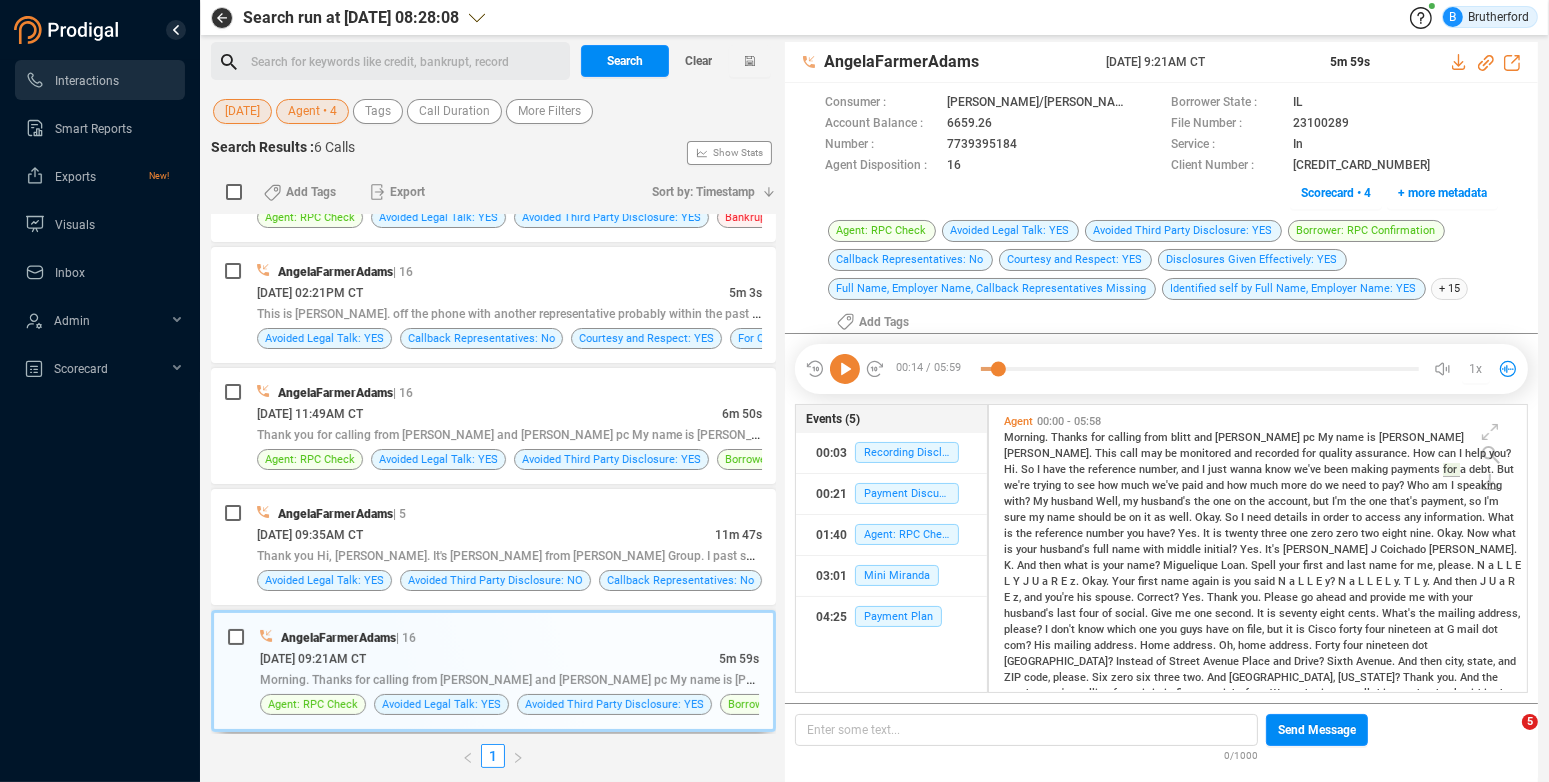 click on "Agent • 4" at bounding box center (312, 111) 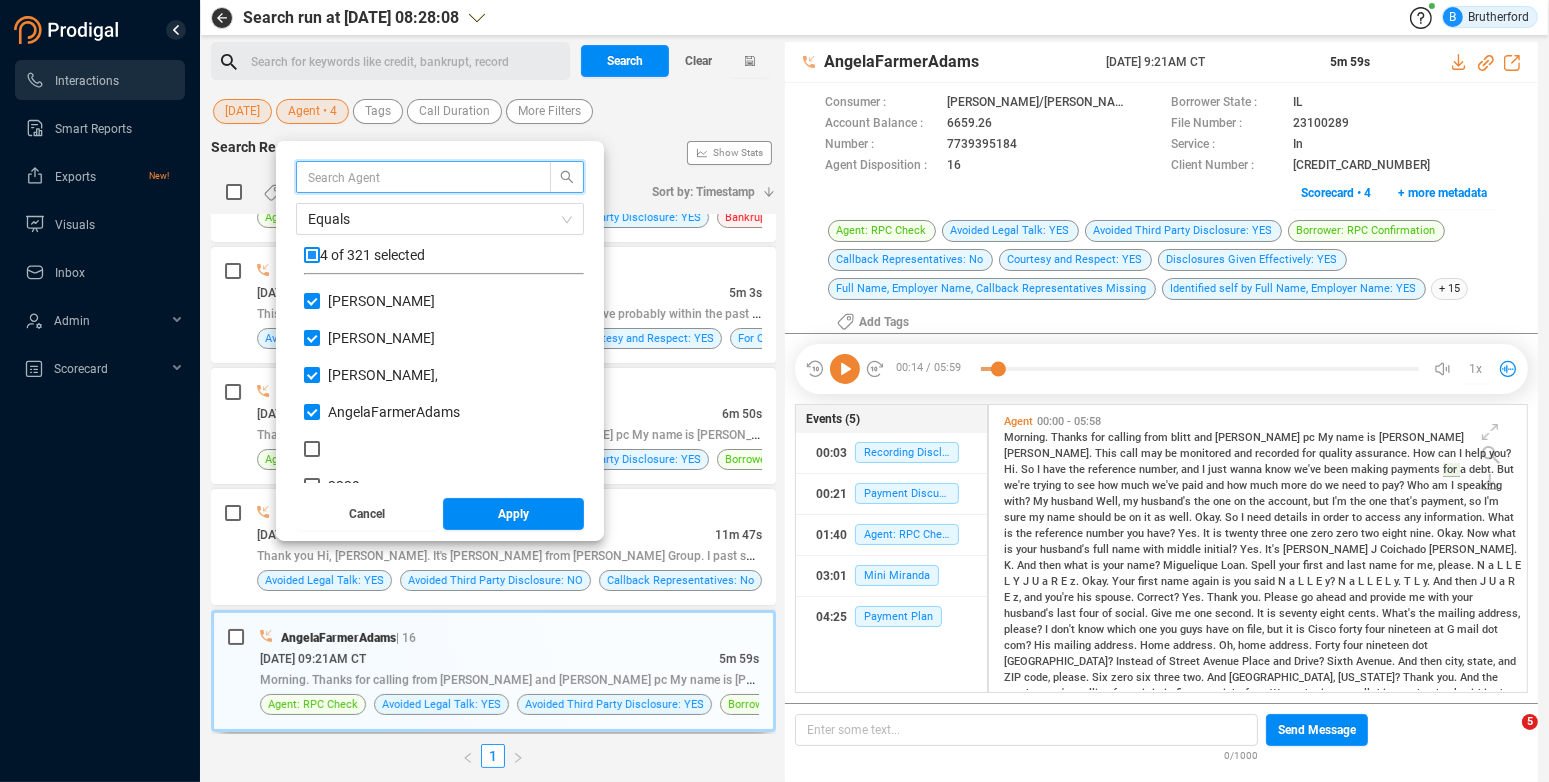 scroll, scrollTop: 15, scrollLeft: 15, axis: both 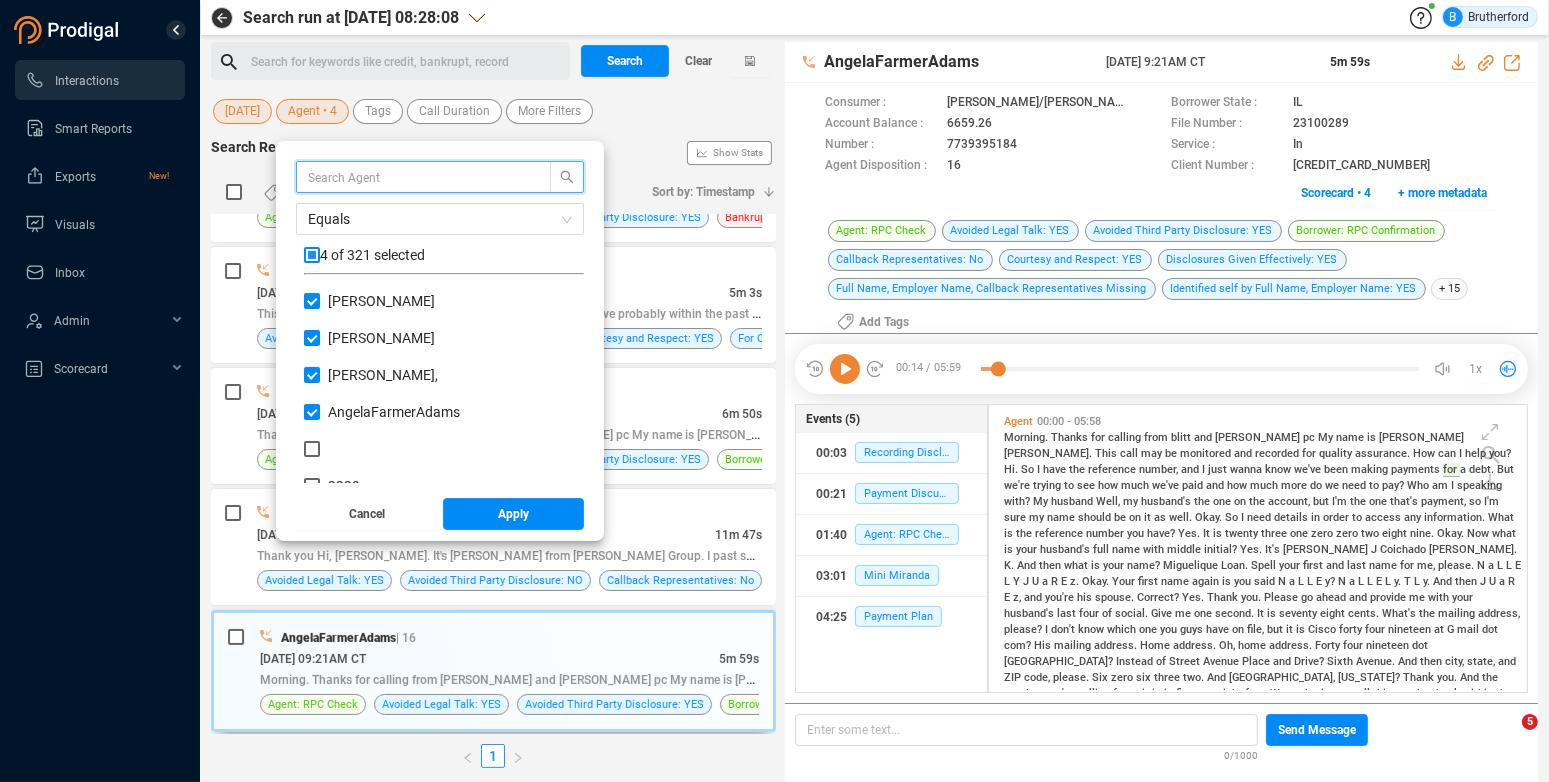 click at bounding box center [414, 177] 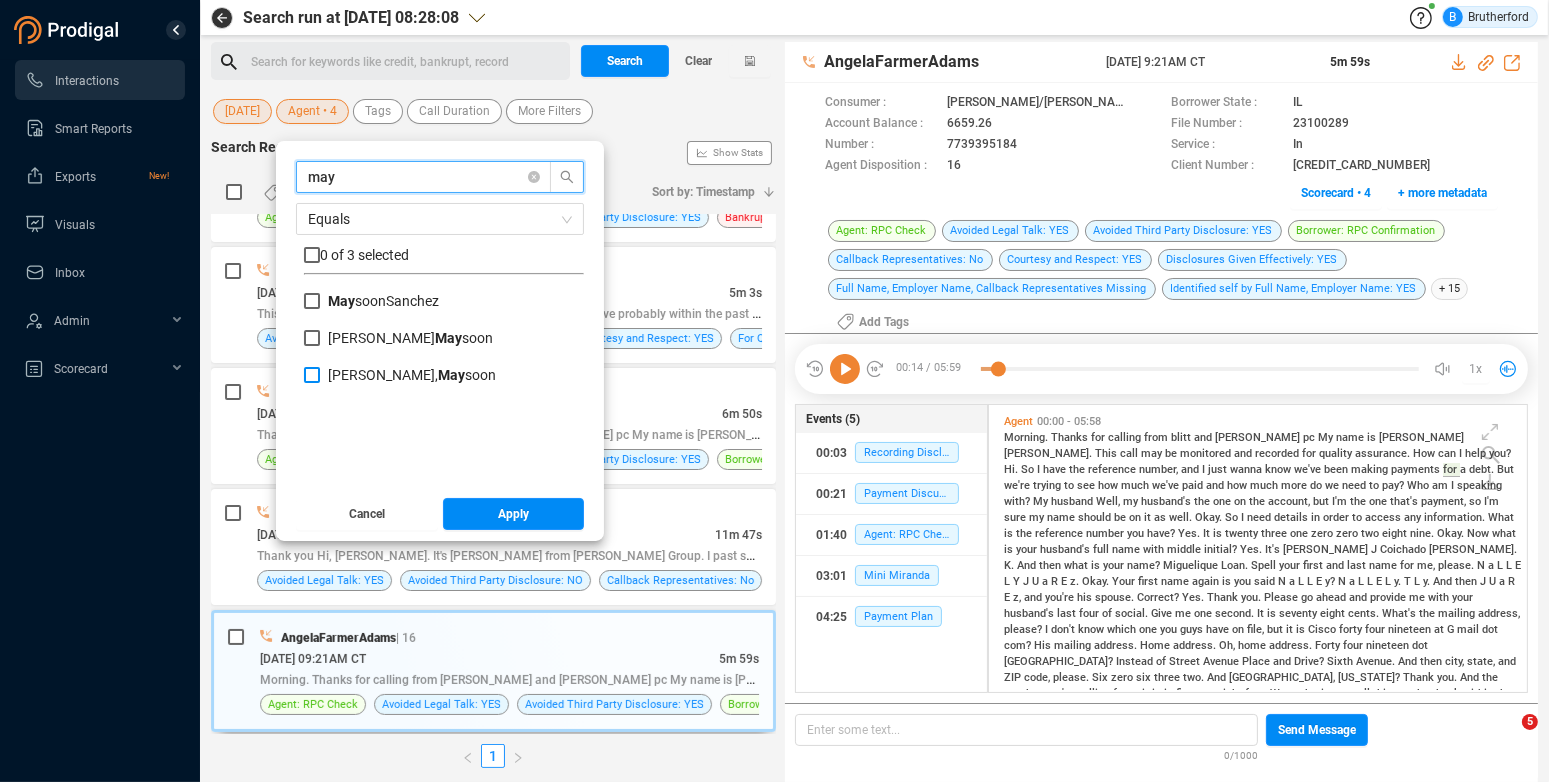 type on "may" 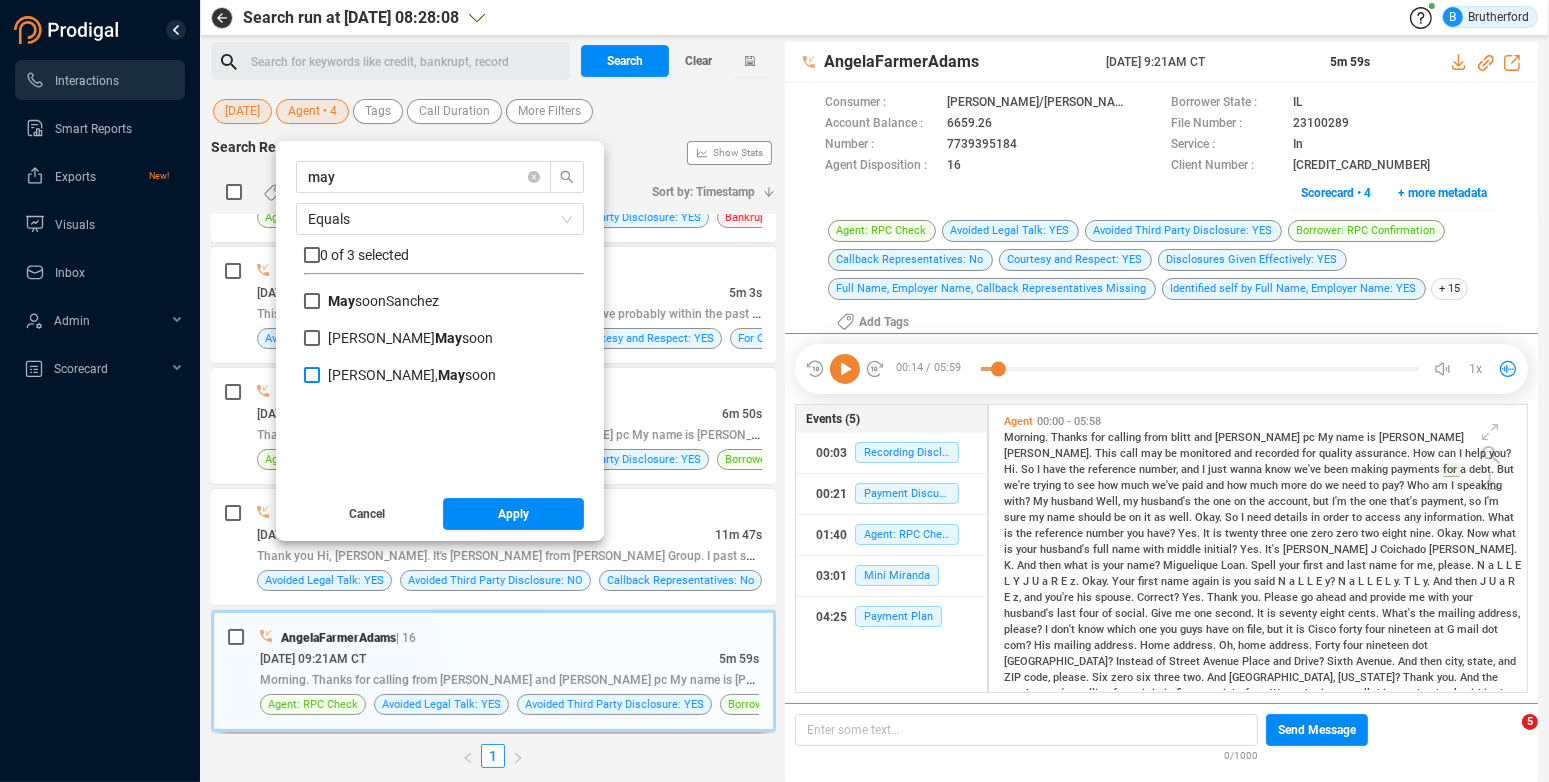 click on "[PERSON_NAME],  May soon" at bounding box center [312, 375] 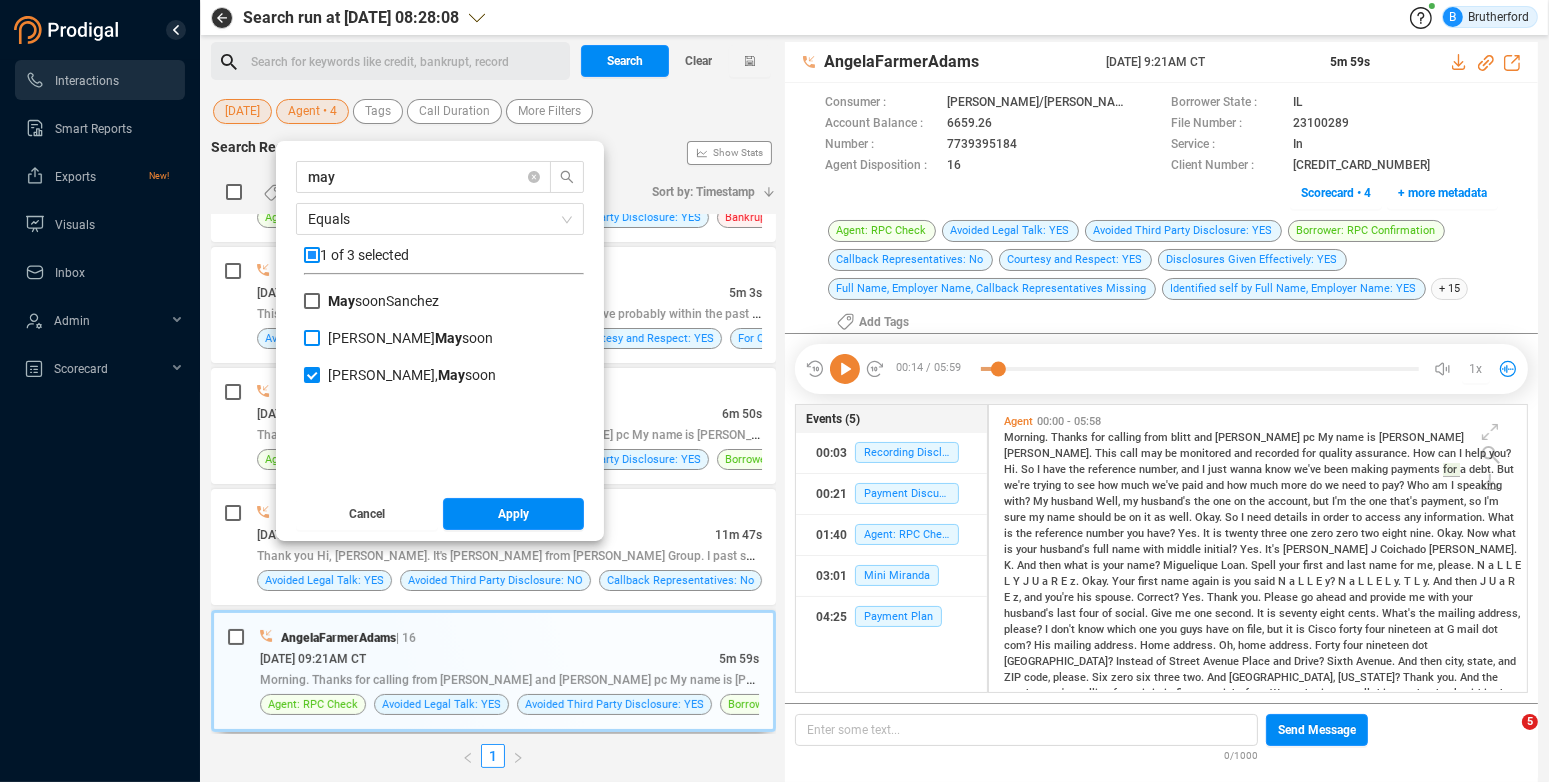 click on "[PERSON_NAME]  May soon" at bounding box center (312, 338) 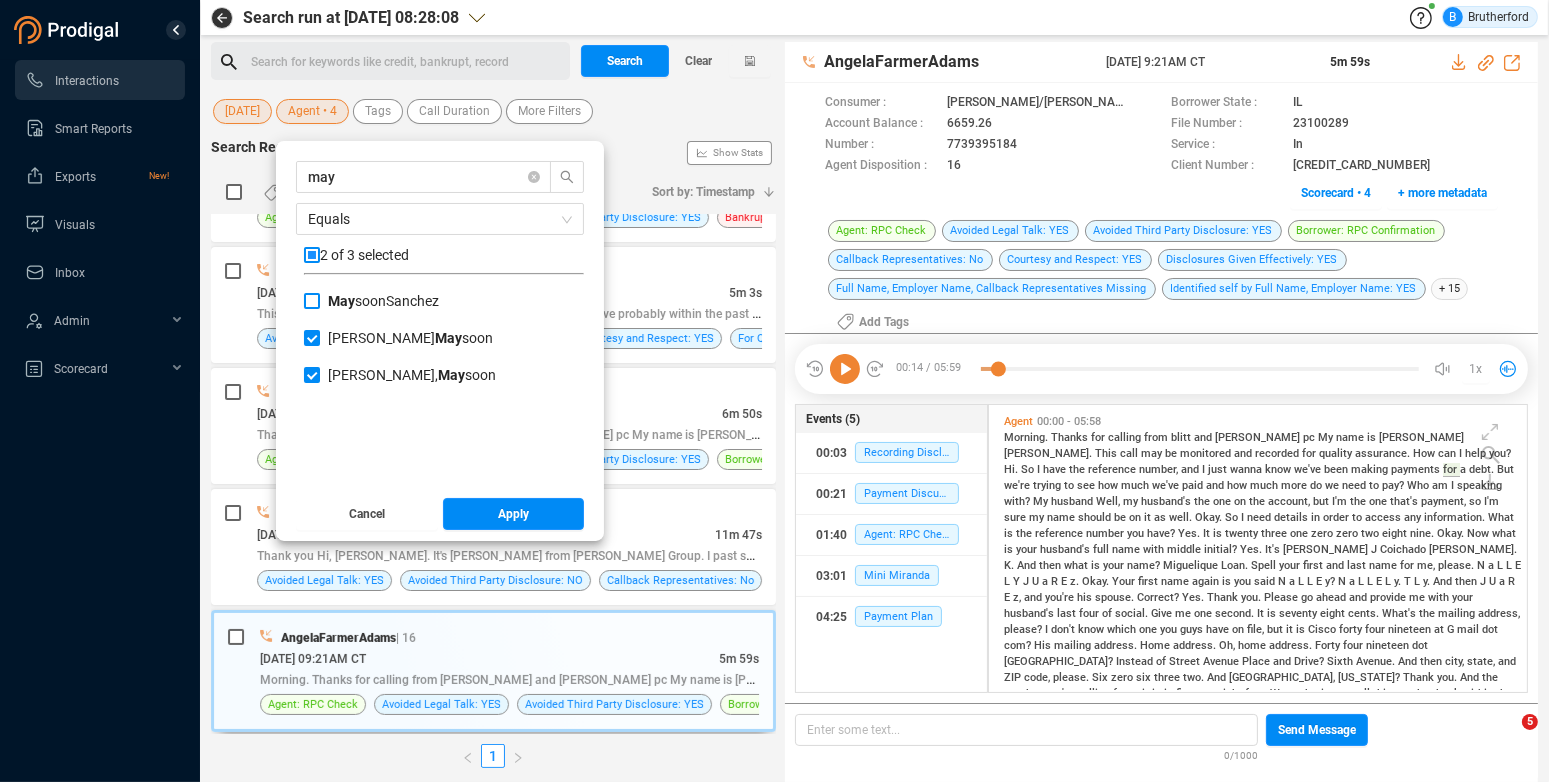 click on "May soonSanchez" at bounding box center (312, 301) 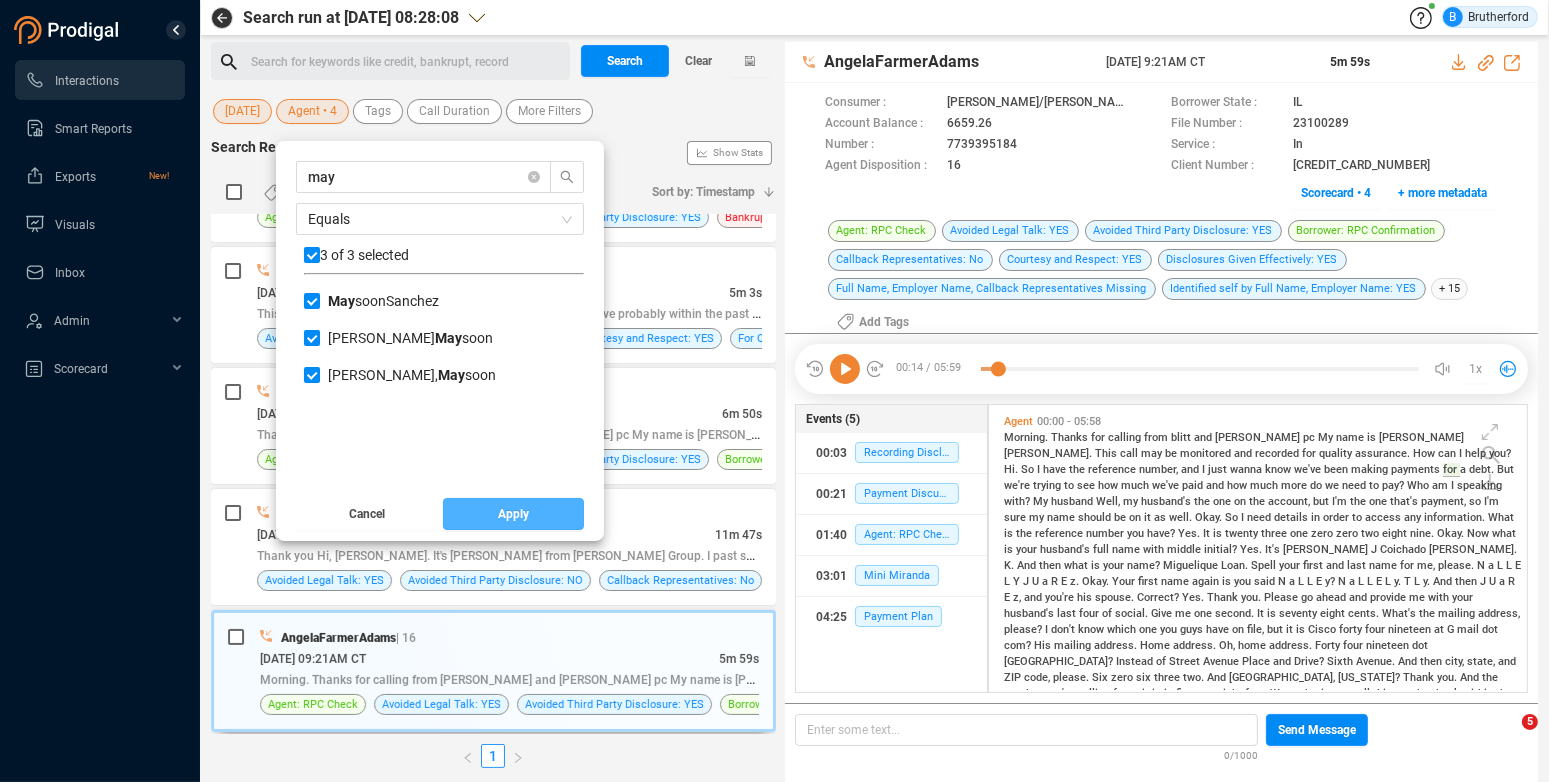 click on "Apply" at bounding box center (514, 514) 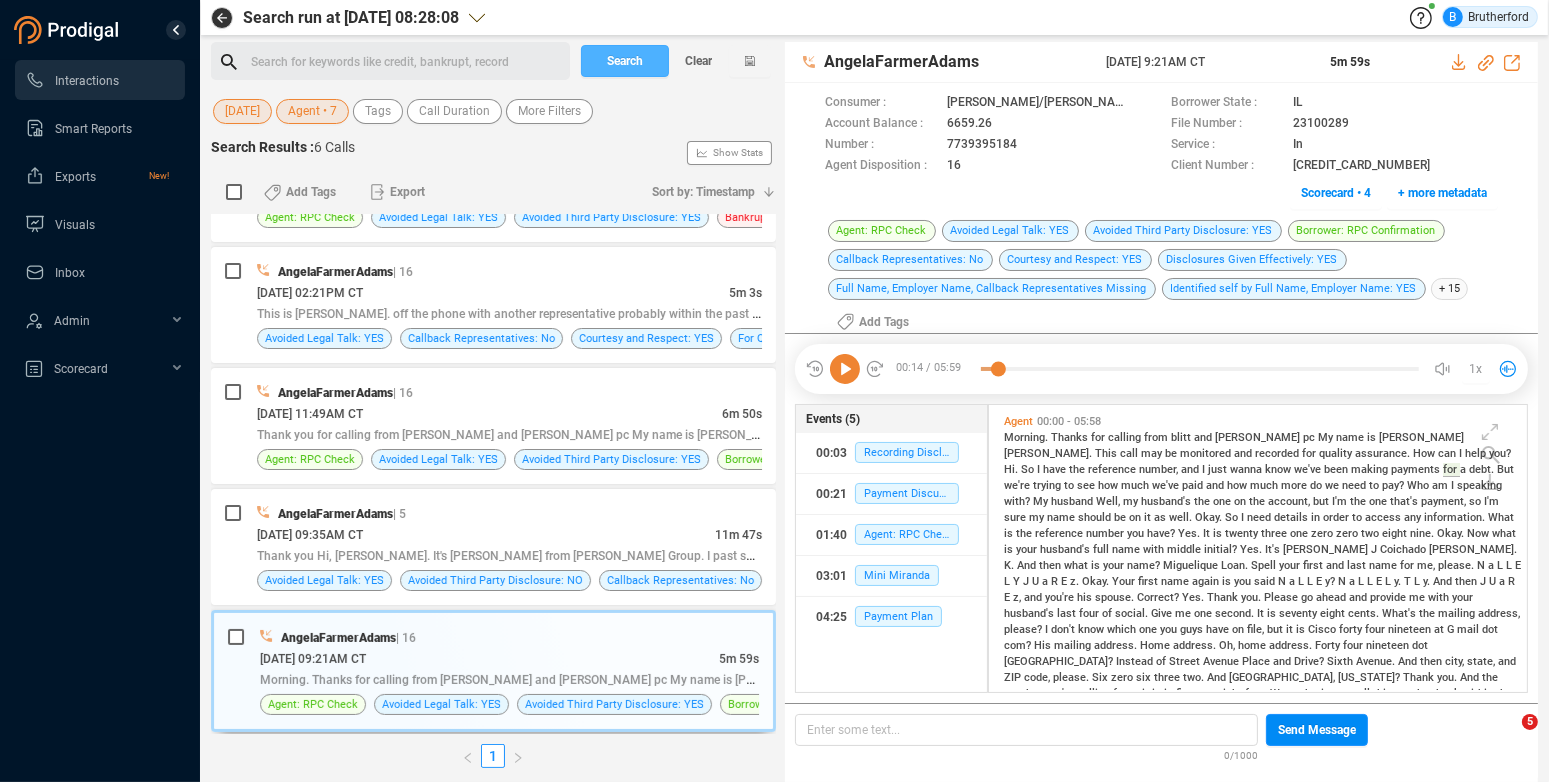 click on "Search" at bounding box center (625, 61) 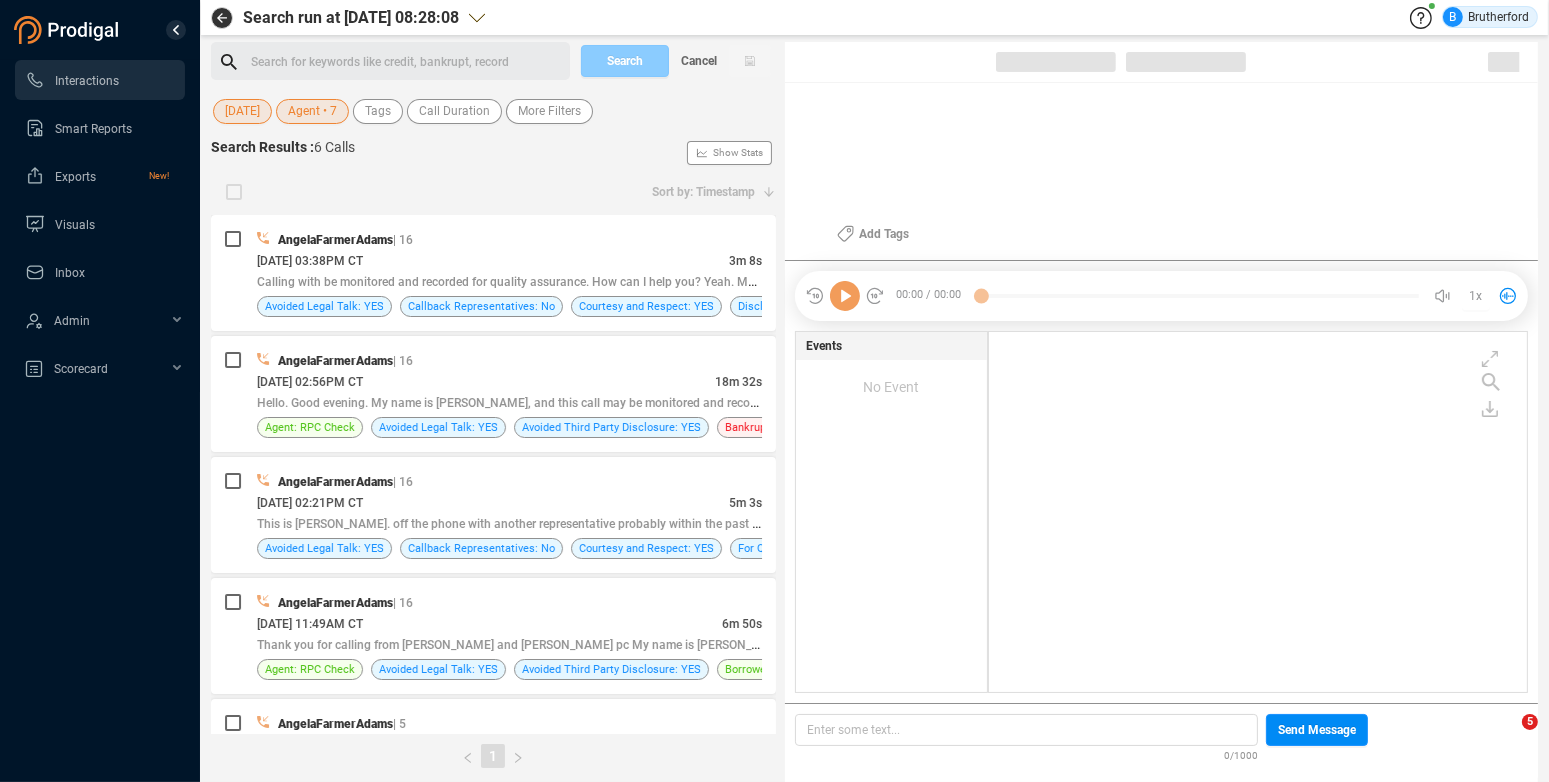 scroll, scrollTop: 346, scrollLeft: 523, axis: both 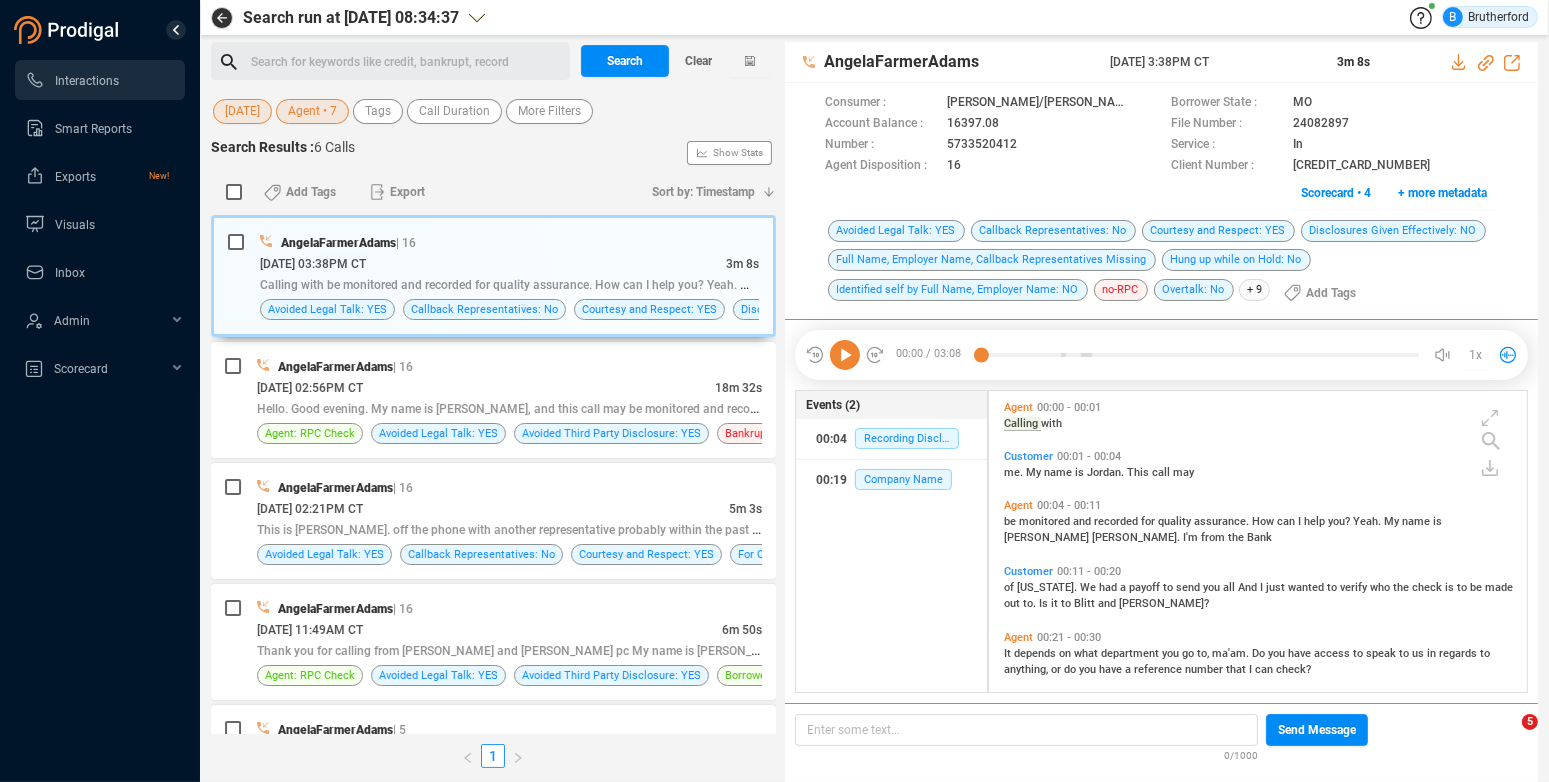 click on "Agent • 7" at bounding box center [312, 111] 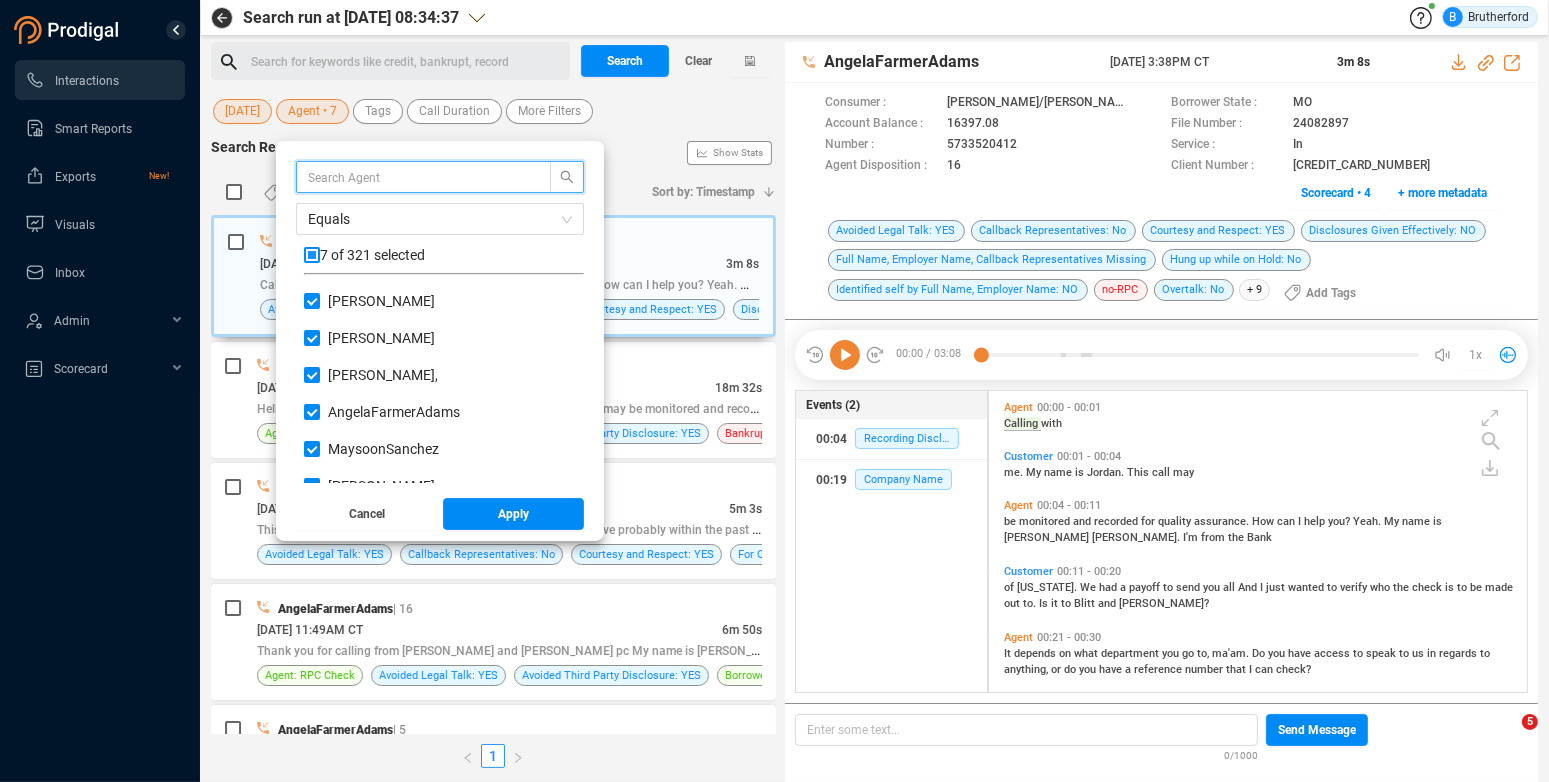 scroll, scrollTop: 15, scrollLeft: 15, axis: both 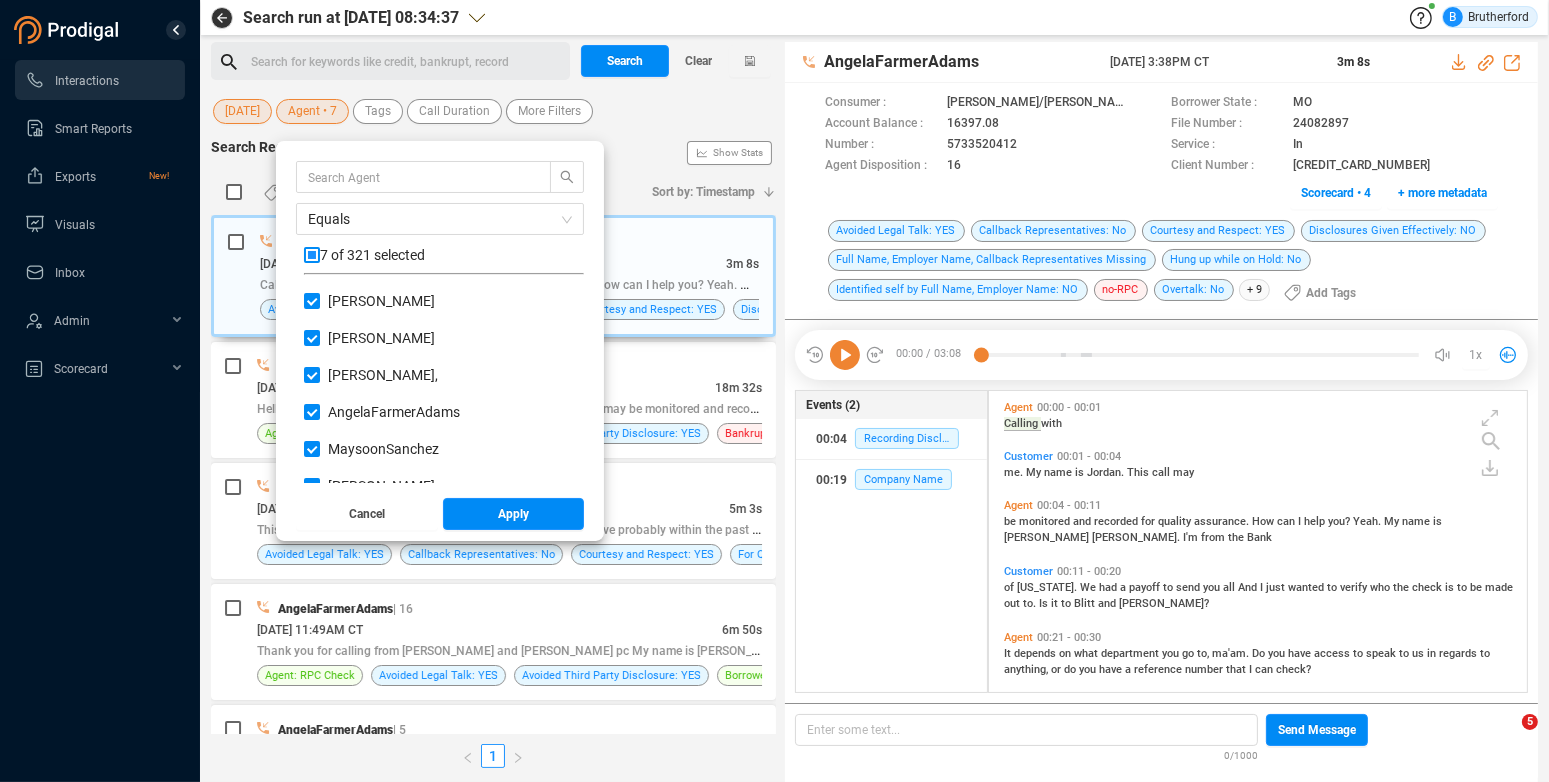 click at bounding box center (312, 255) 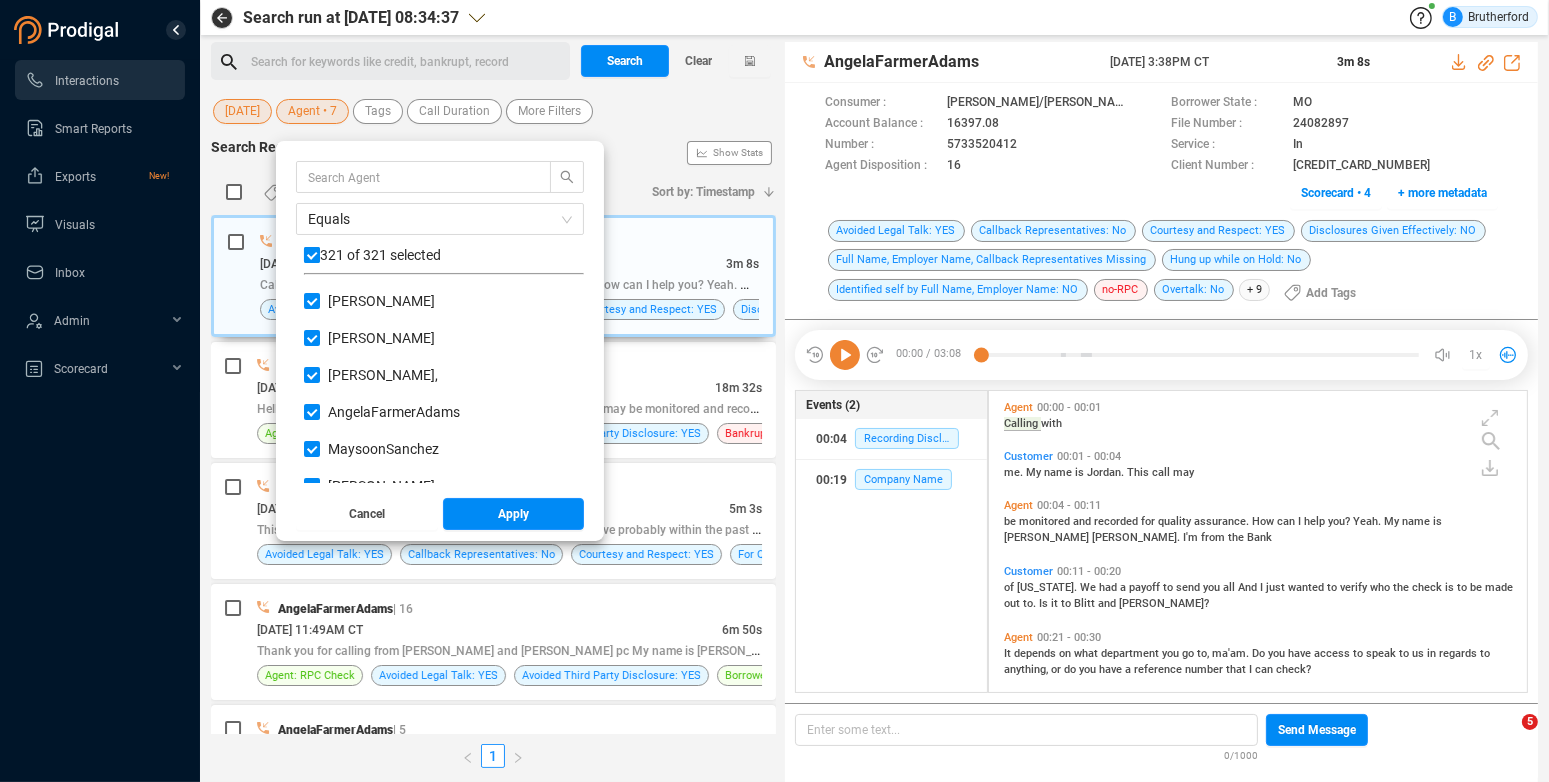 click at bounding box center [312, 255] 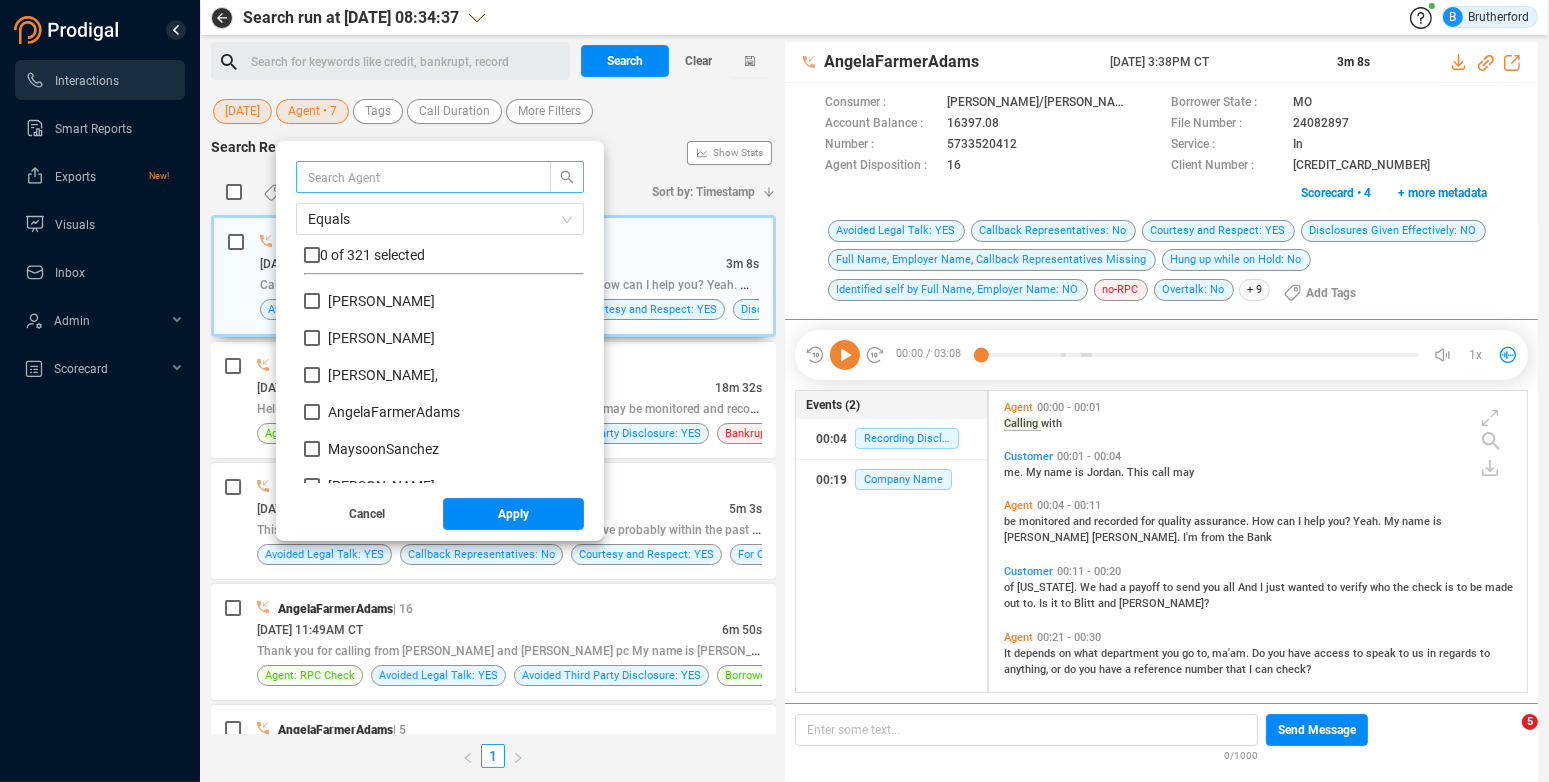 click at bounding box center [414, 177] 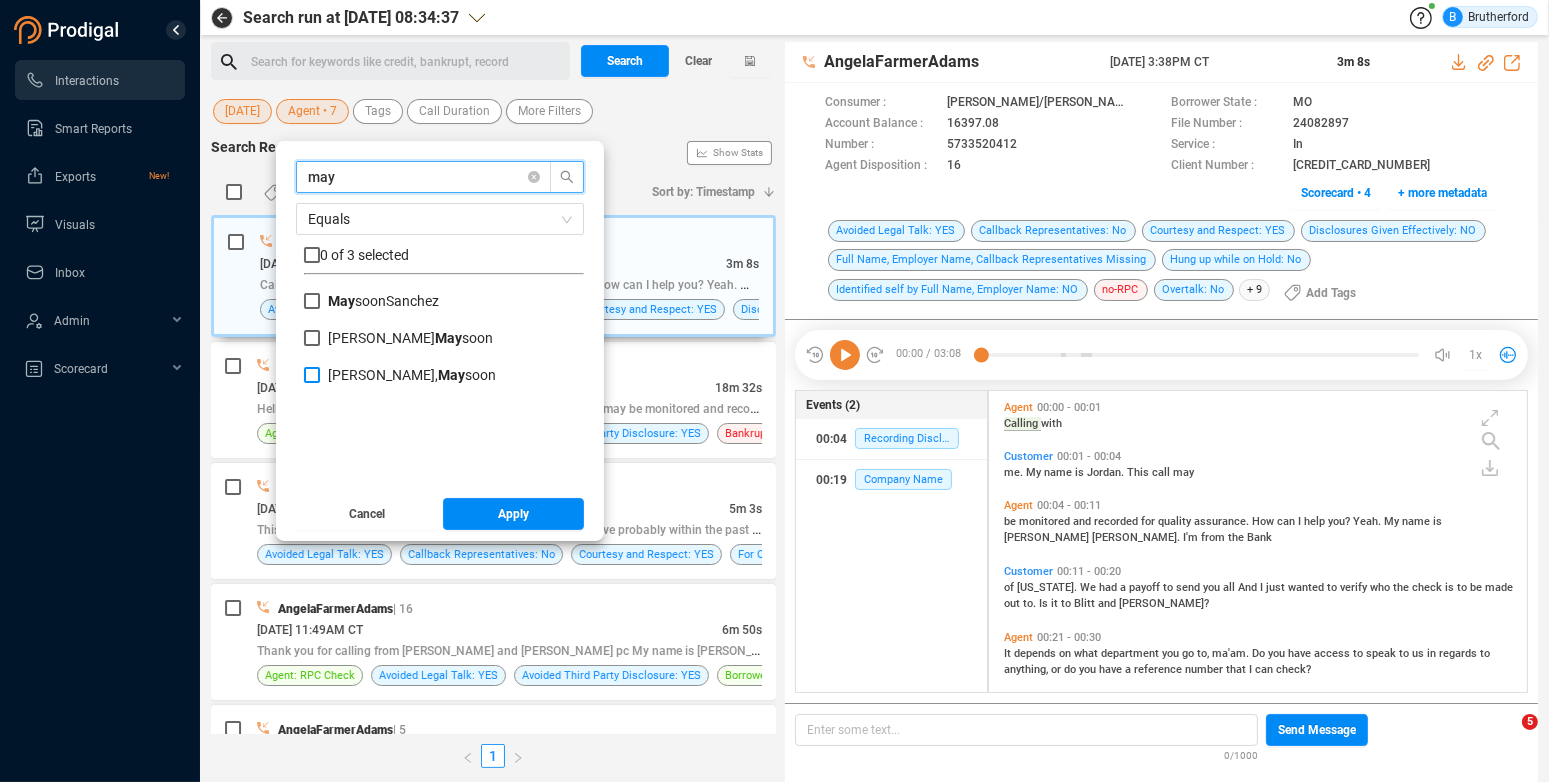 type on "may" 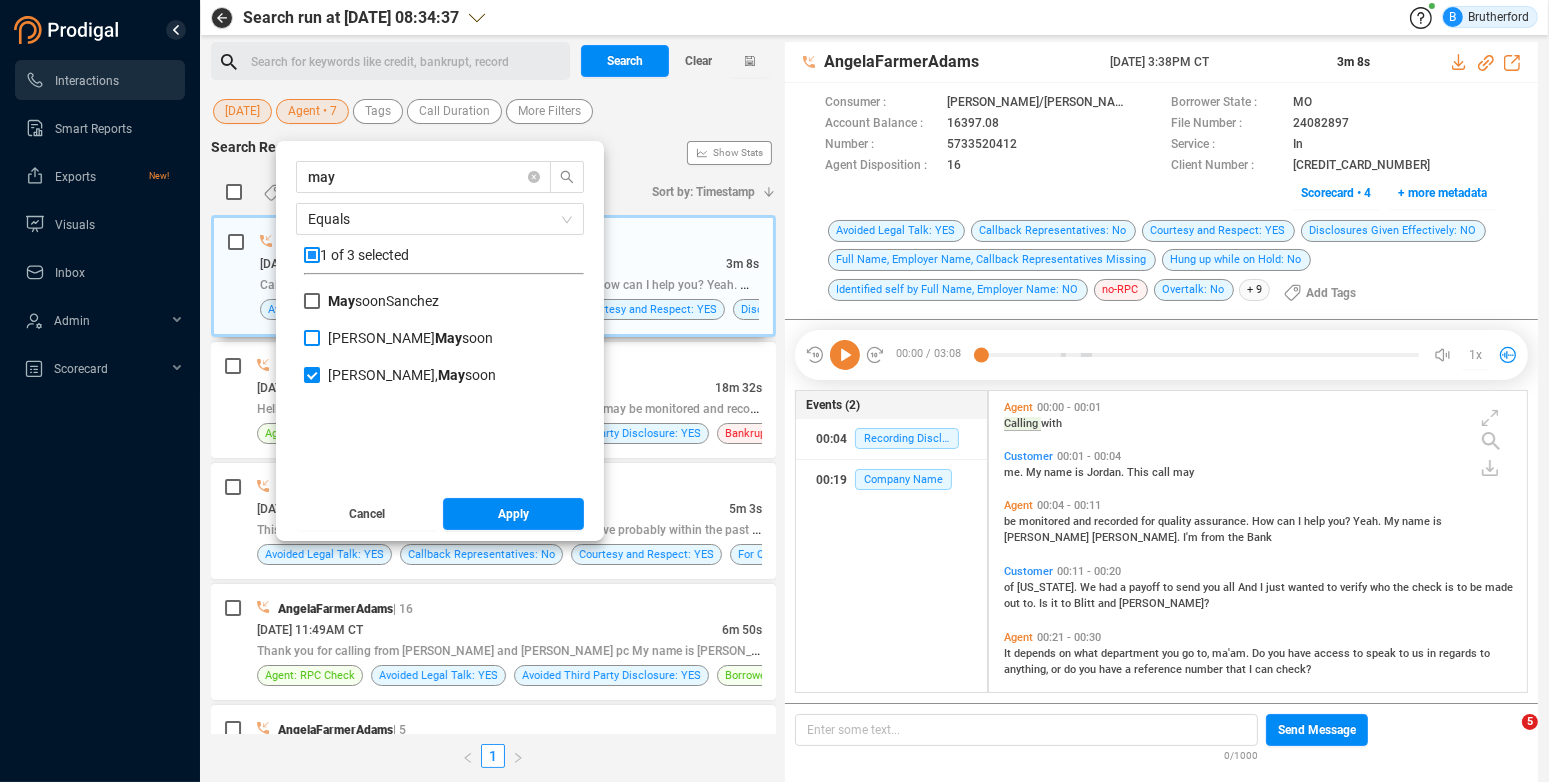 click on "[PERSON_NAME]  May soon" at bounding box center [312, 338] 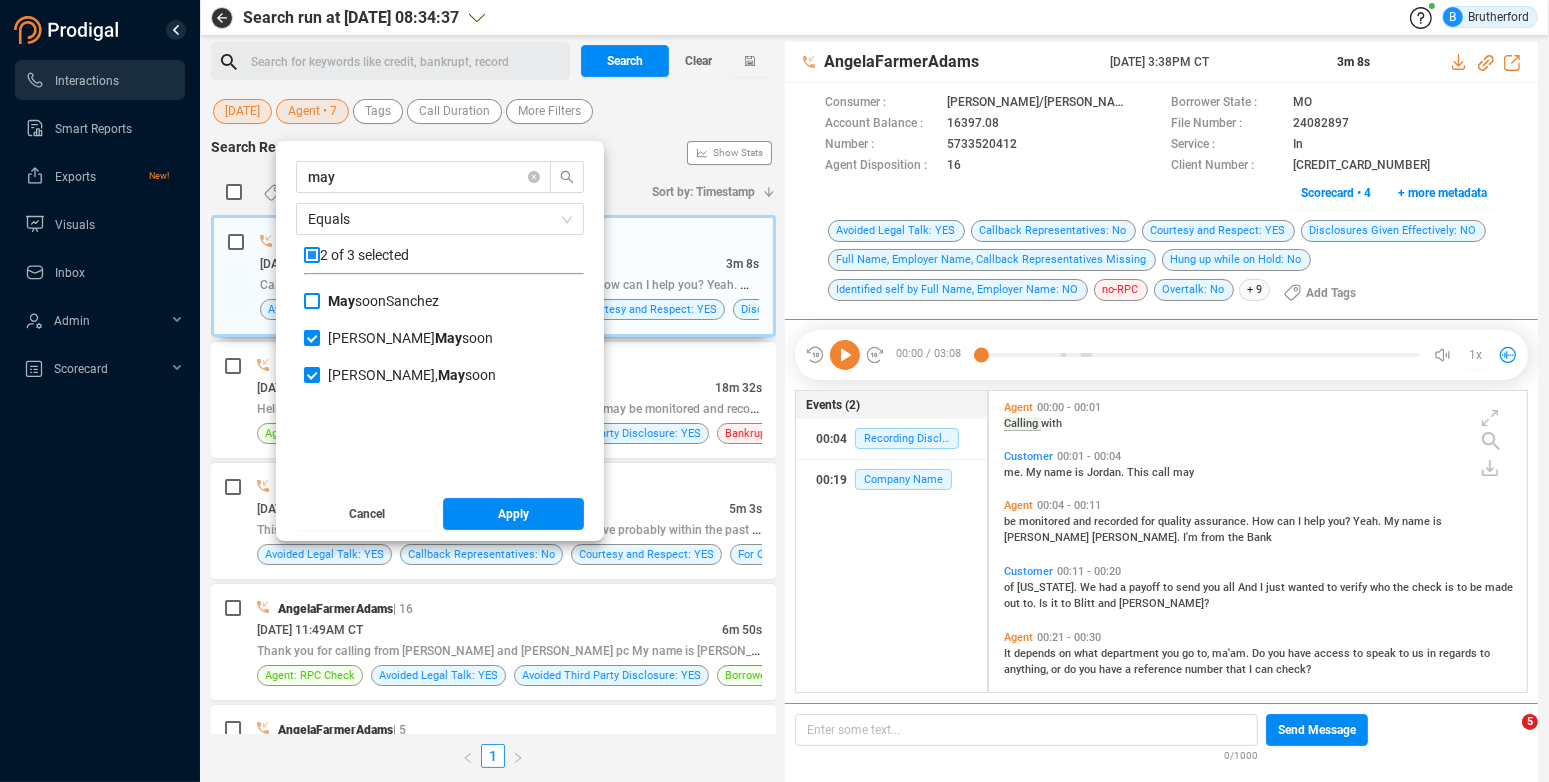 click on "May soonSanchez" at bounding box center (312, 301) 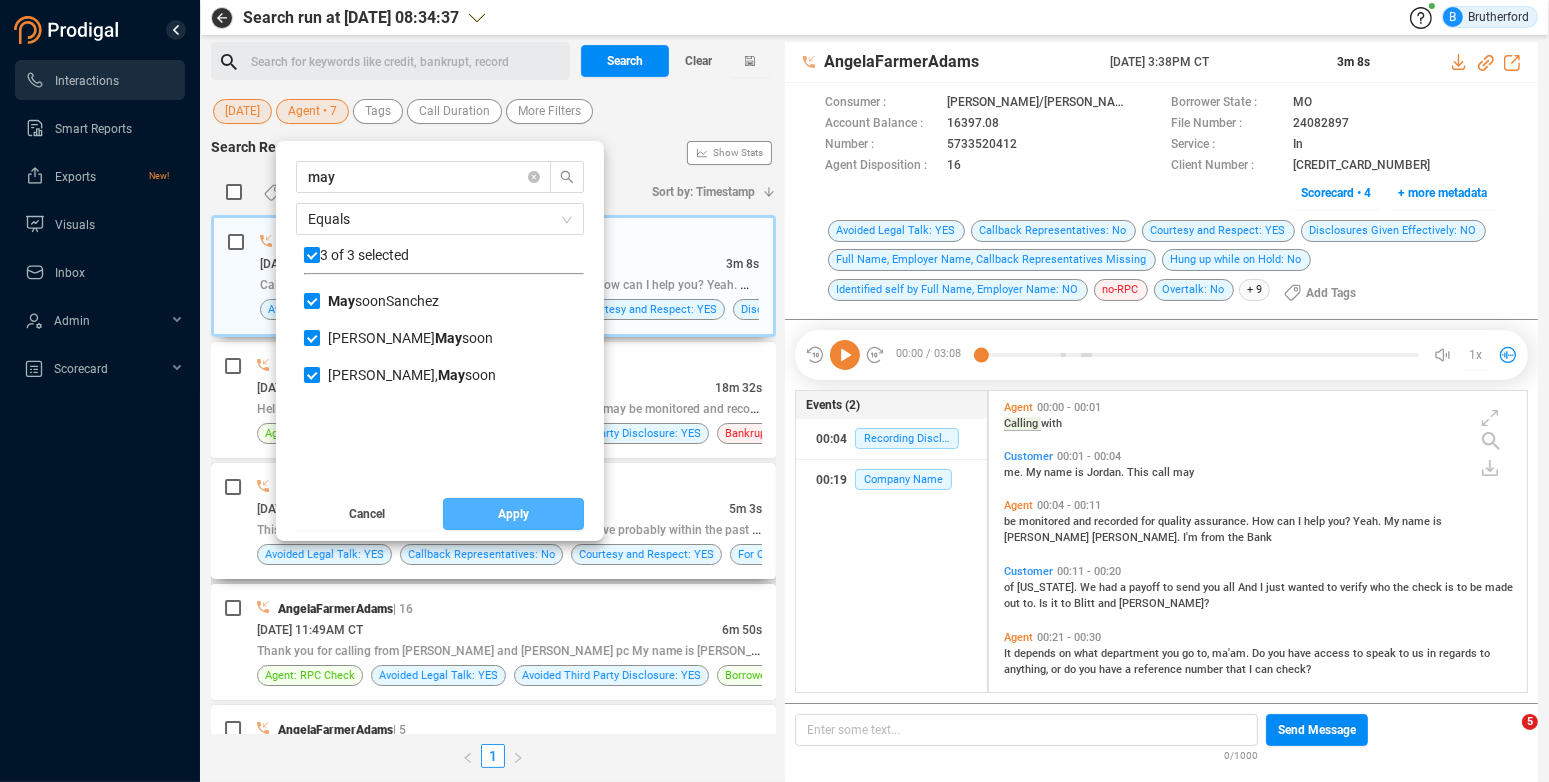 click on "Apply" at bounding box center (513, 514) 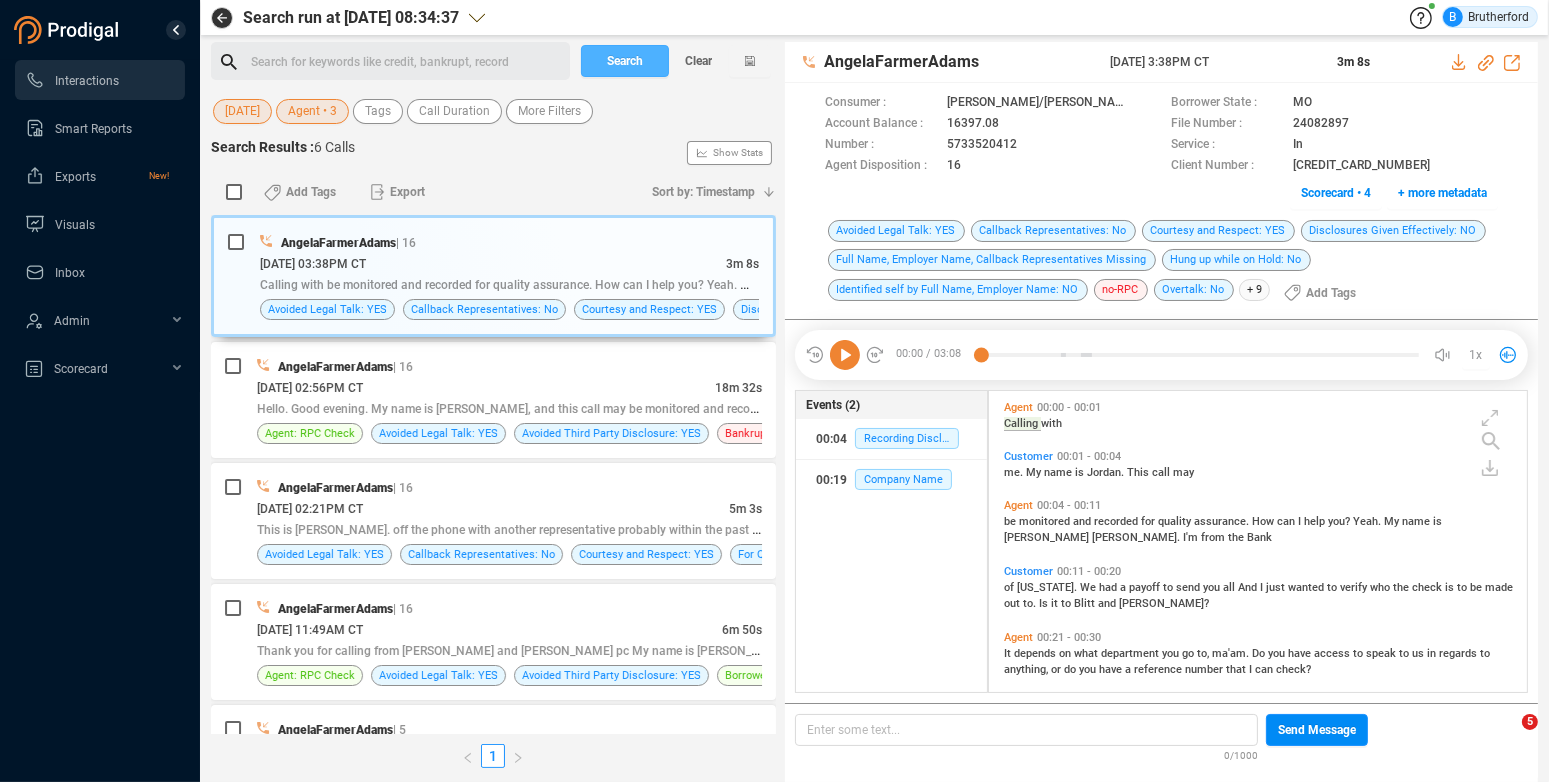 click on "Search" at bounding box center (625, 61) 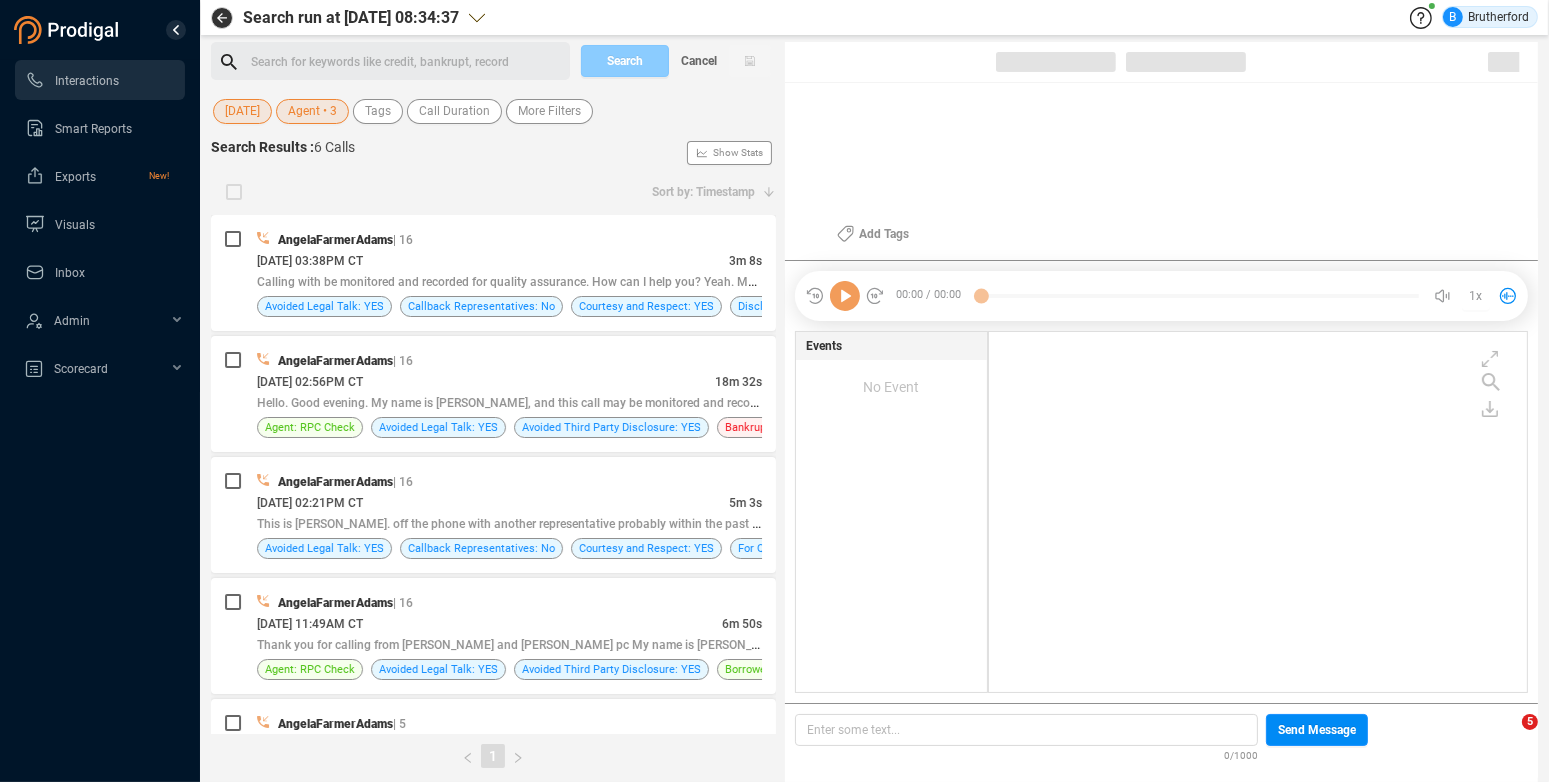 scroll, scrollTop: 346, scrollLeft: 523, axis: both 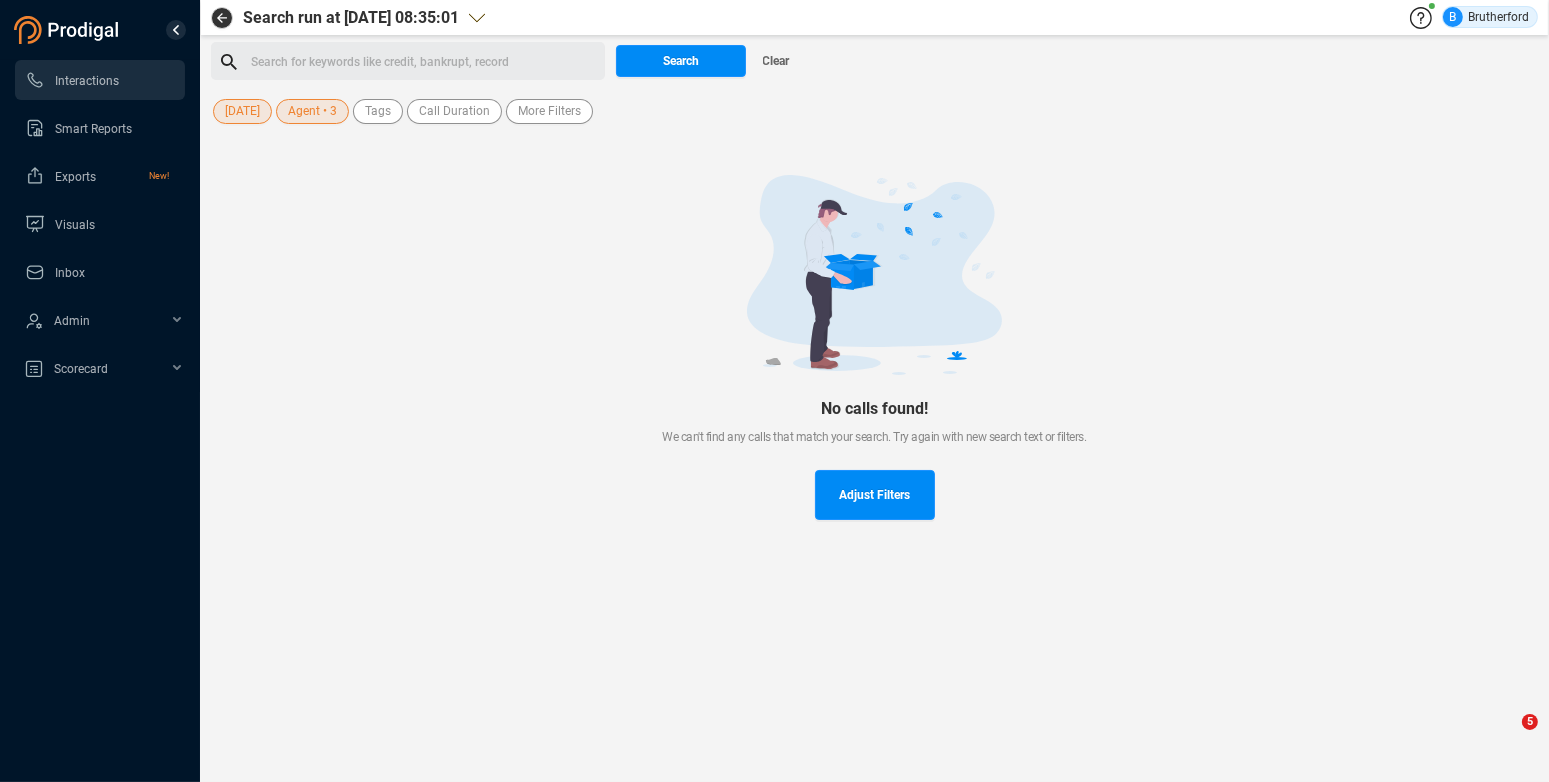 click on "Agent • 3" at bounding box center (312, 111) 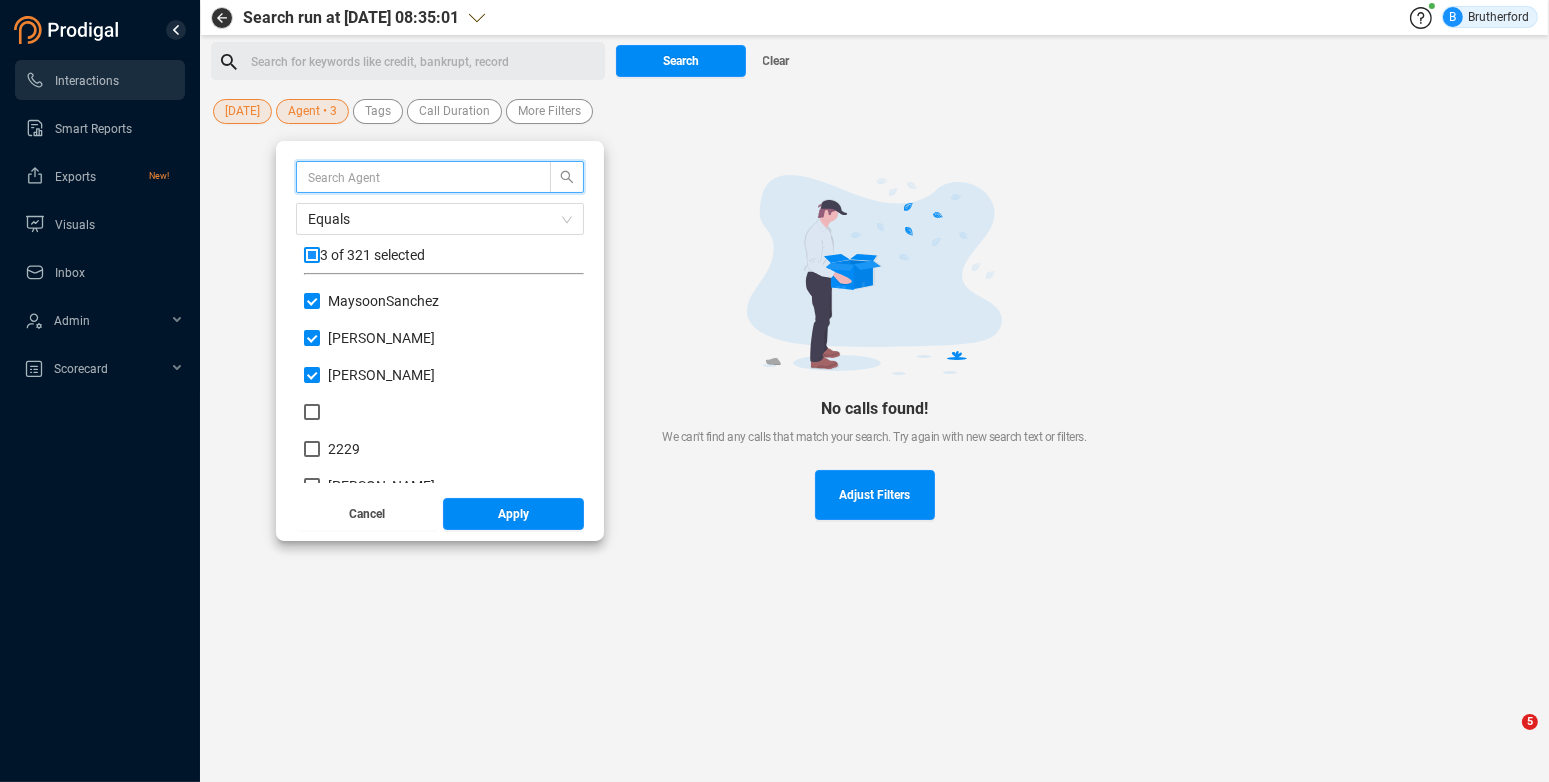 scroll, scrollTop: 15, scrollLeft: 15, axis: both 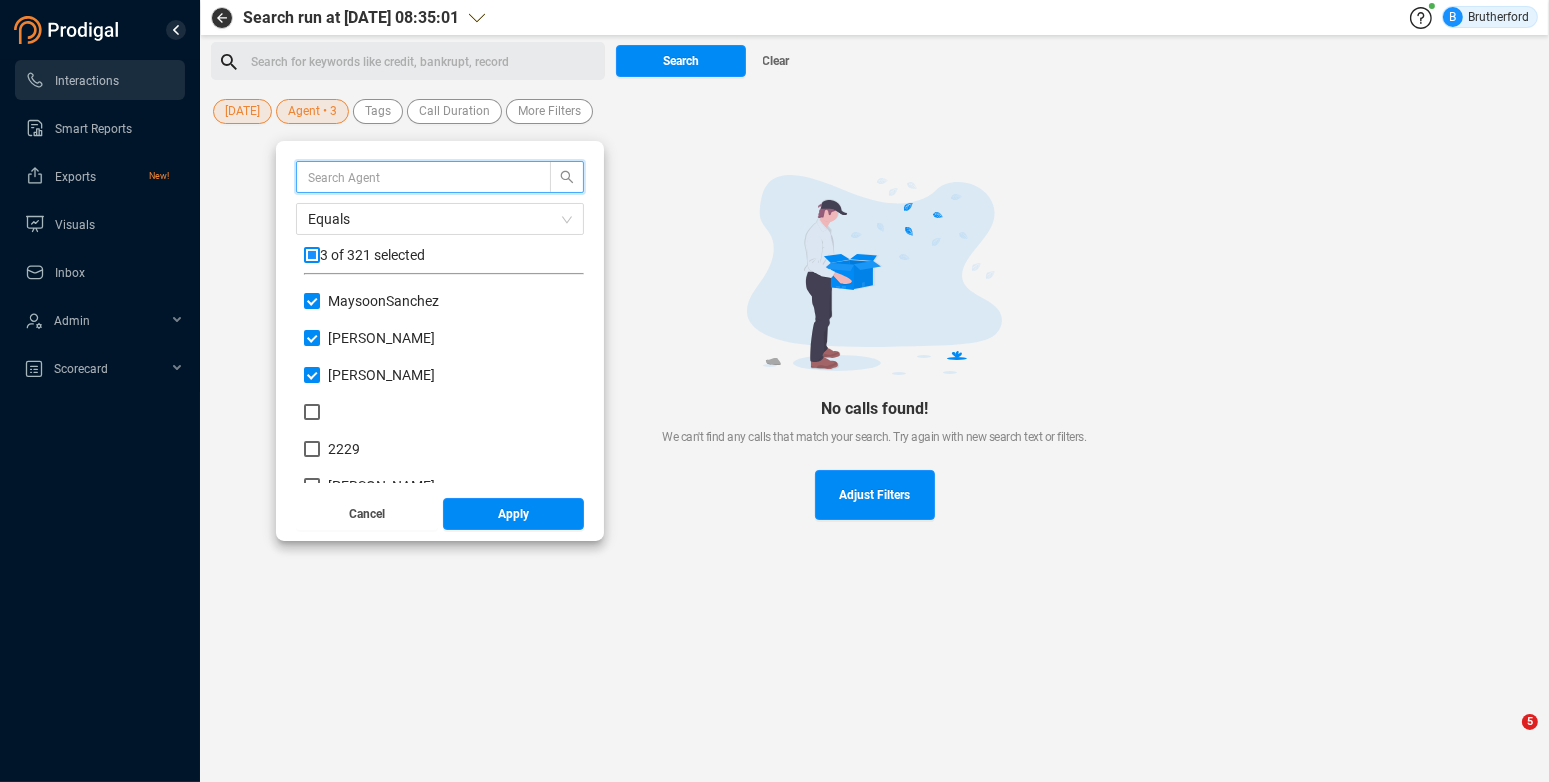 click at bounding box center (312, 255) 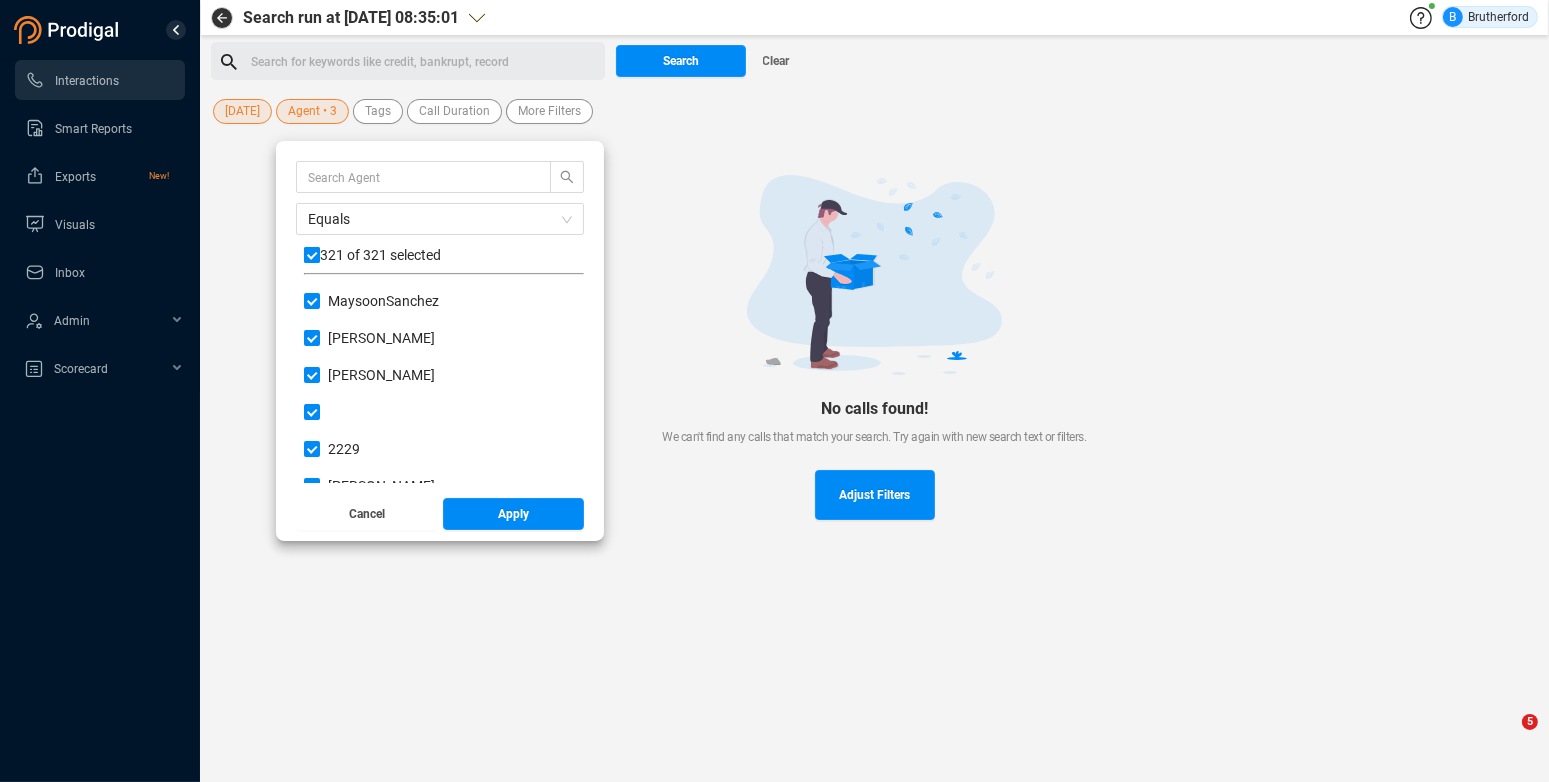 click at bounding box center [312, 255] 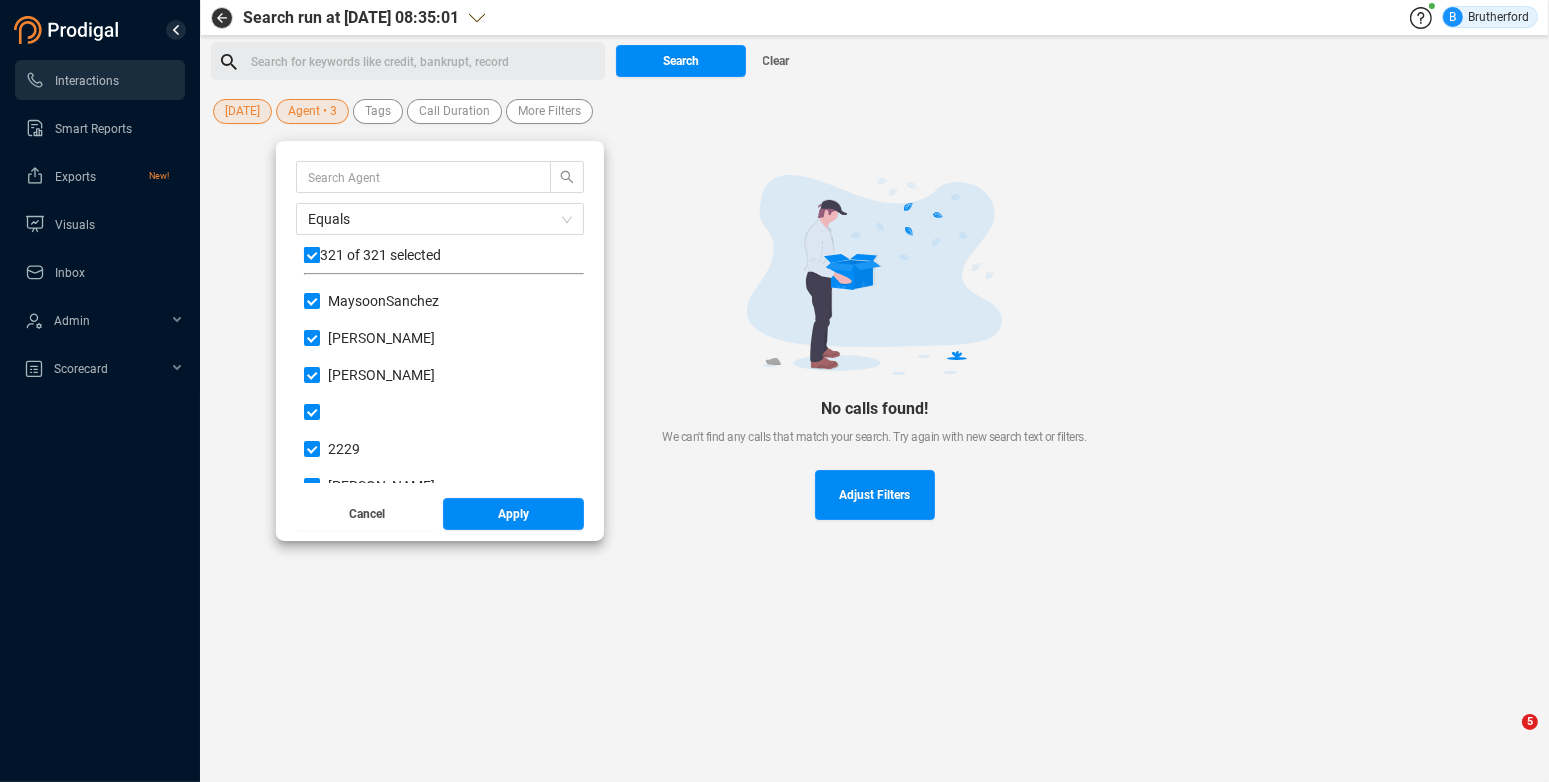 checkbox on "false" 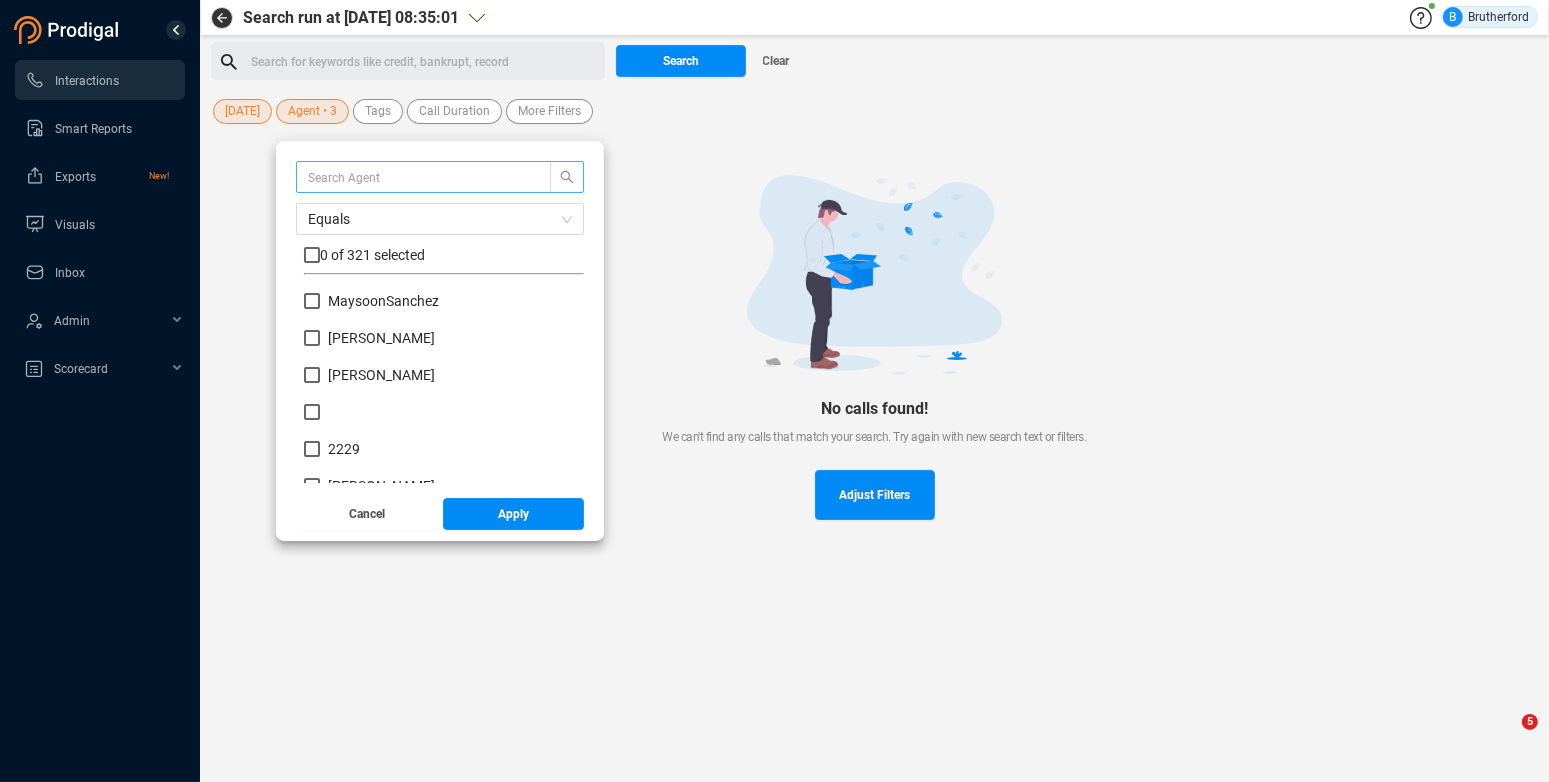 click at bounding box center (414, 177) 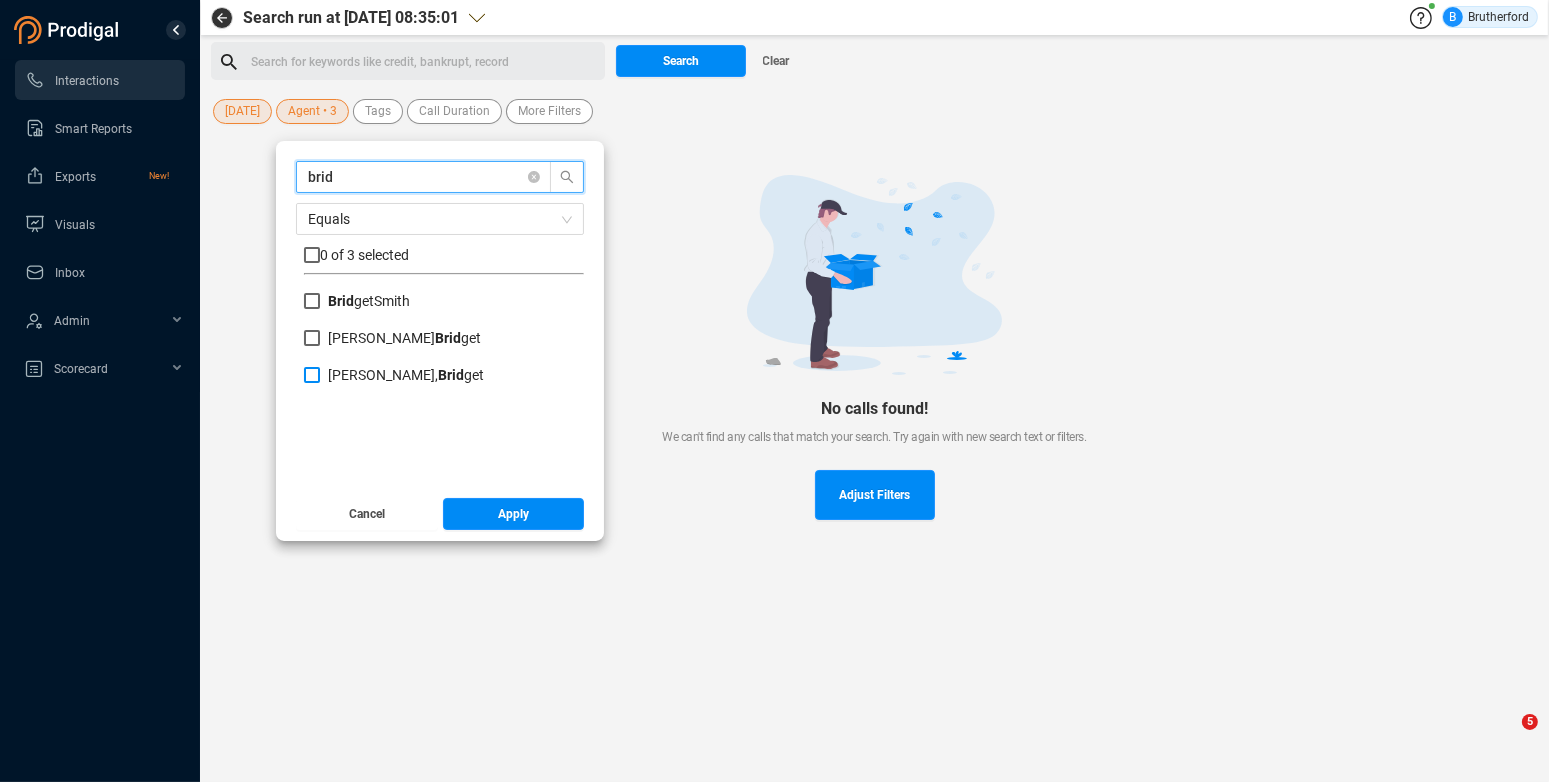 type on "brid" 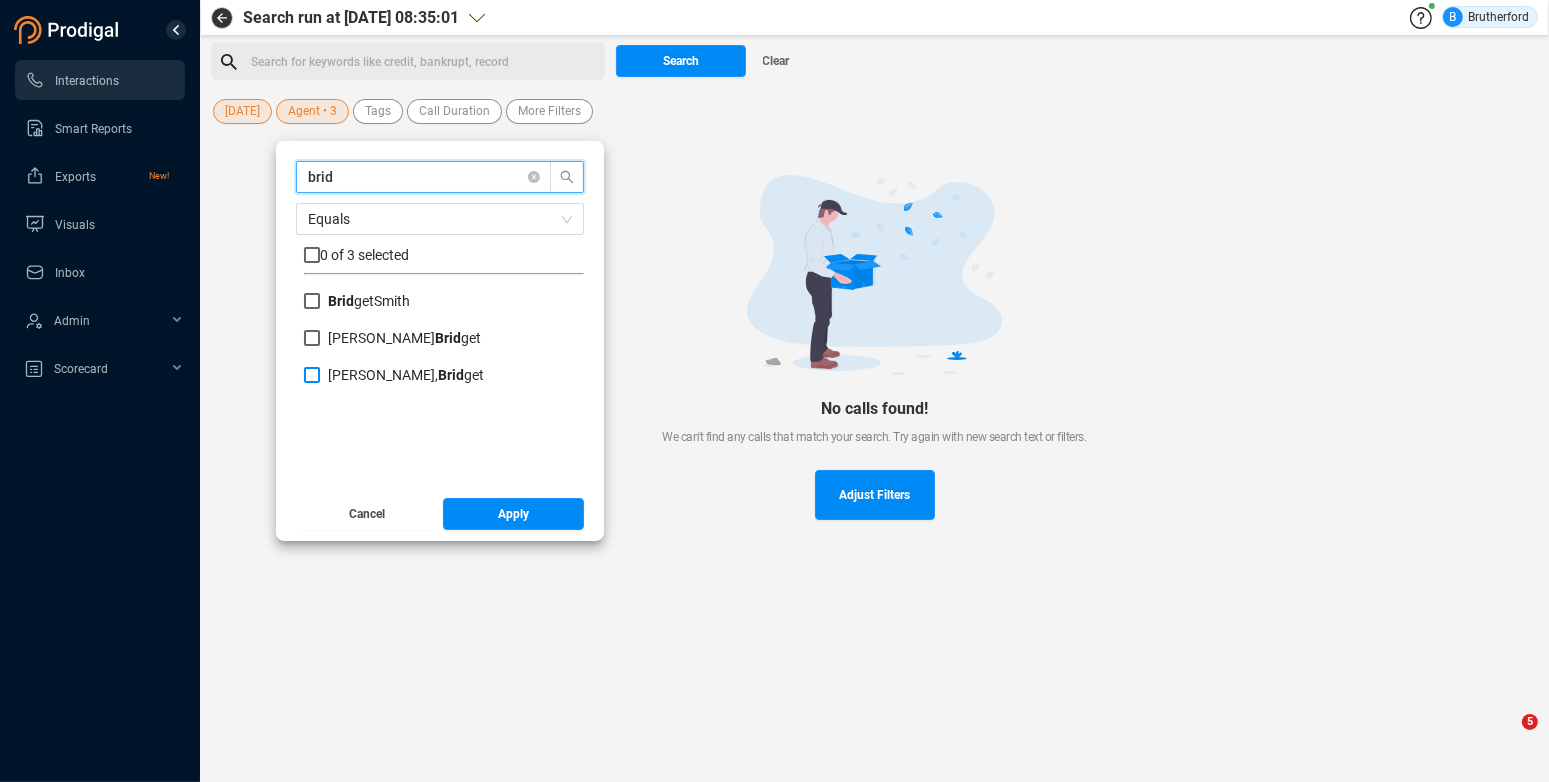 click on "[PERSON_NAME] get" at bounding box center (312, 375) 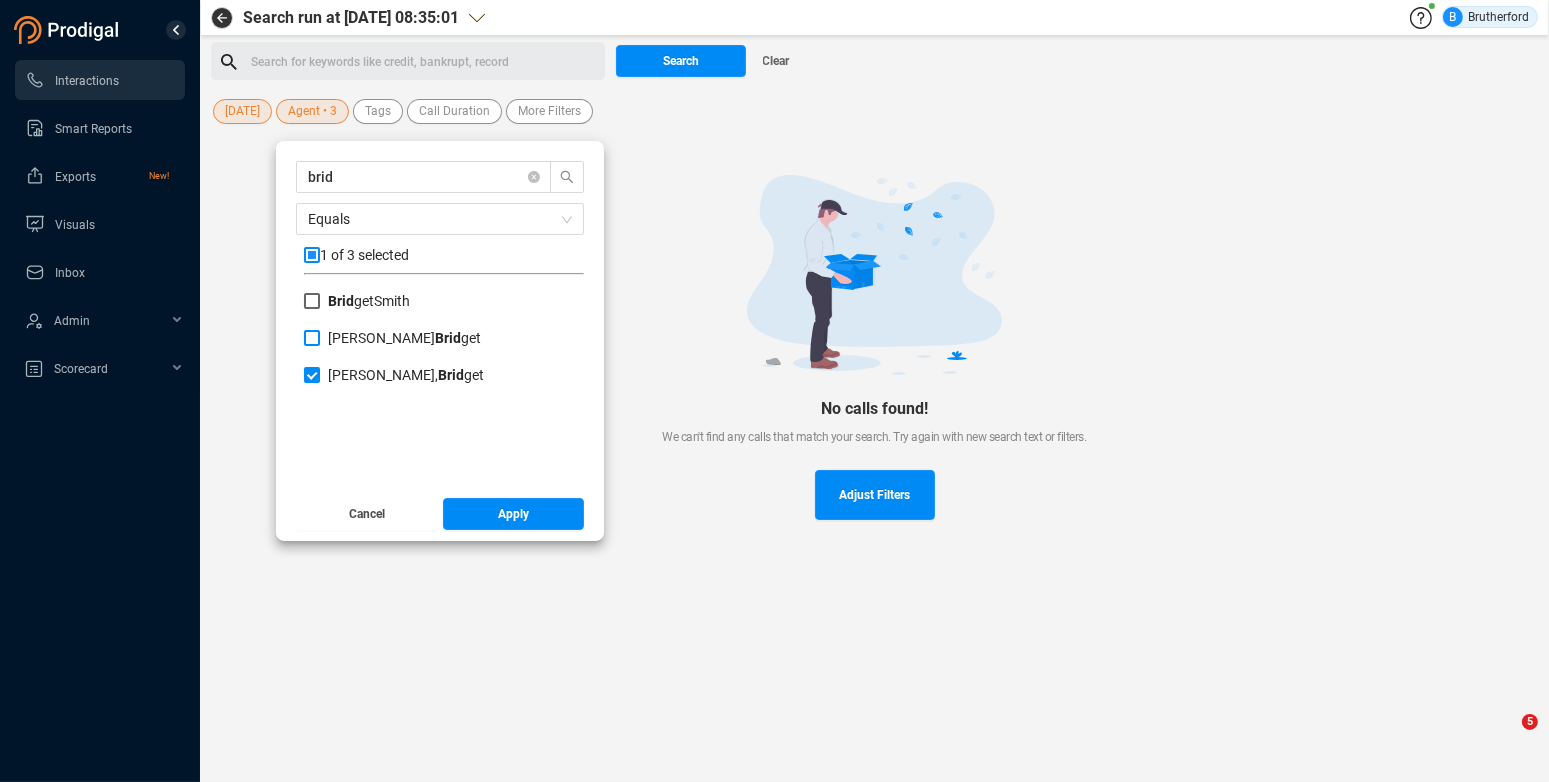 click on "[PERSON_NAME] get" at bounding box center (312, 338) 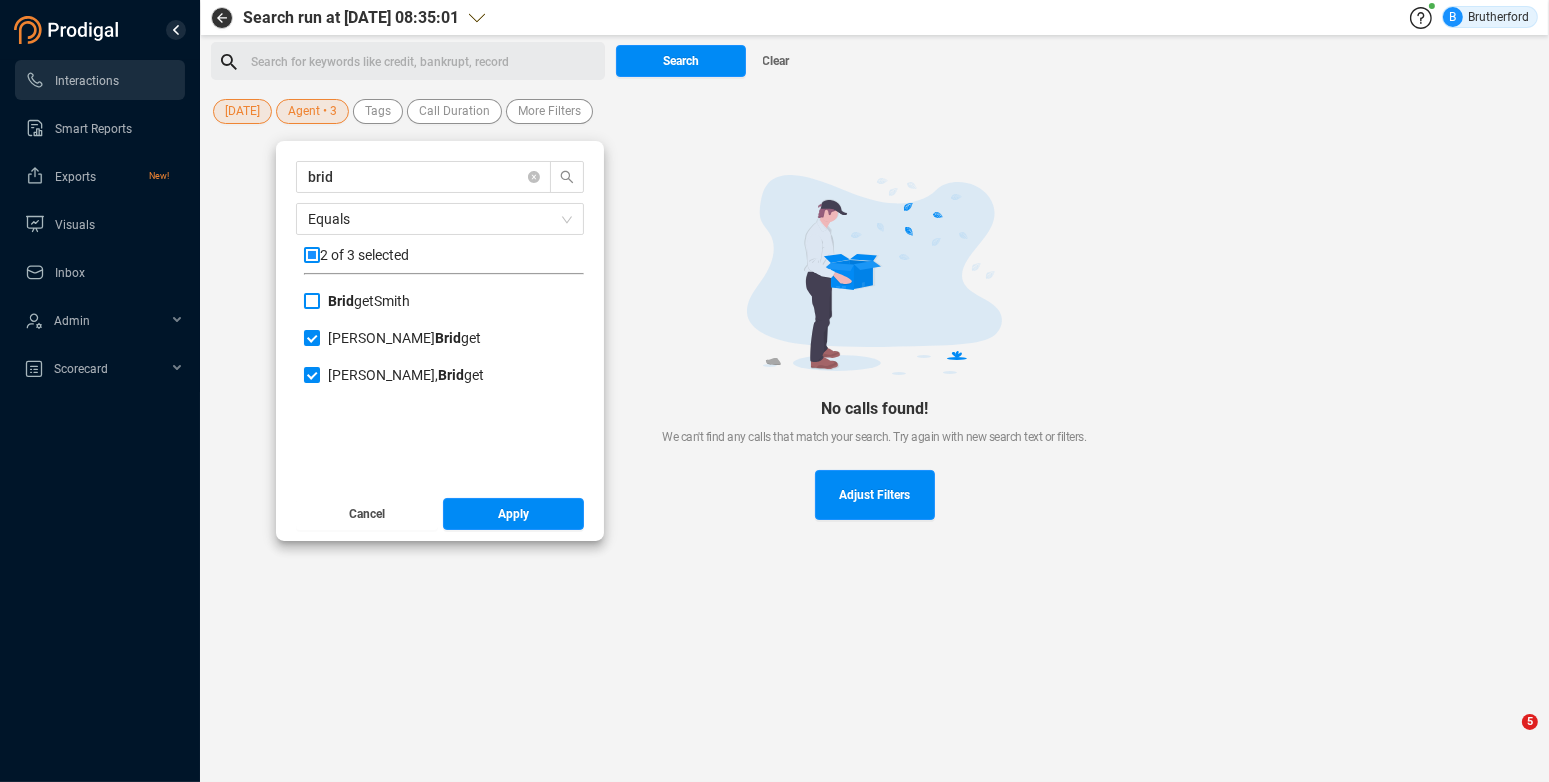 click on "Brid getSmith" at bounding box center [312, 301] 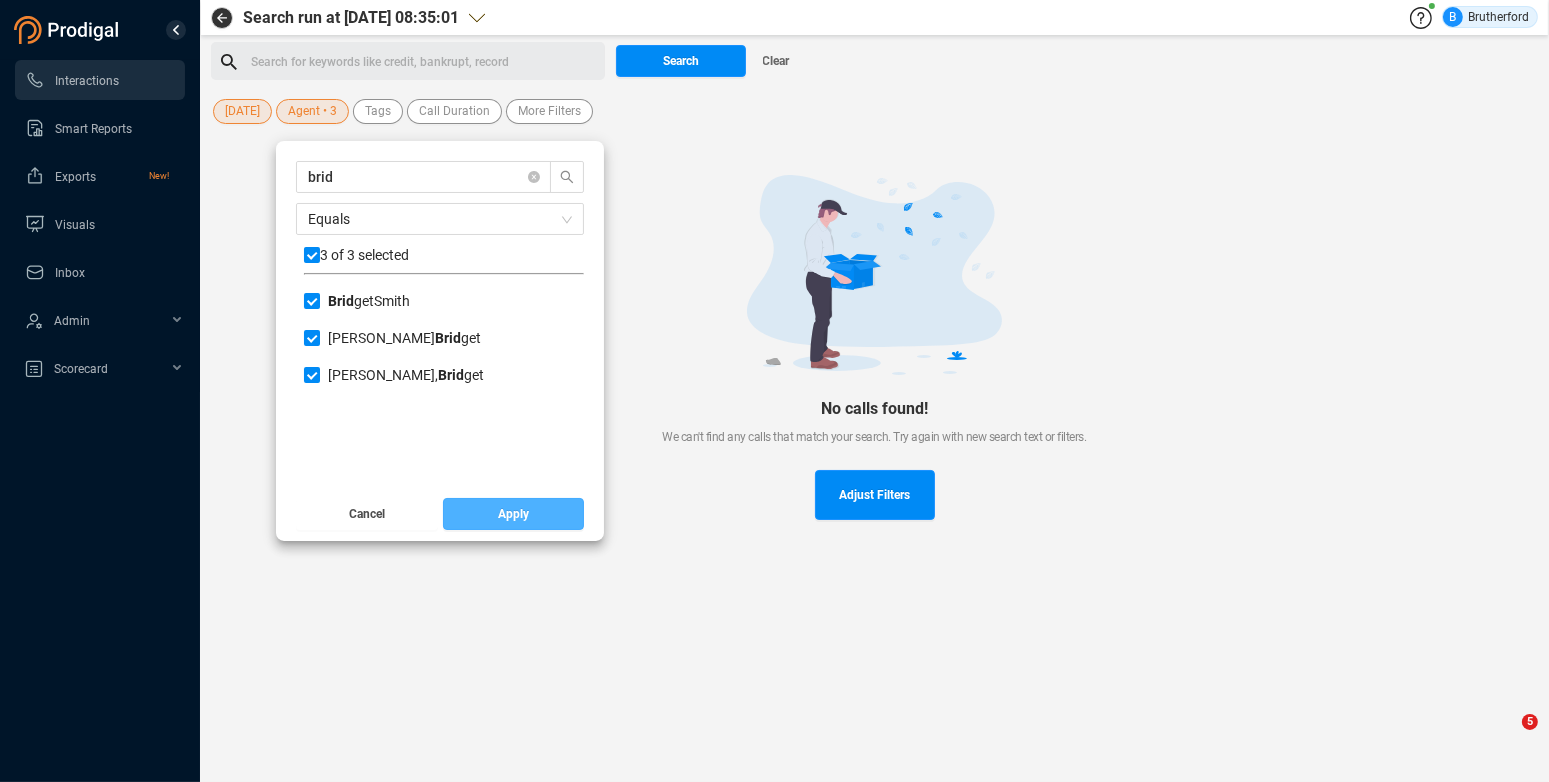 click on "Apply" at bounding box center (513, 514) 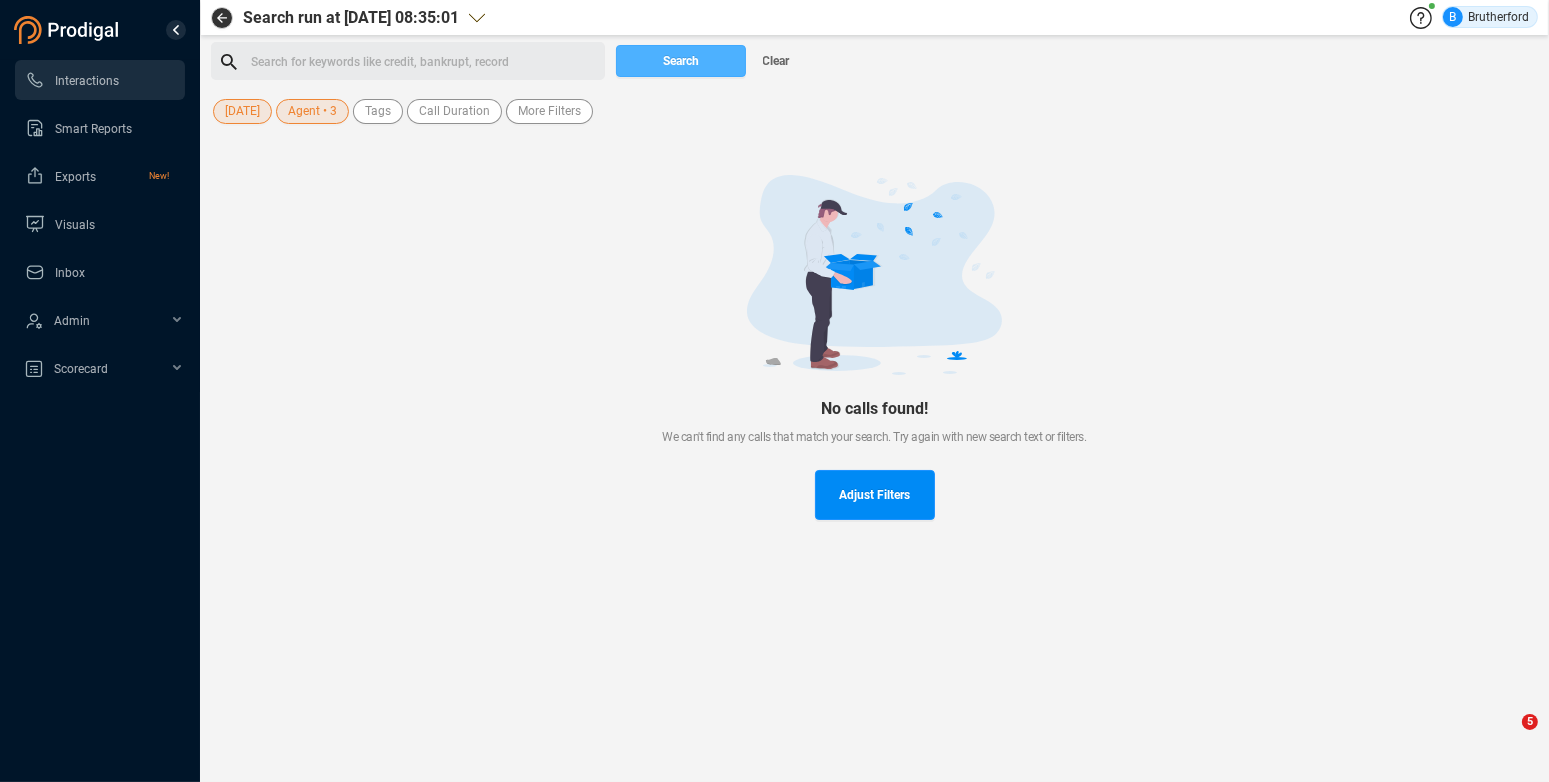 click on "Search" at bounding box center (681, 61) 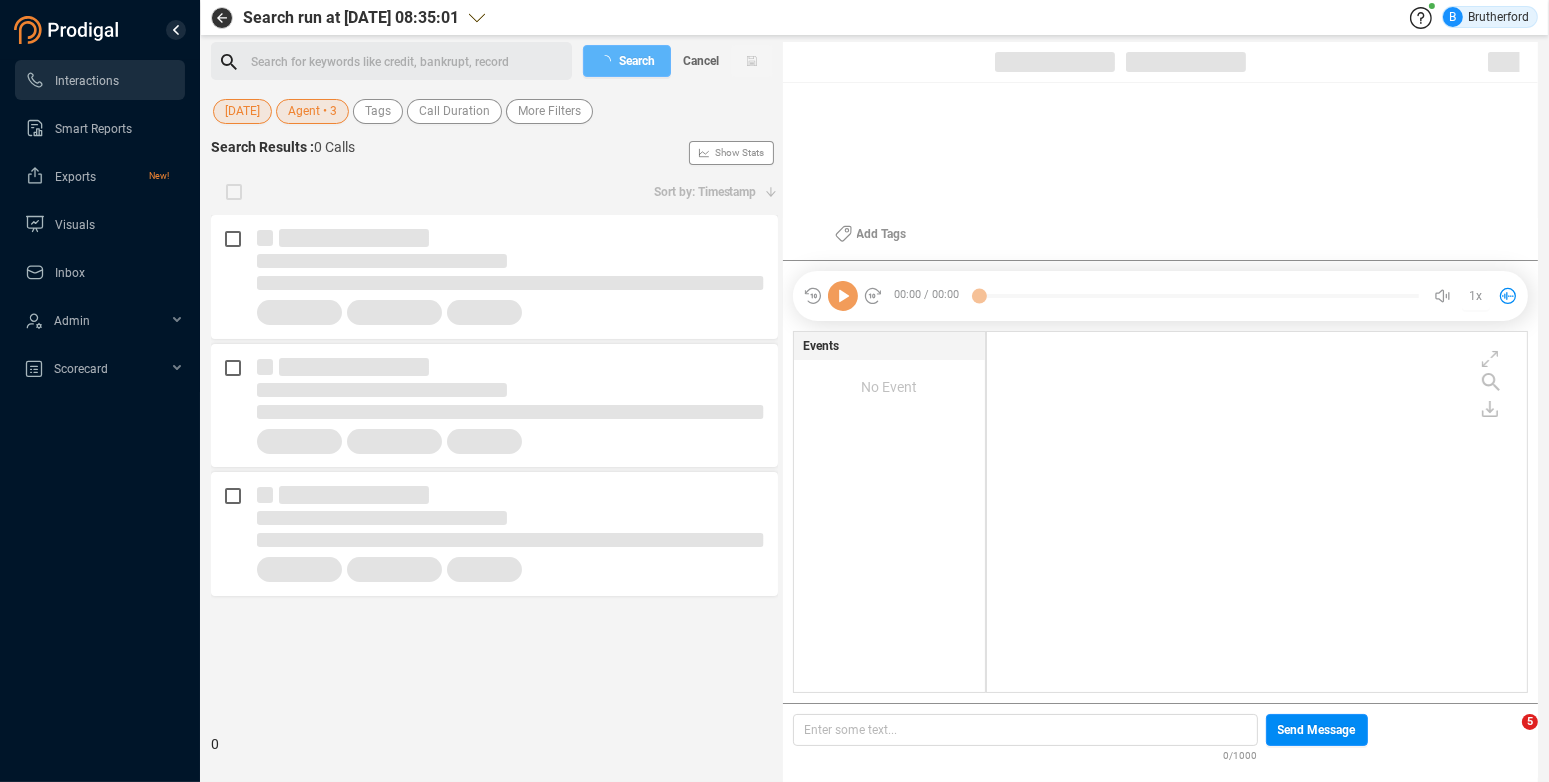scroll, scrollTop: 15, scrollLeft: 15, axis: both 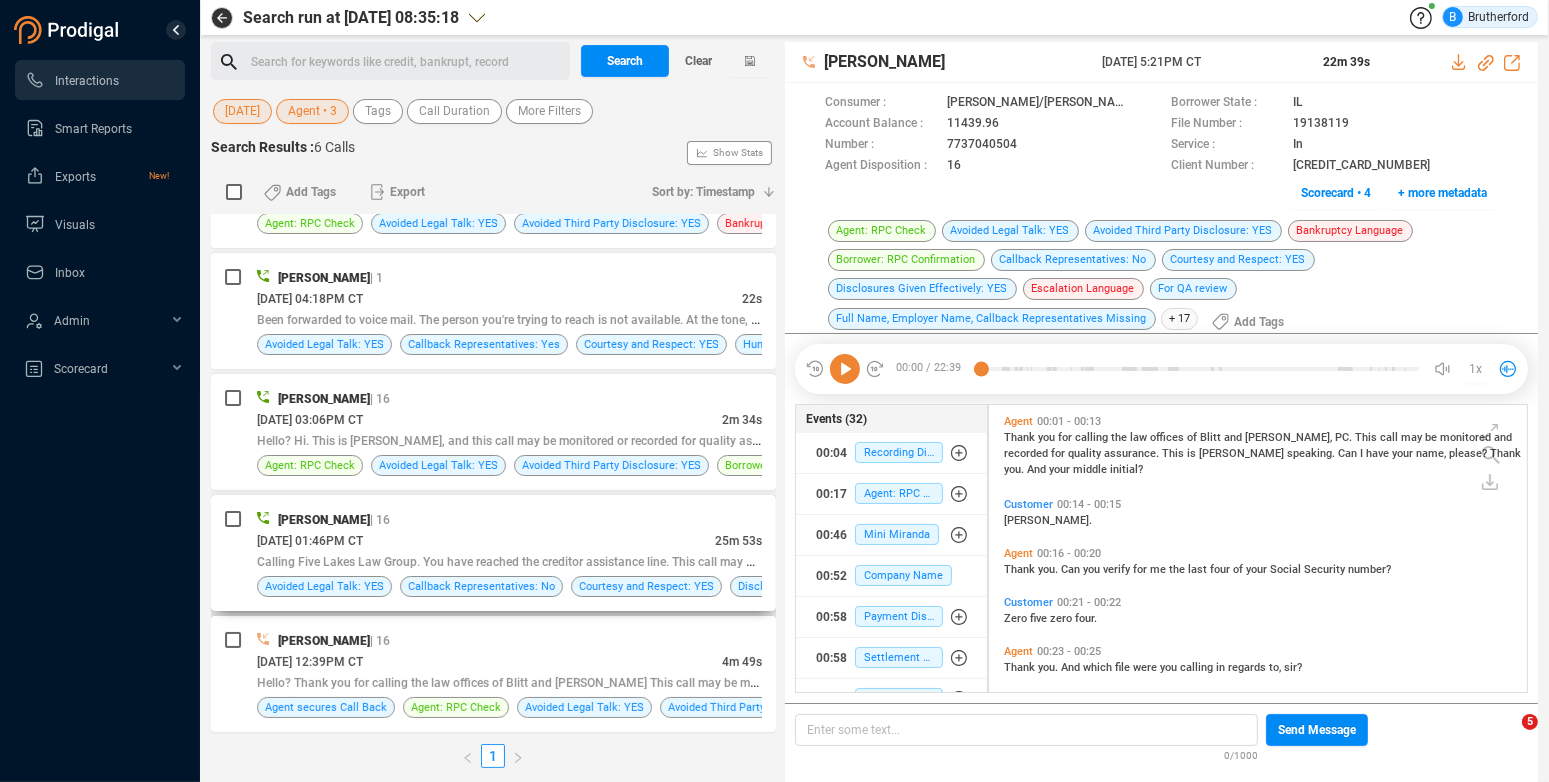 click on "[DATE] 01:46PM CT" at bounding box center [486, 540] 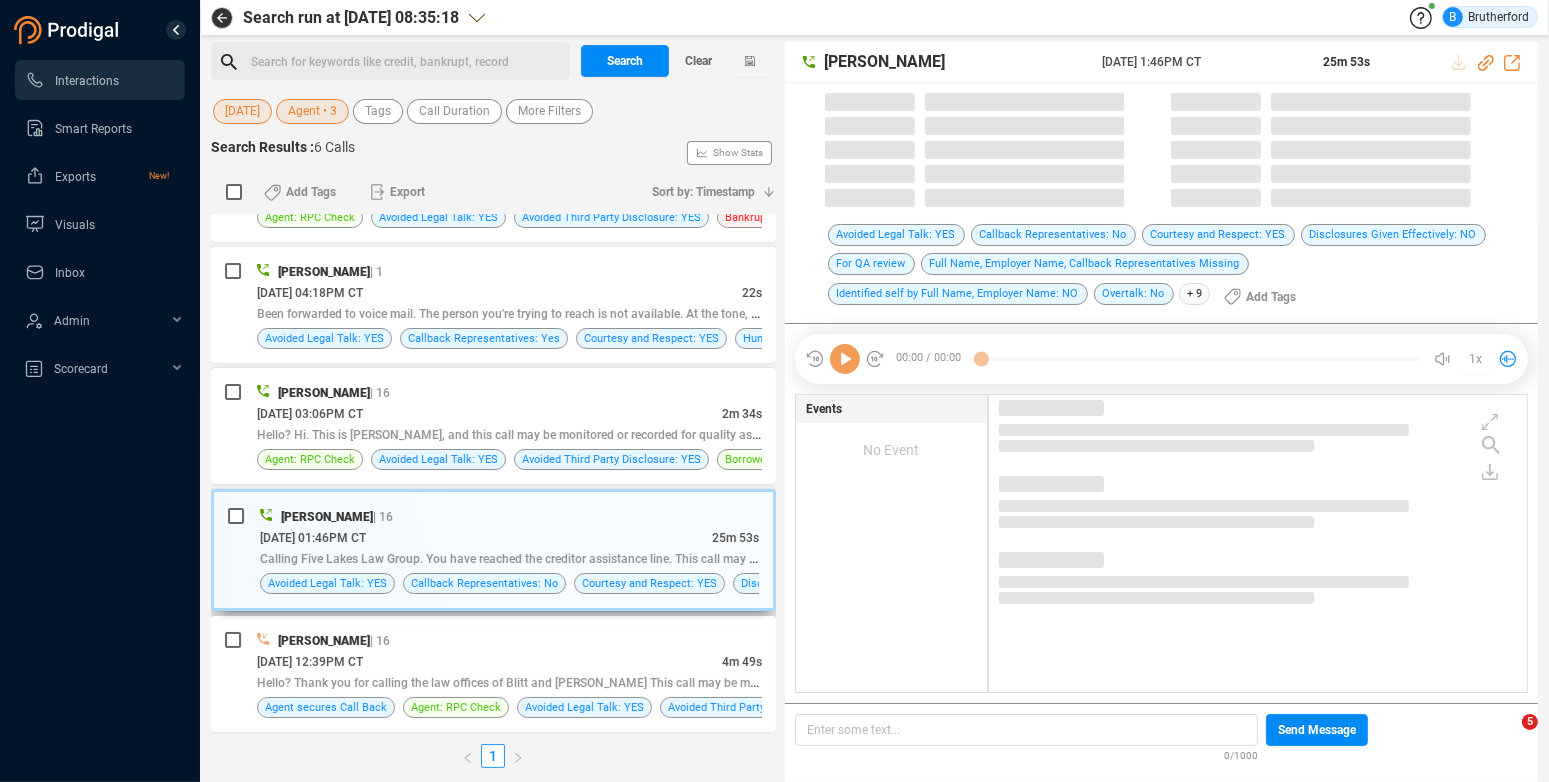 scroll, scrollTop: 205, scrollLeft: 0, axis: vertical 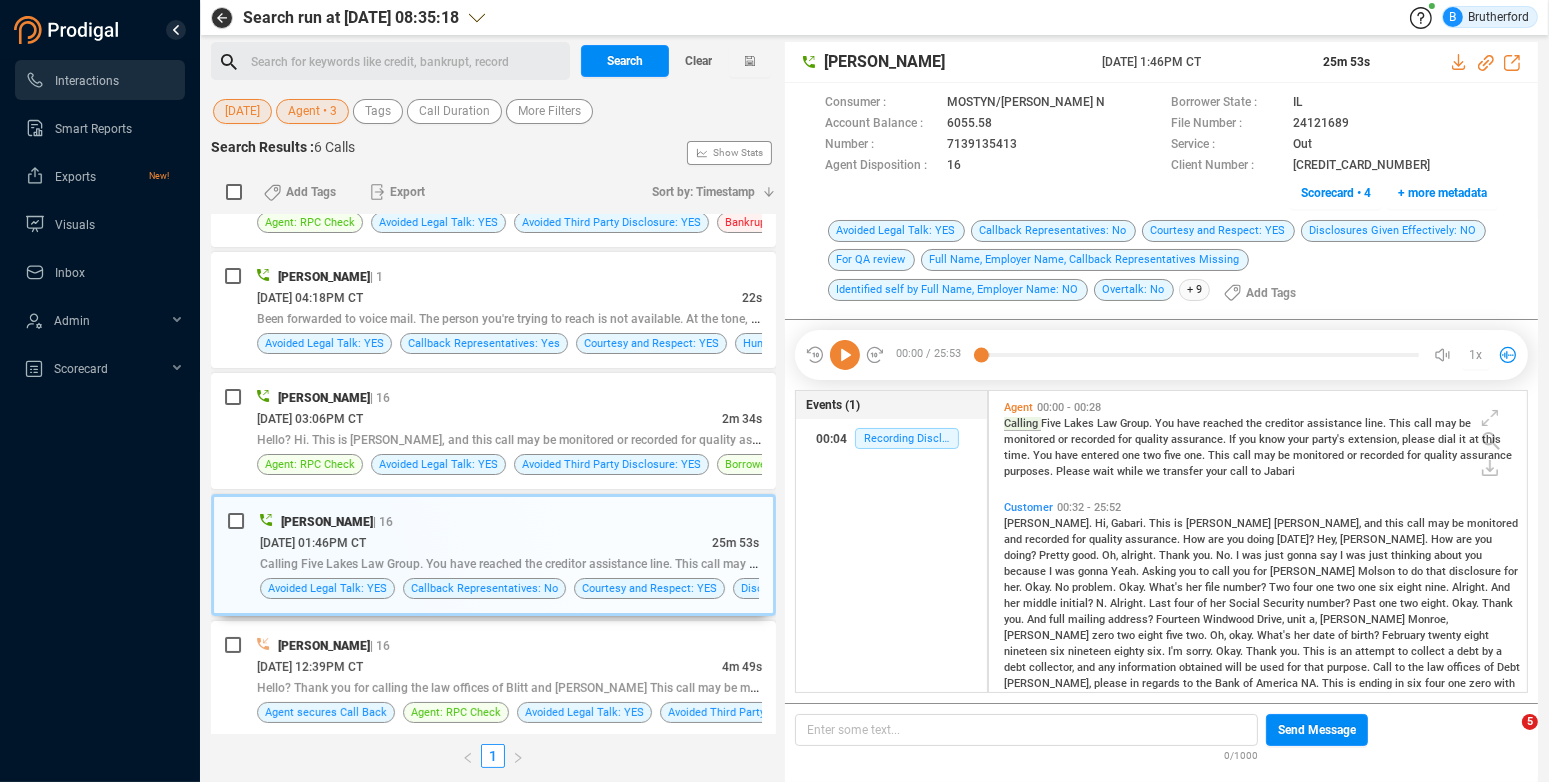 click 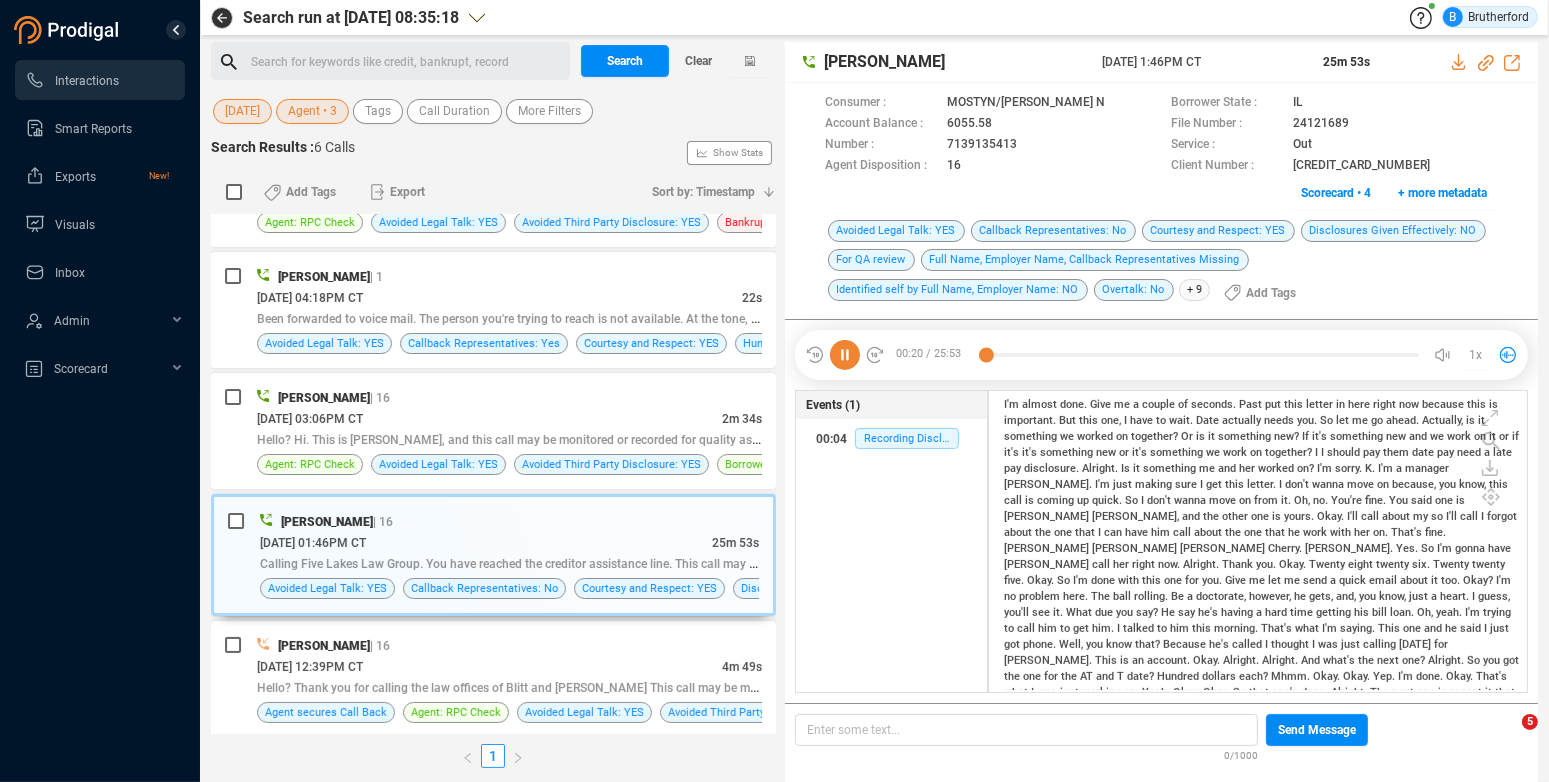 scroll, scrollTop: 947, scrollLeft: 0, axis: vertical 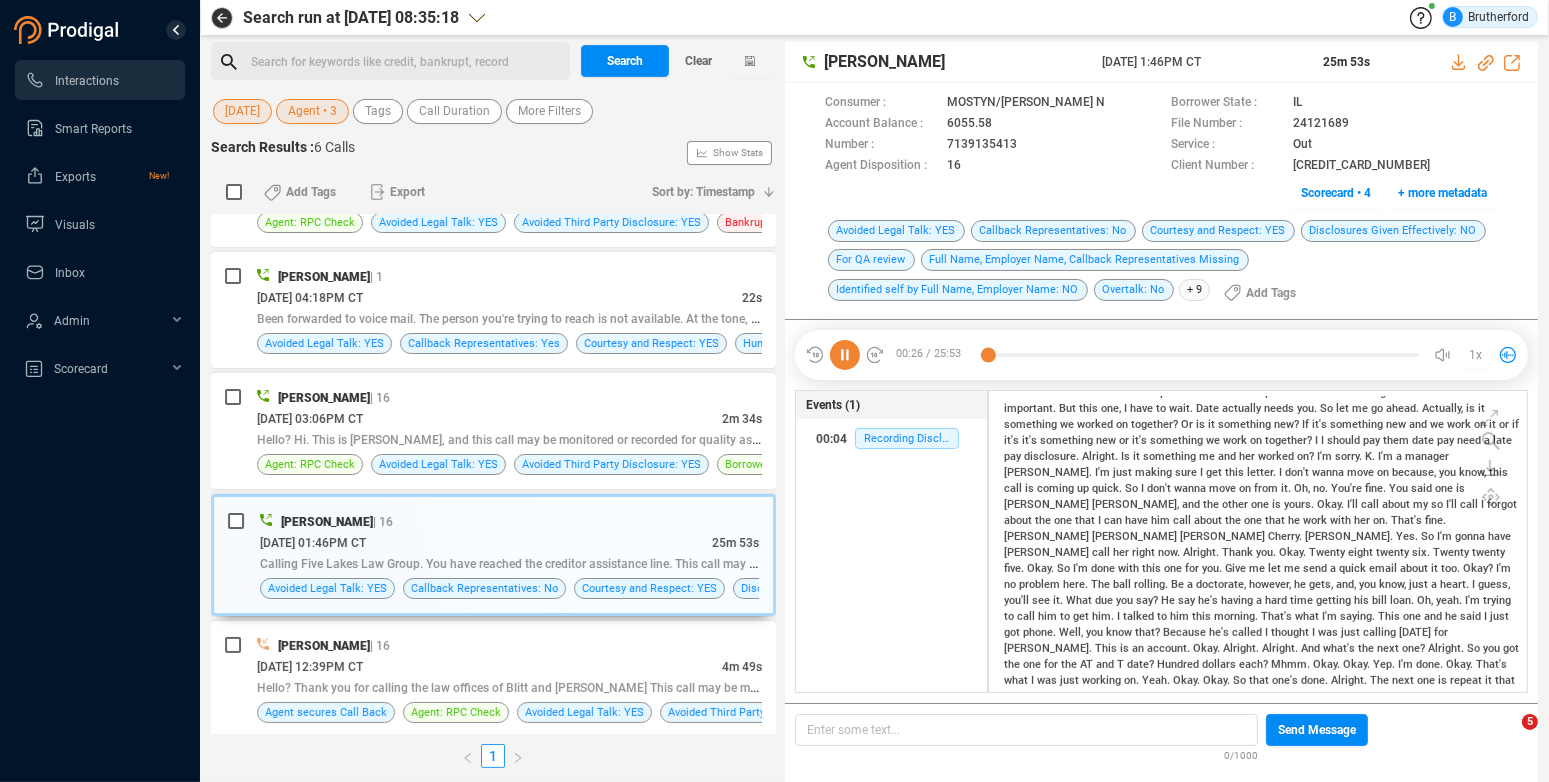 click 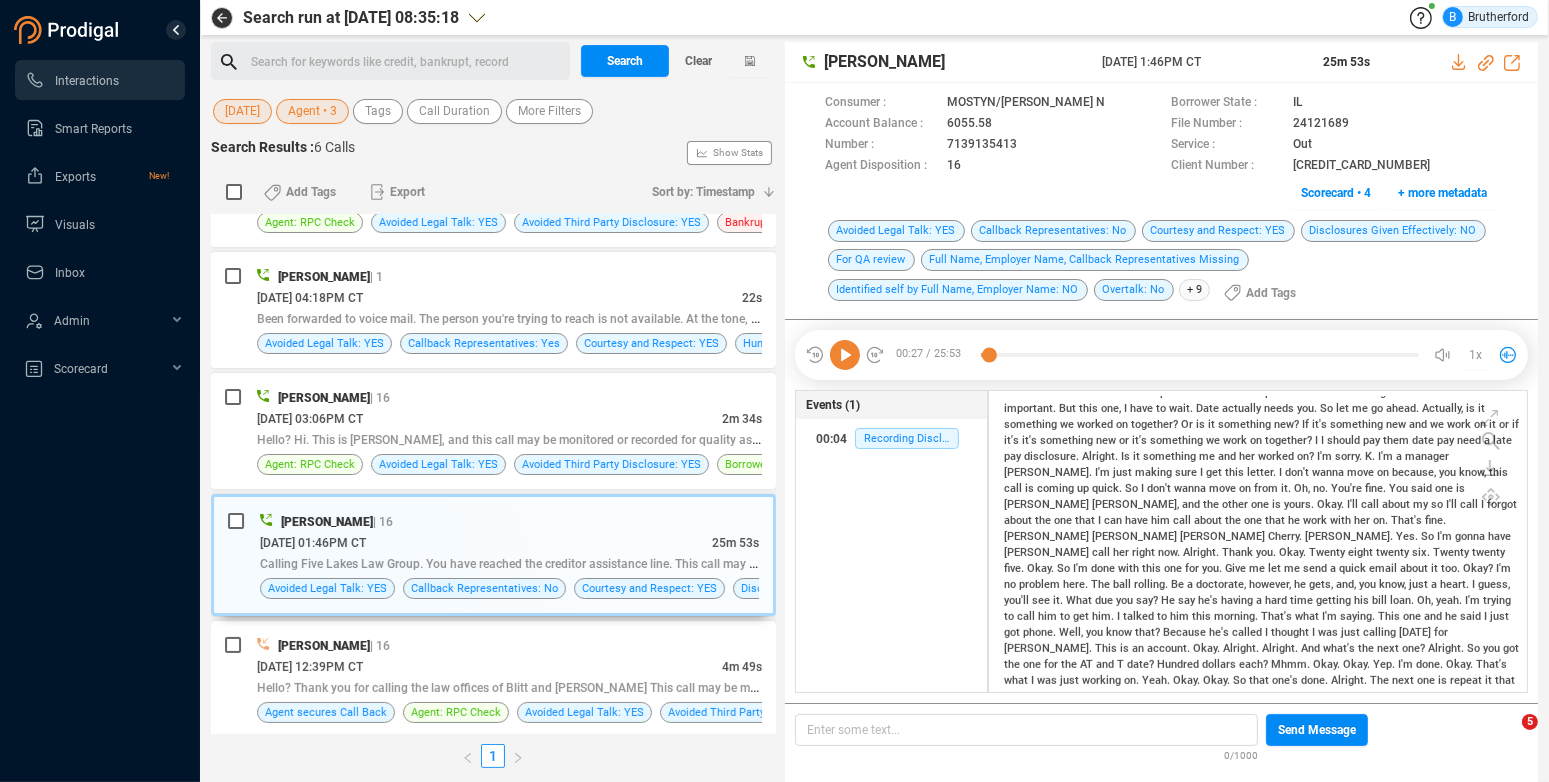 click on "[DATE]" at bounding box center (242, 111) 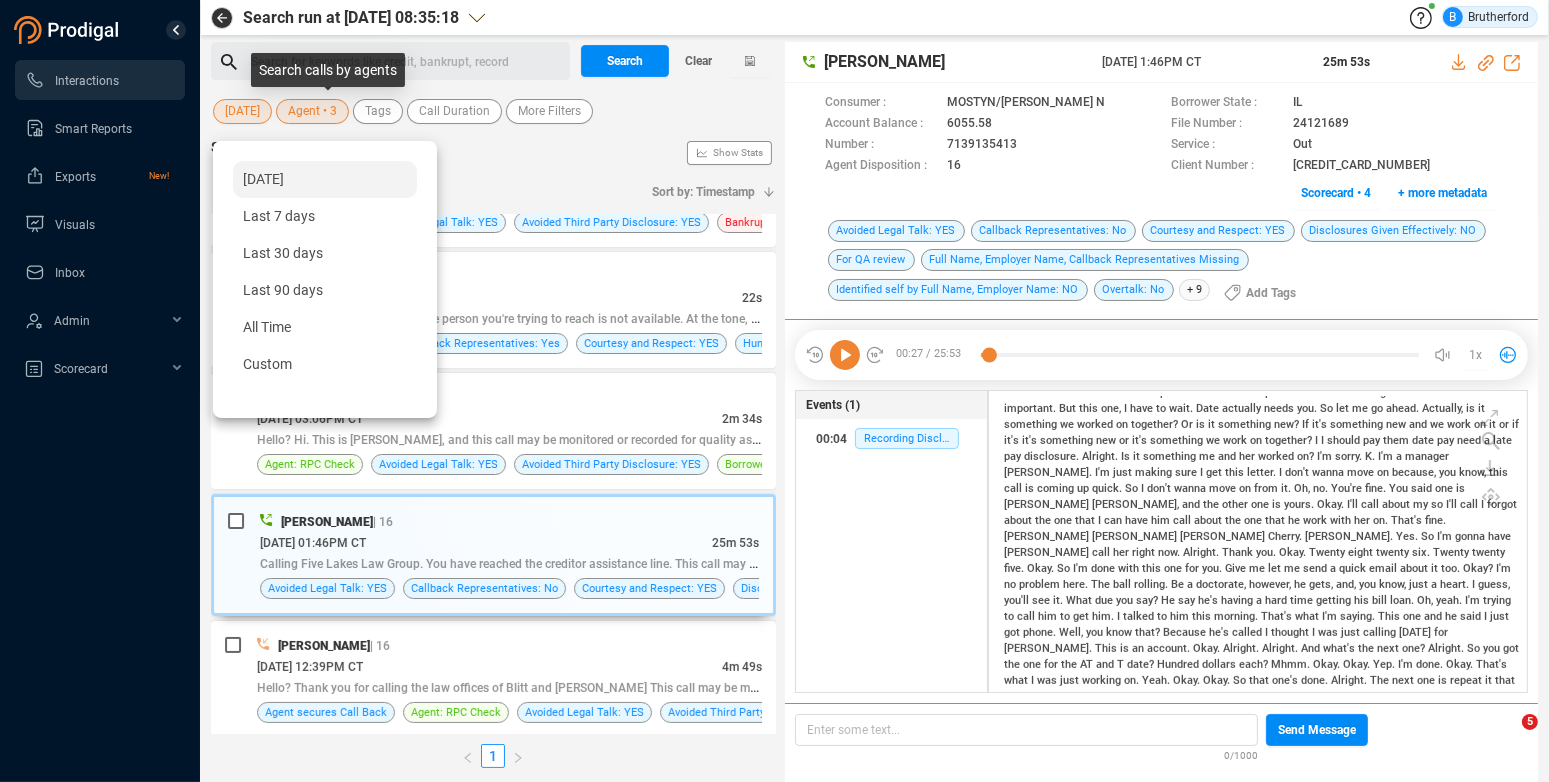 click on "Search Results :  6 Calls Show Stats" at bounding box center (493, 153) 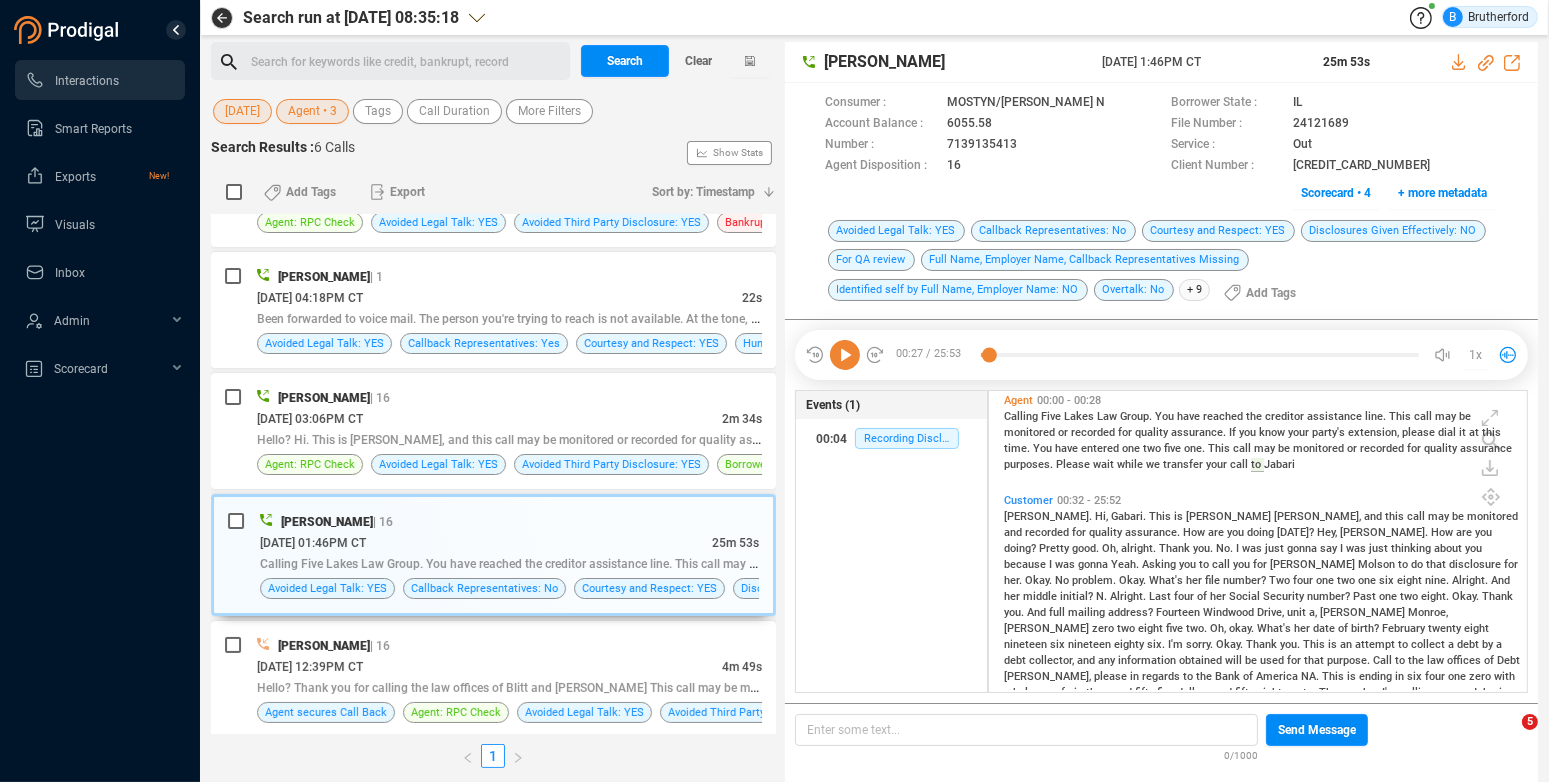scroll, scrollTop: 0, scrollLeft: 0, axis: both 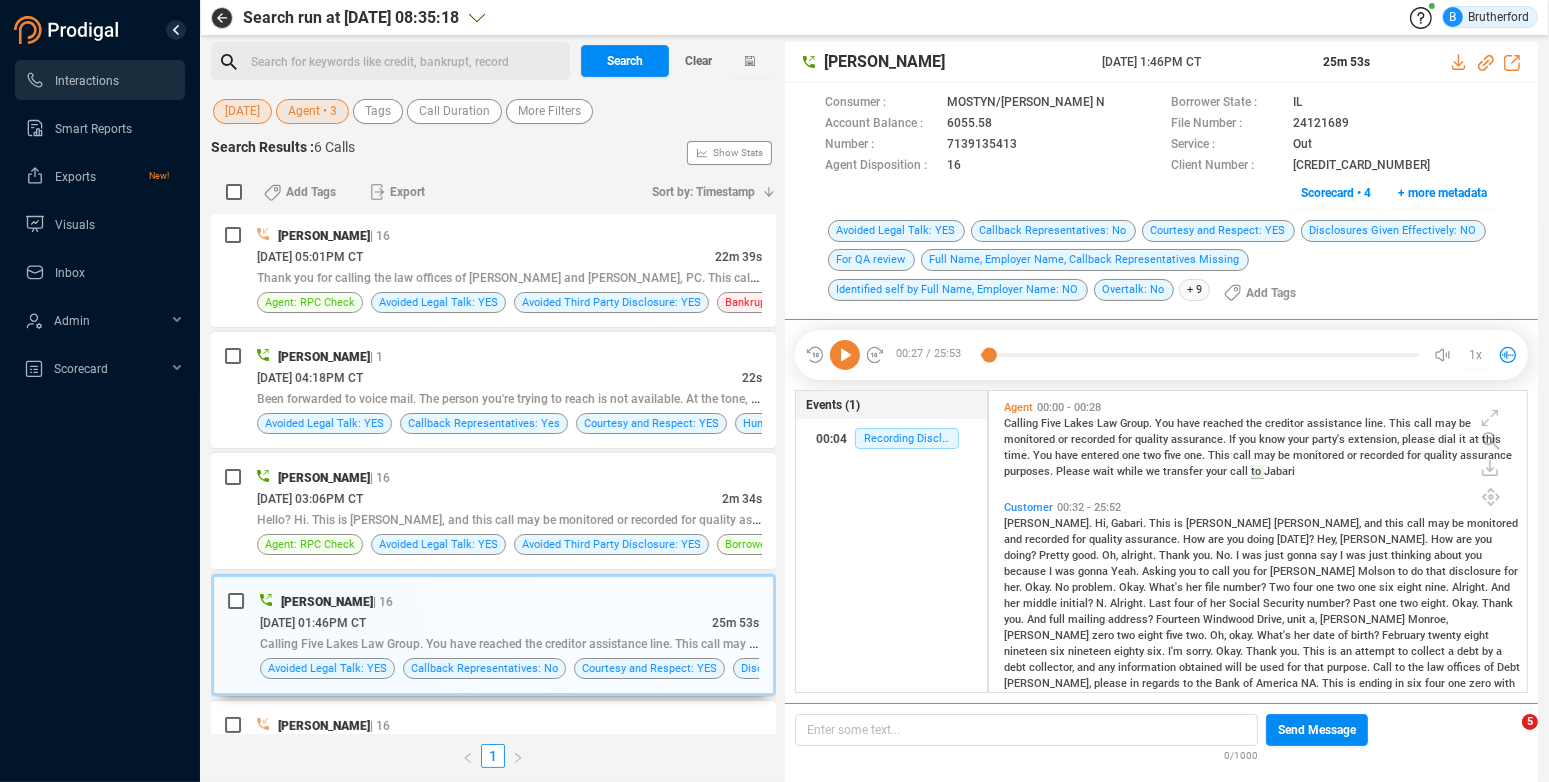click 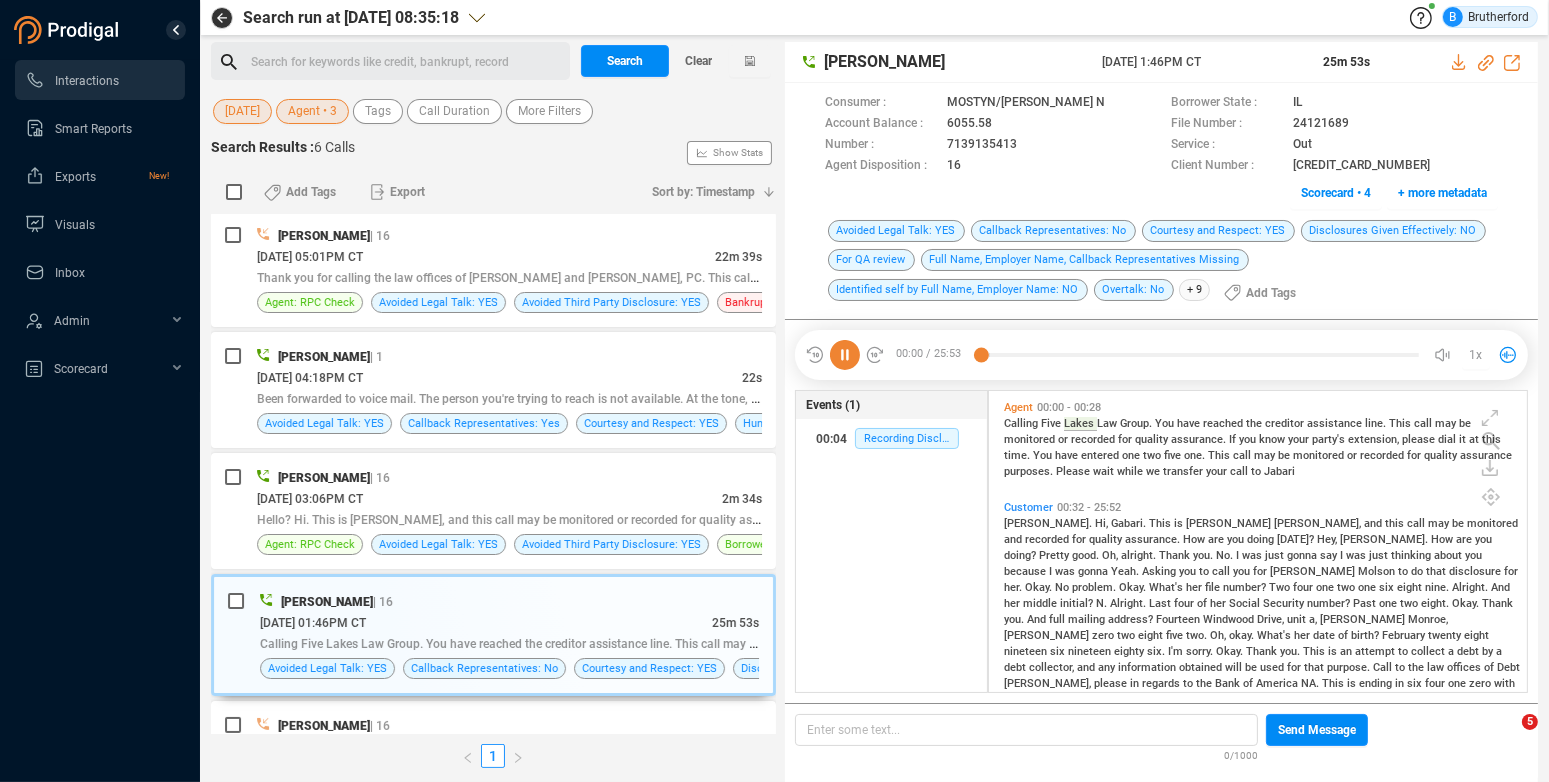 drag, startPoint x: 993, startPoint y: 356, endPoint x: 976, endPoint y: 356, distance: 17 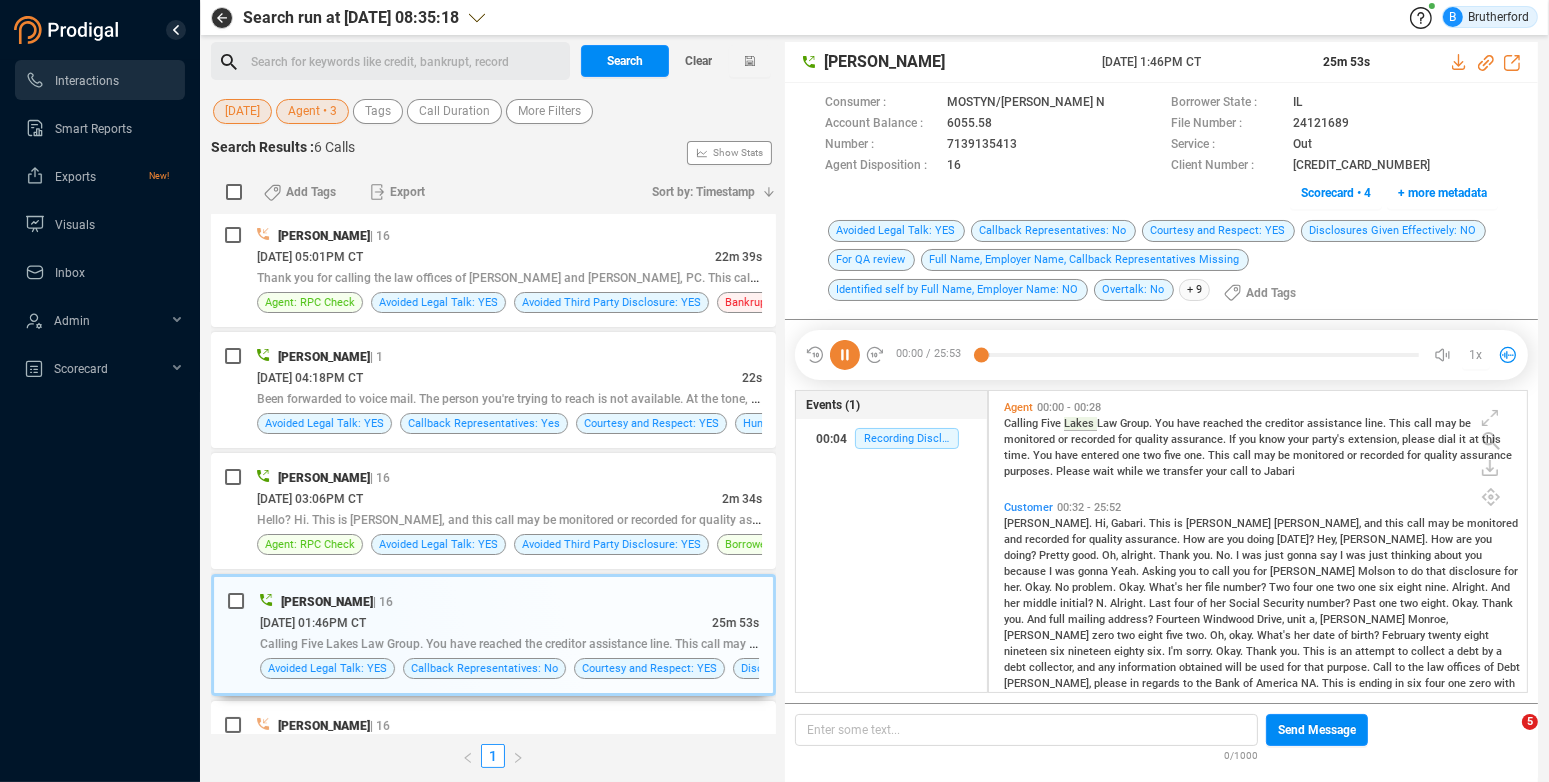 click on "00:00 / 25:53      00:10 1x" at bounding box center (1161, 355) 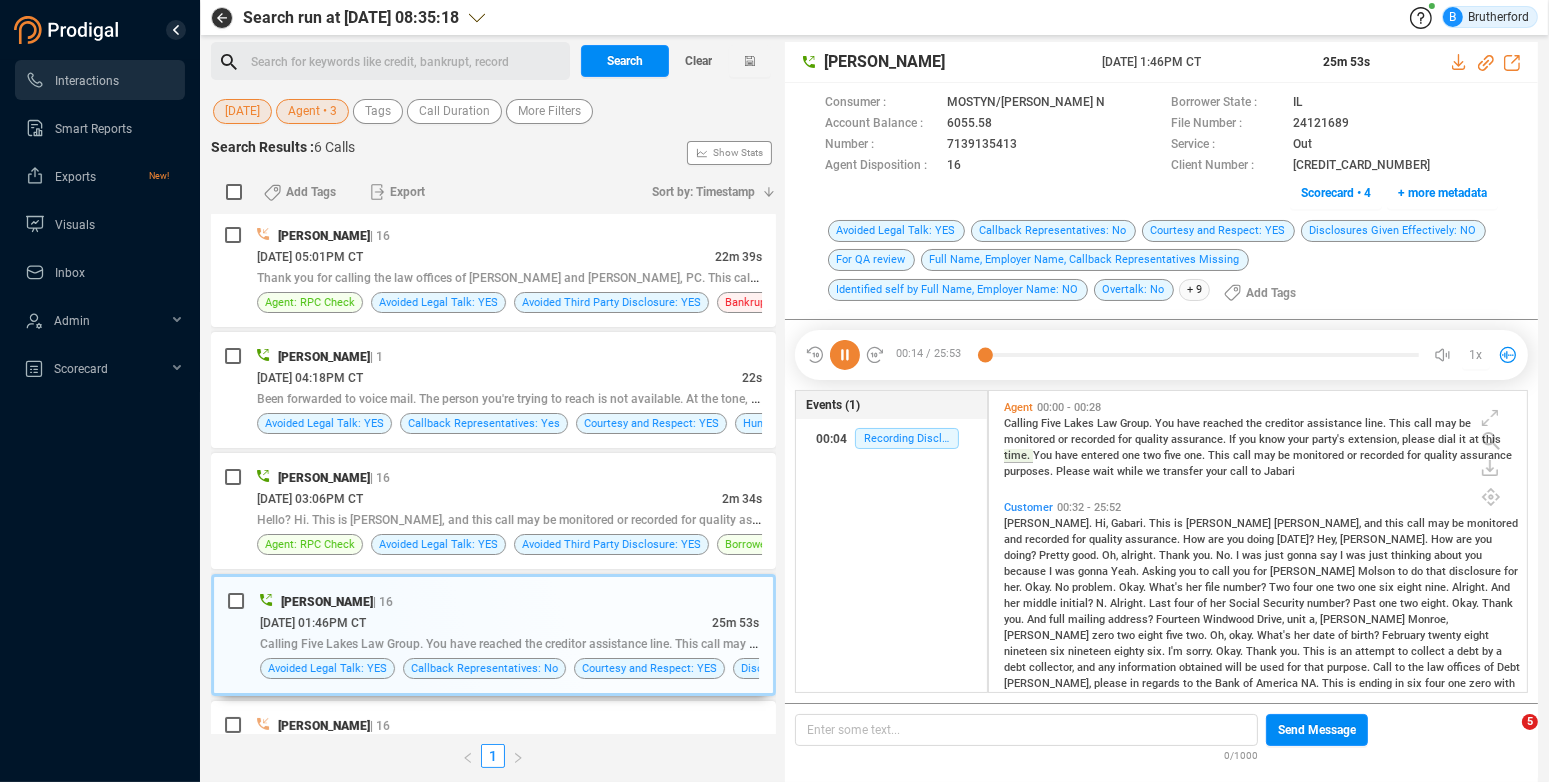 click 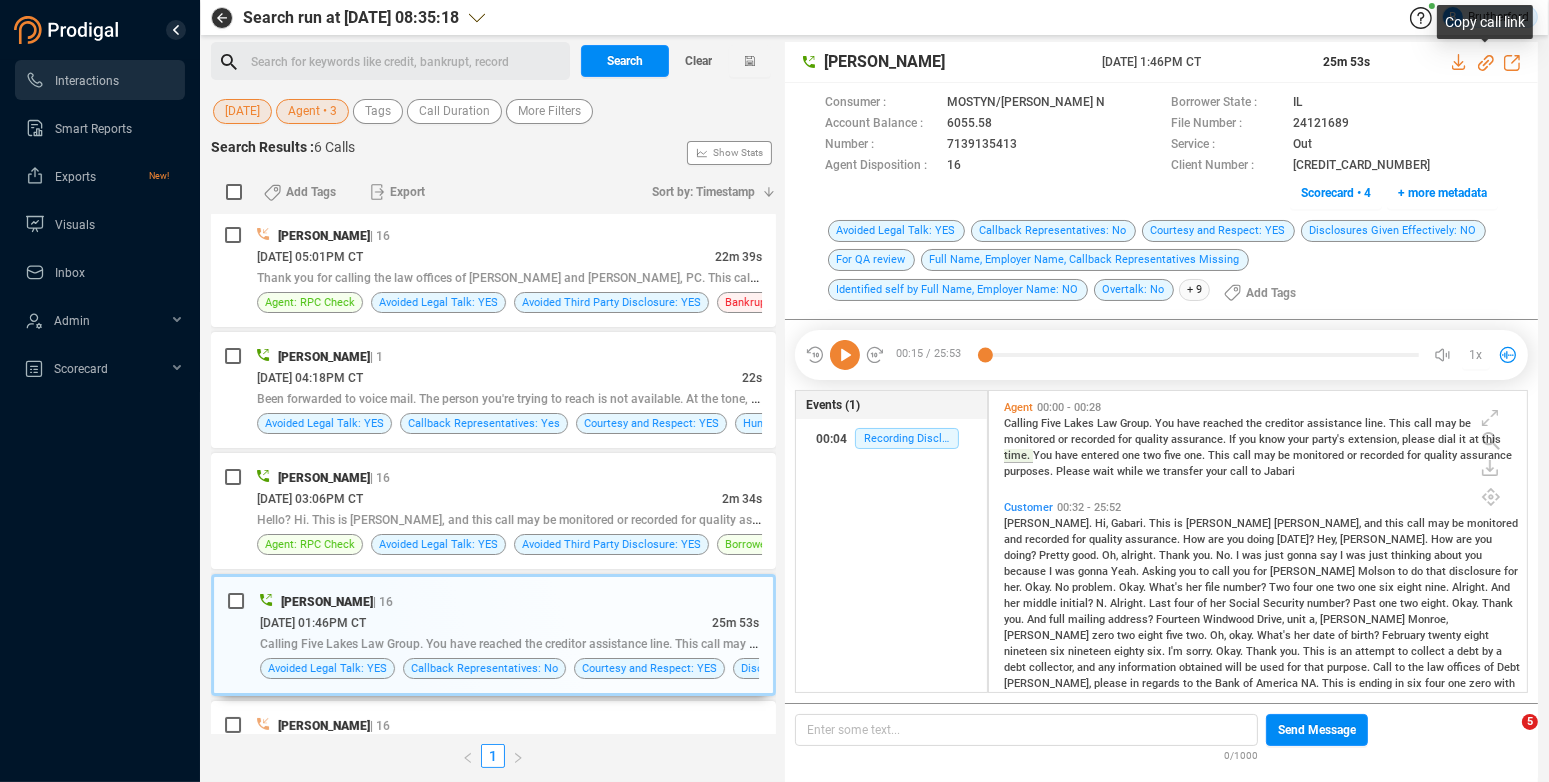click 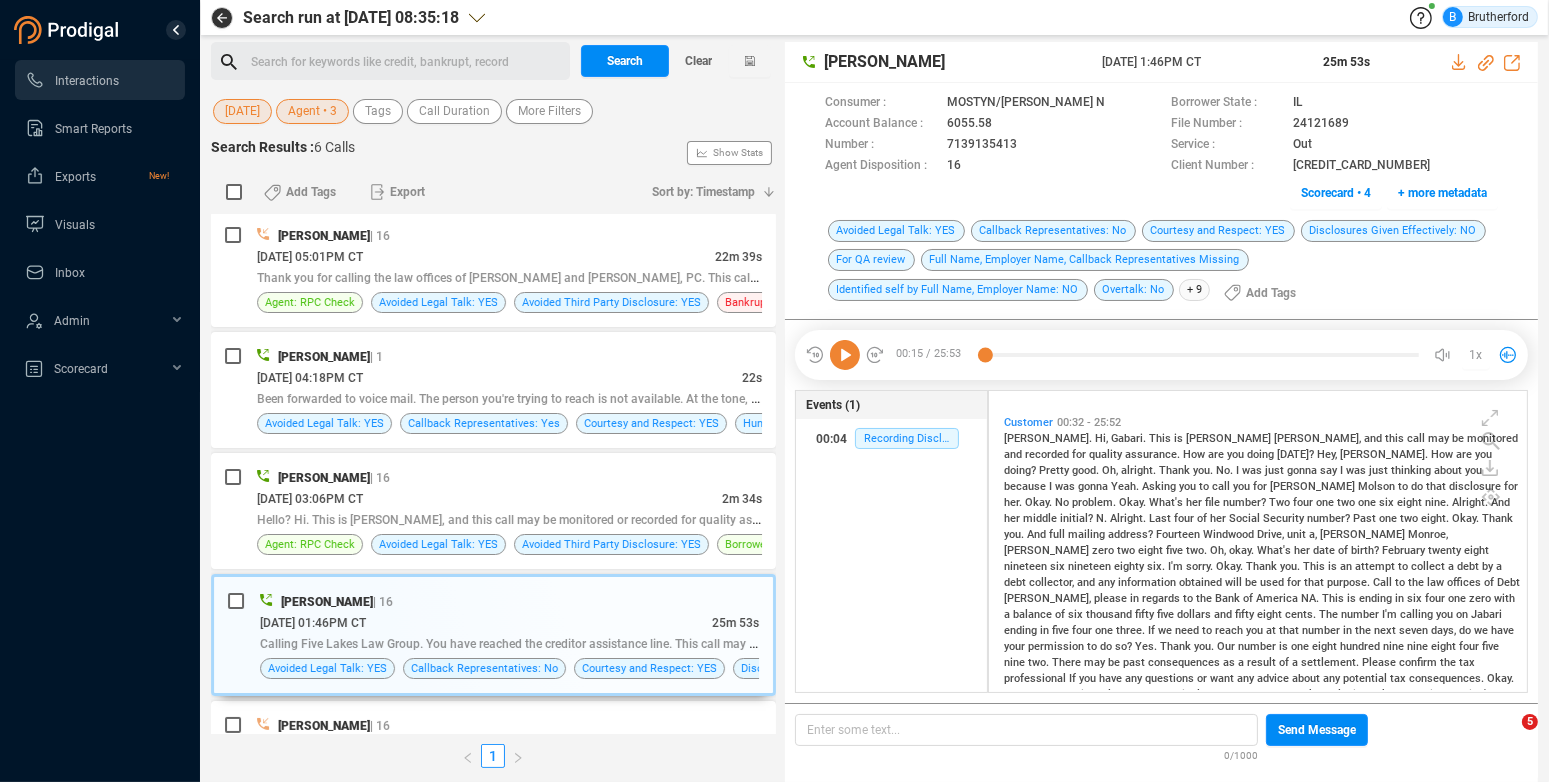 scroll, scrollTop: 52, scrollLeft: 0, axis: vertical 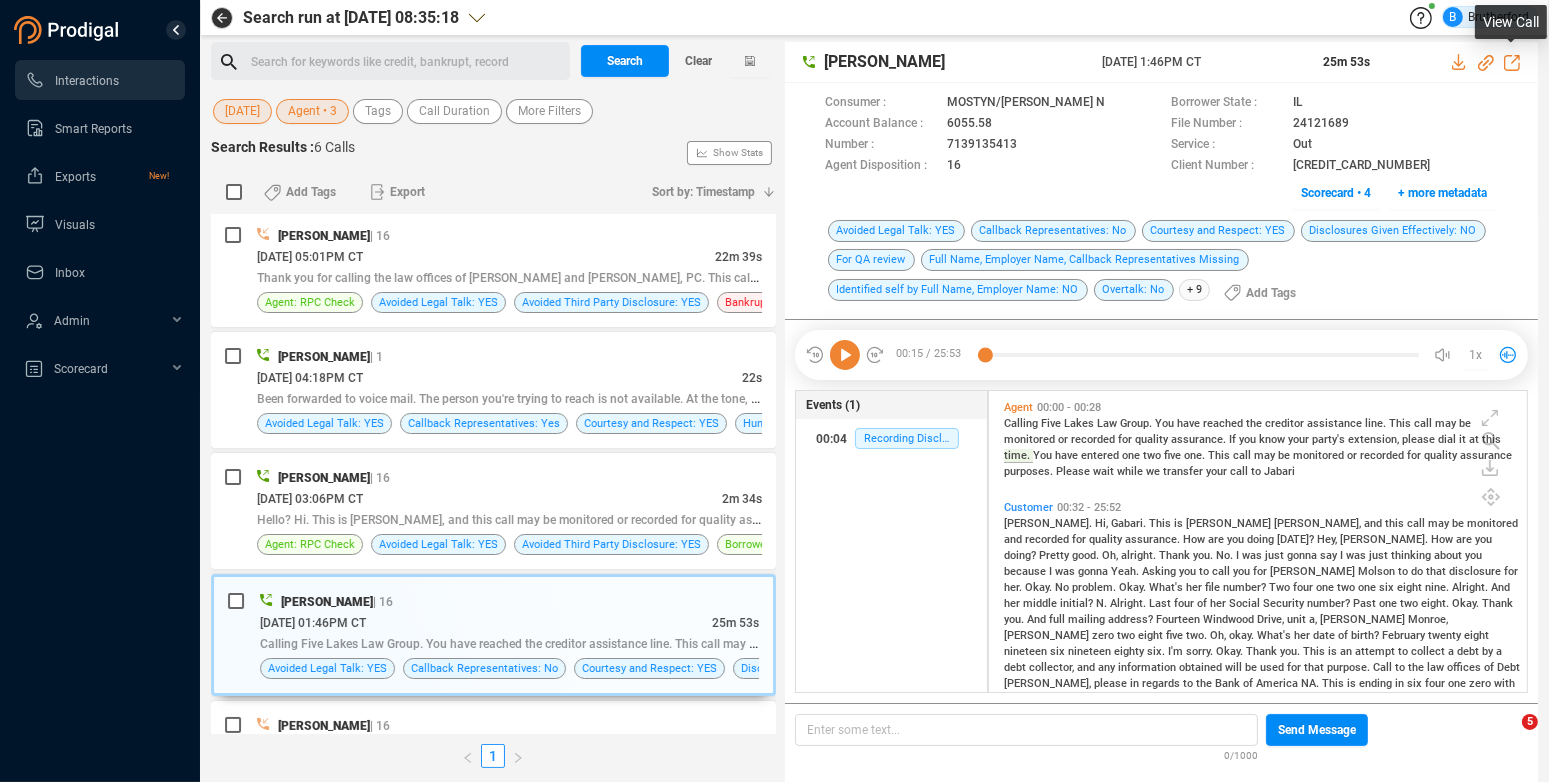 click 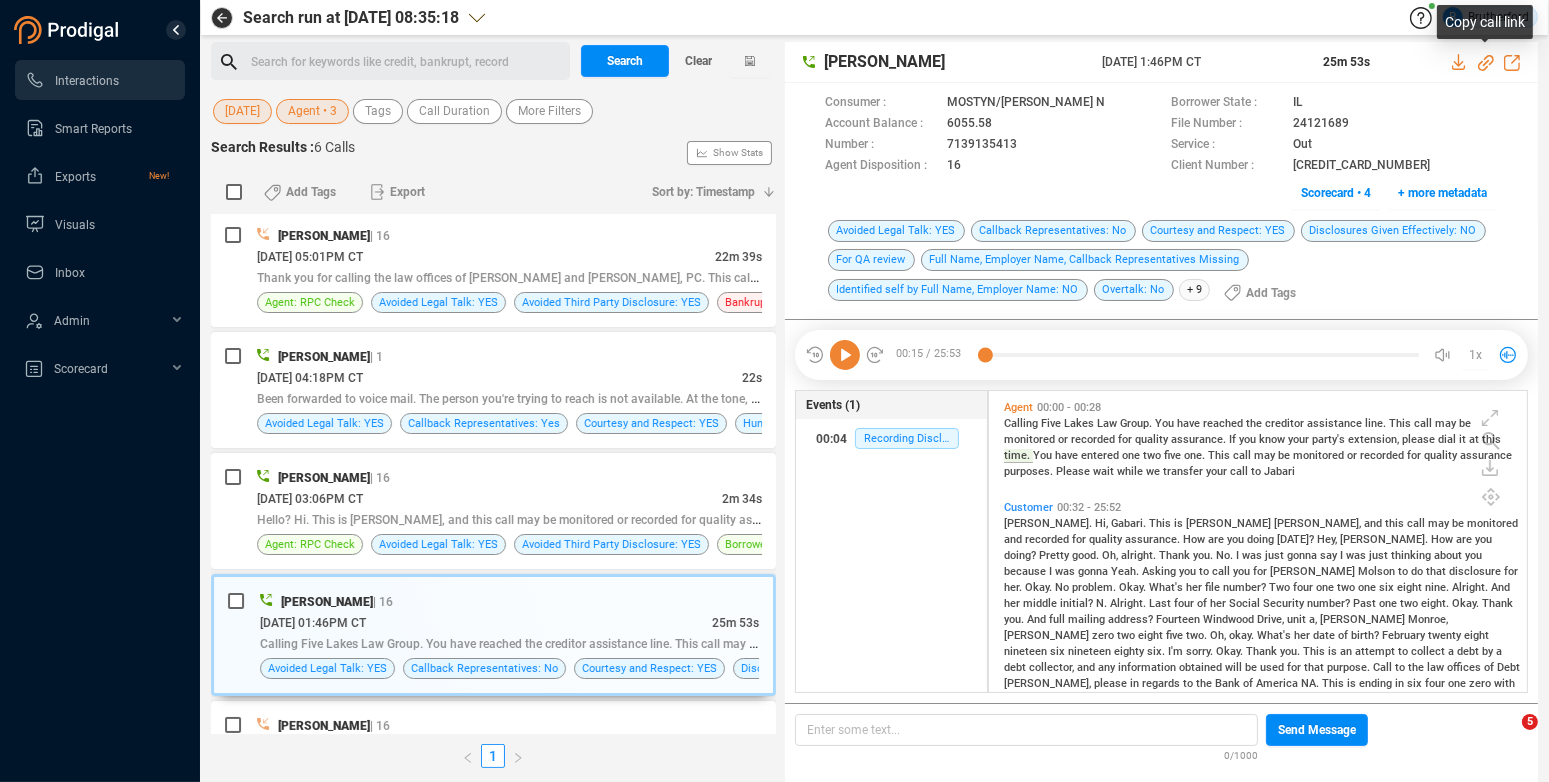 click 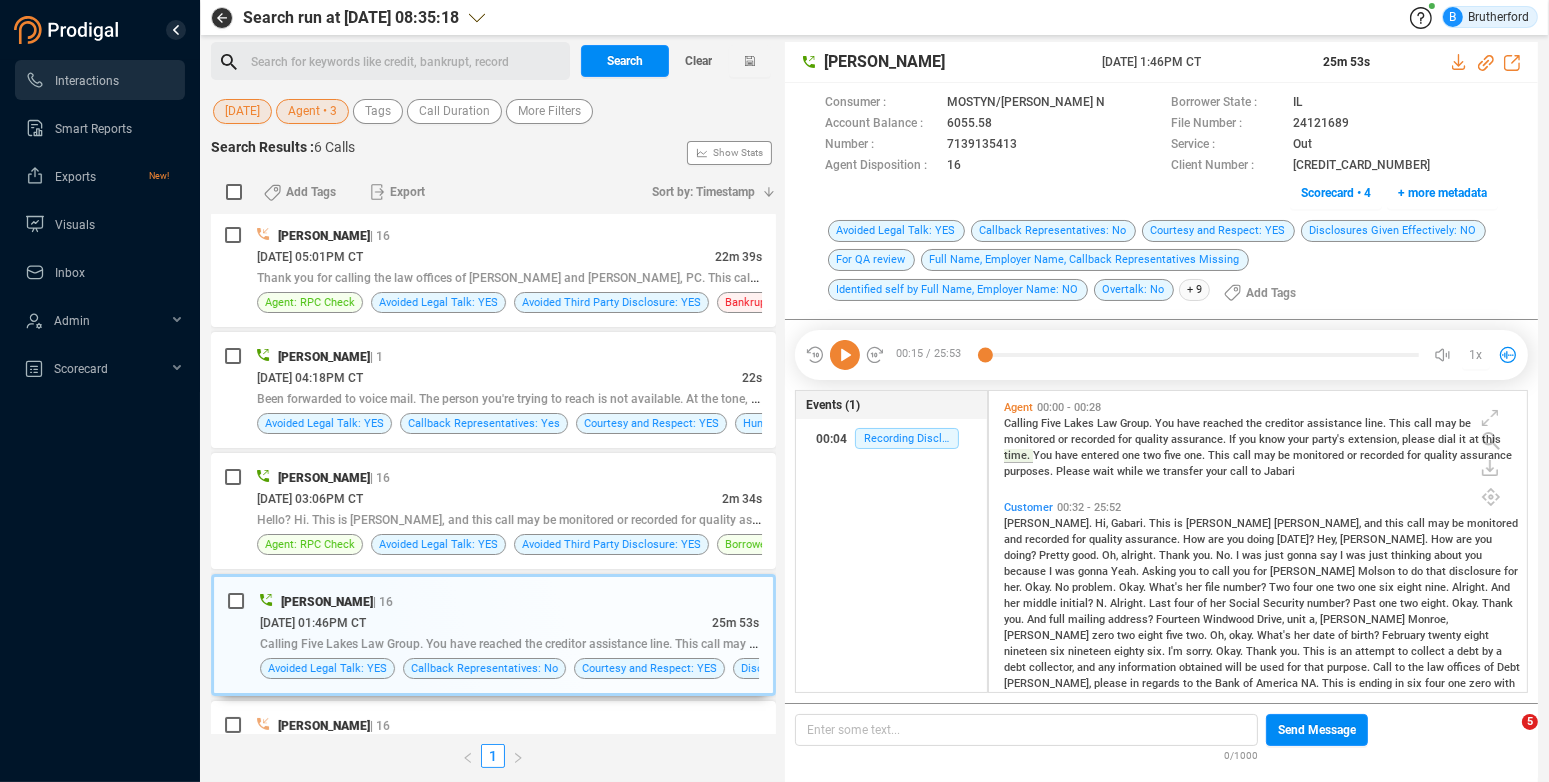 click on "[DATE]" at bounding box center (242, 111) 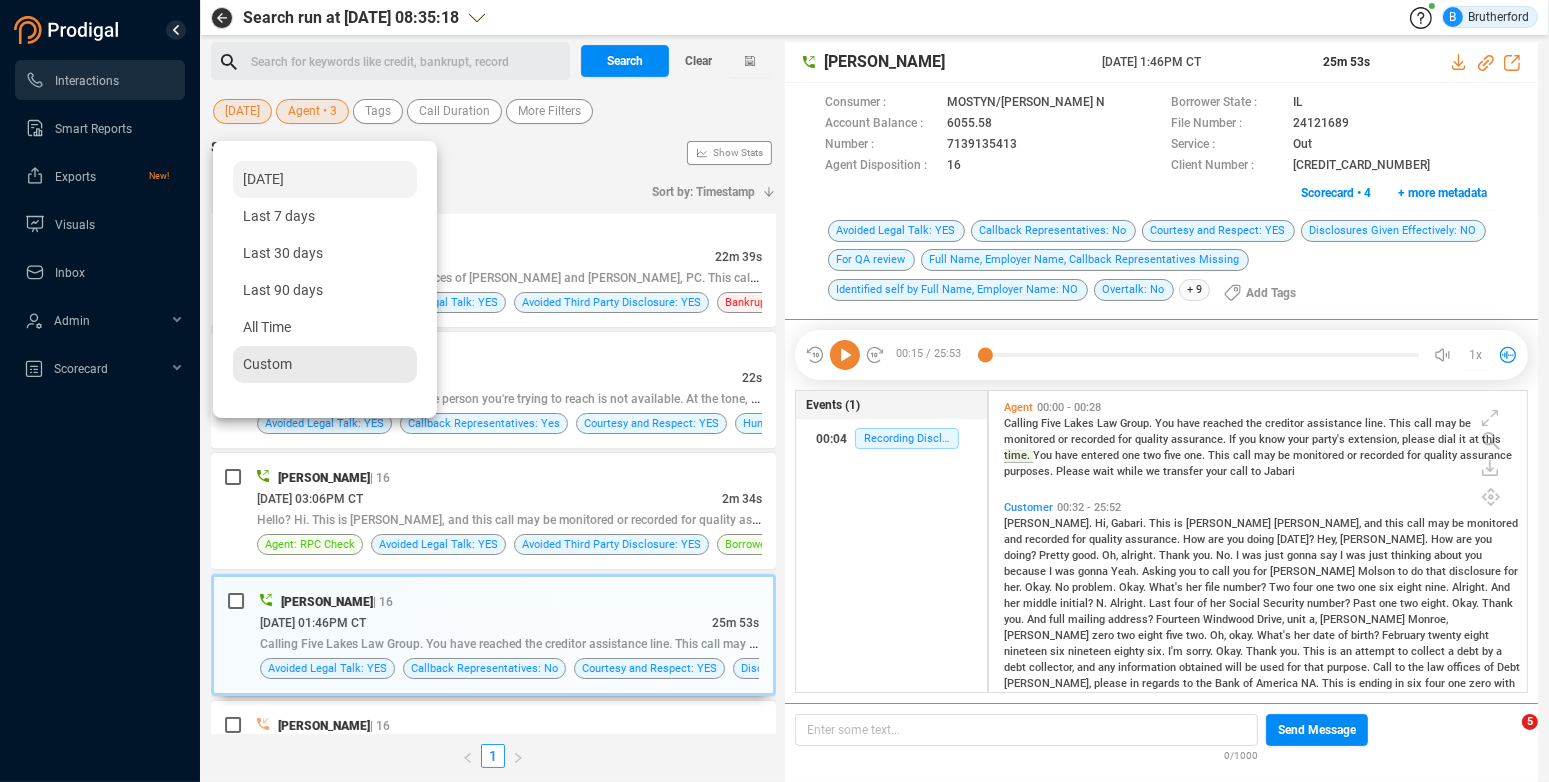 click on "Custom" at bounding box center [267, 364] 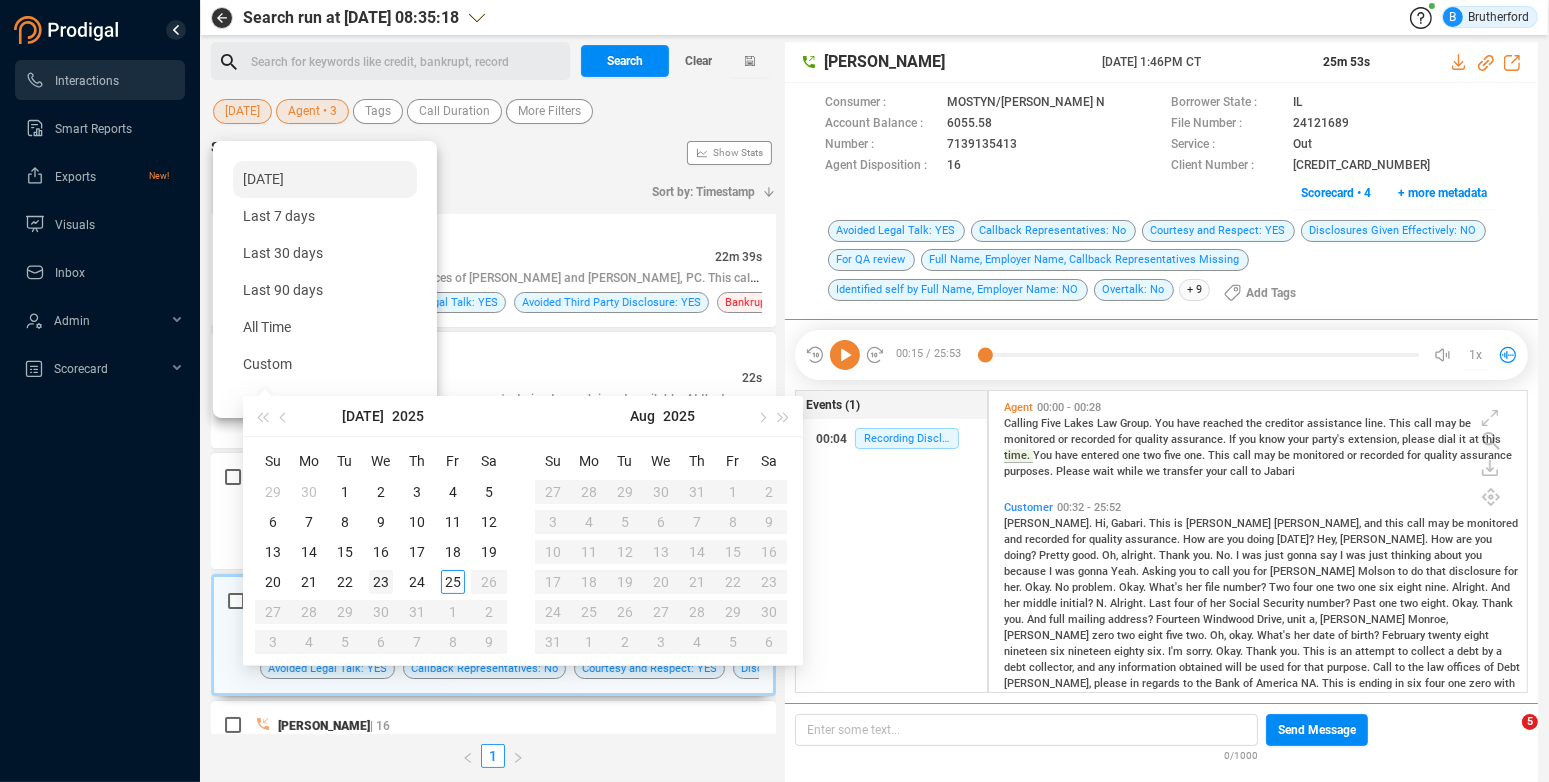 type on "[DATE]" 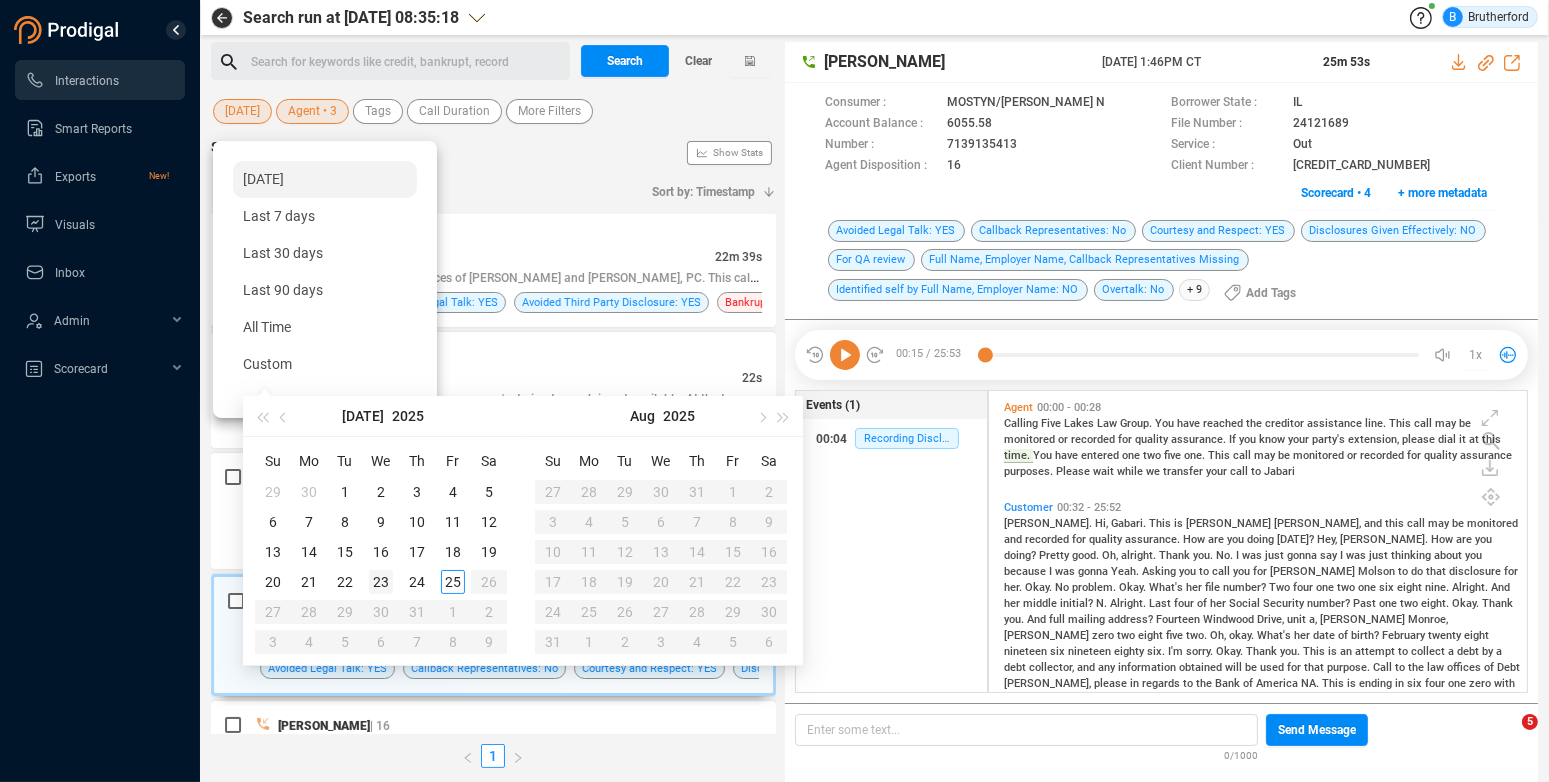 click on "23" at bounding box center (381, 582) 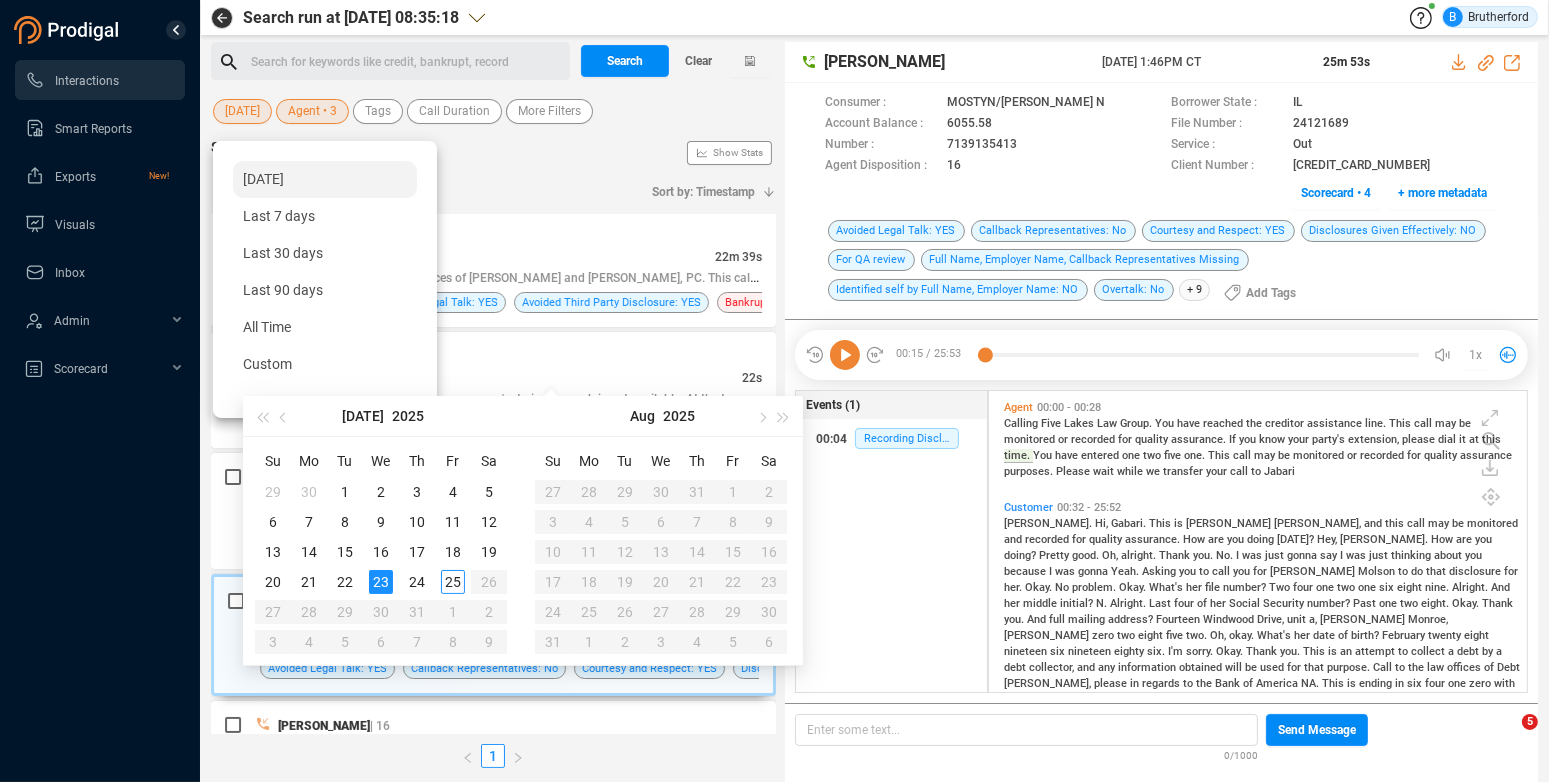 click on "23" at bounding box center (381, 582) 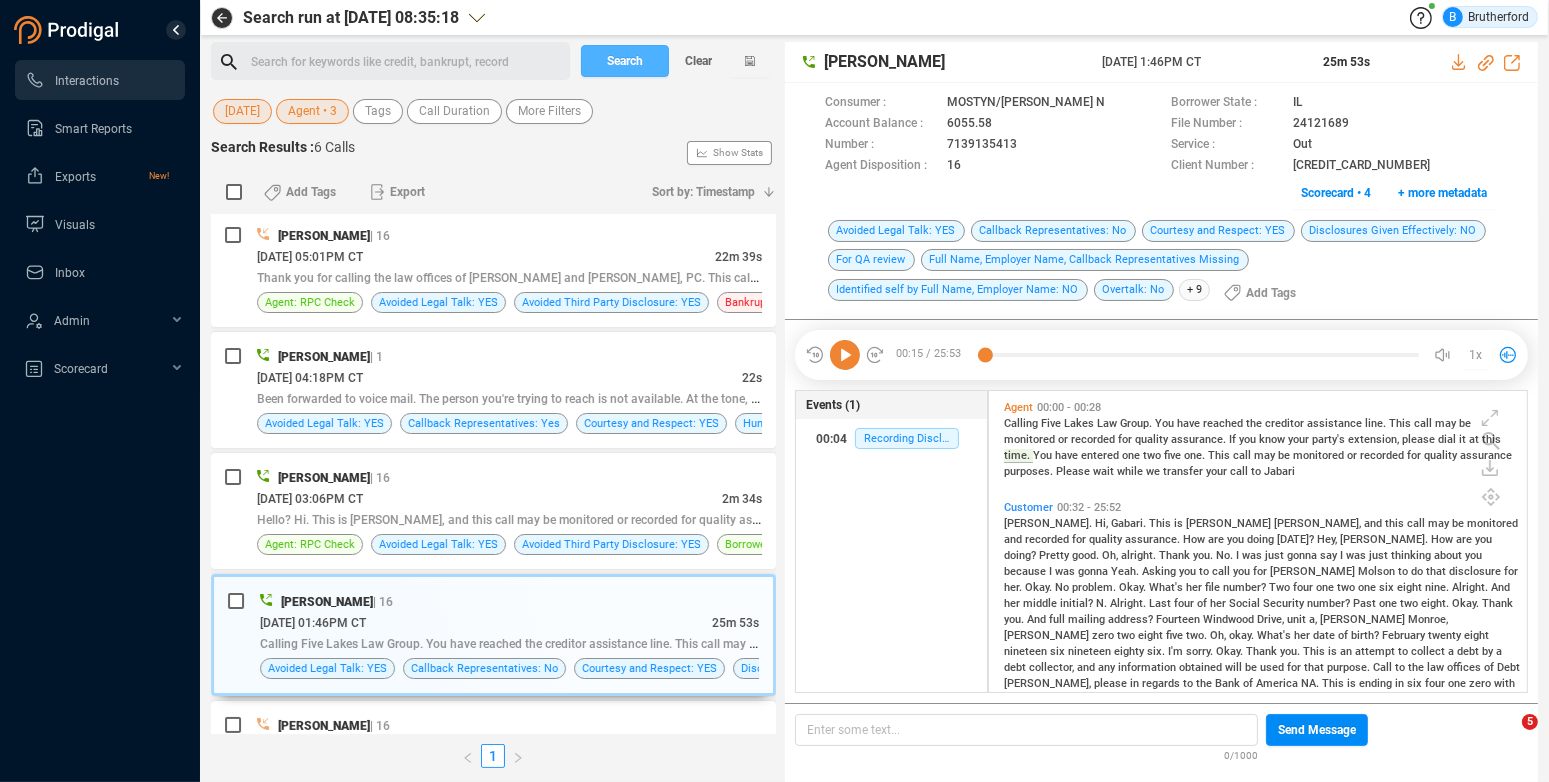 click on "Search" at bounding box center [625, 61] 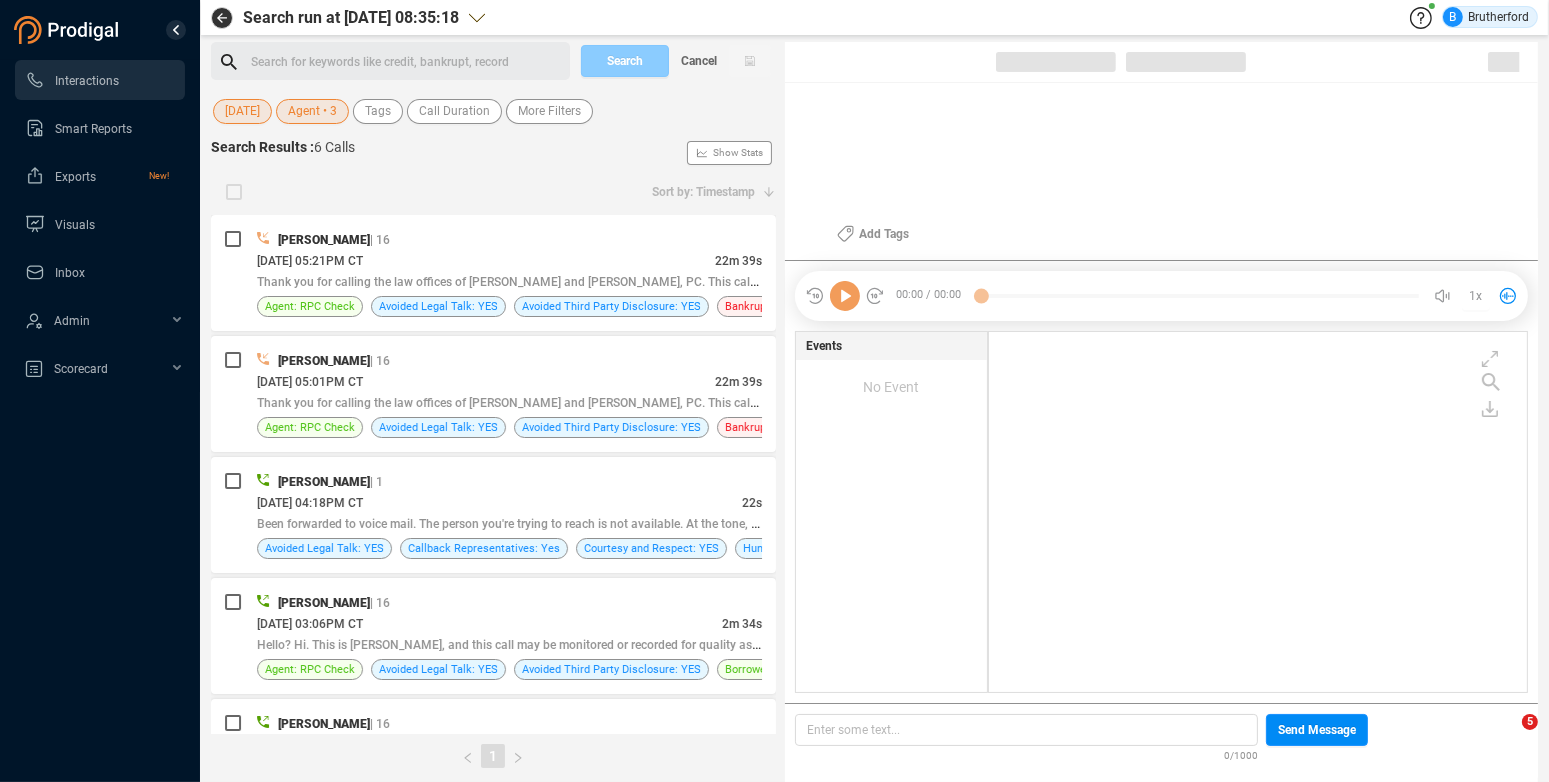 scroll, scrollTop: 346, scrollLeft: 523, axis: both 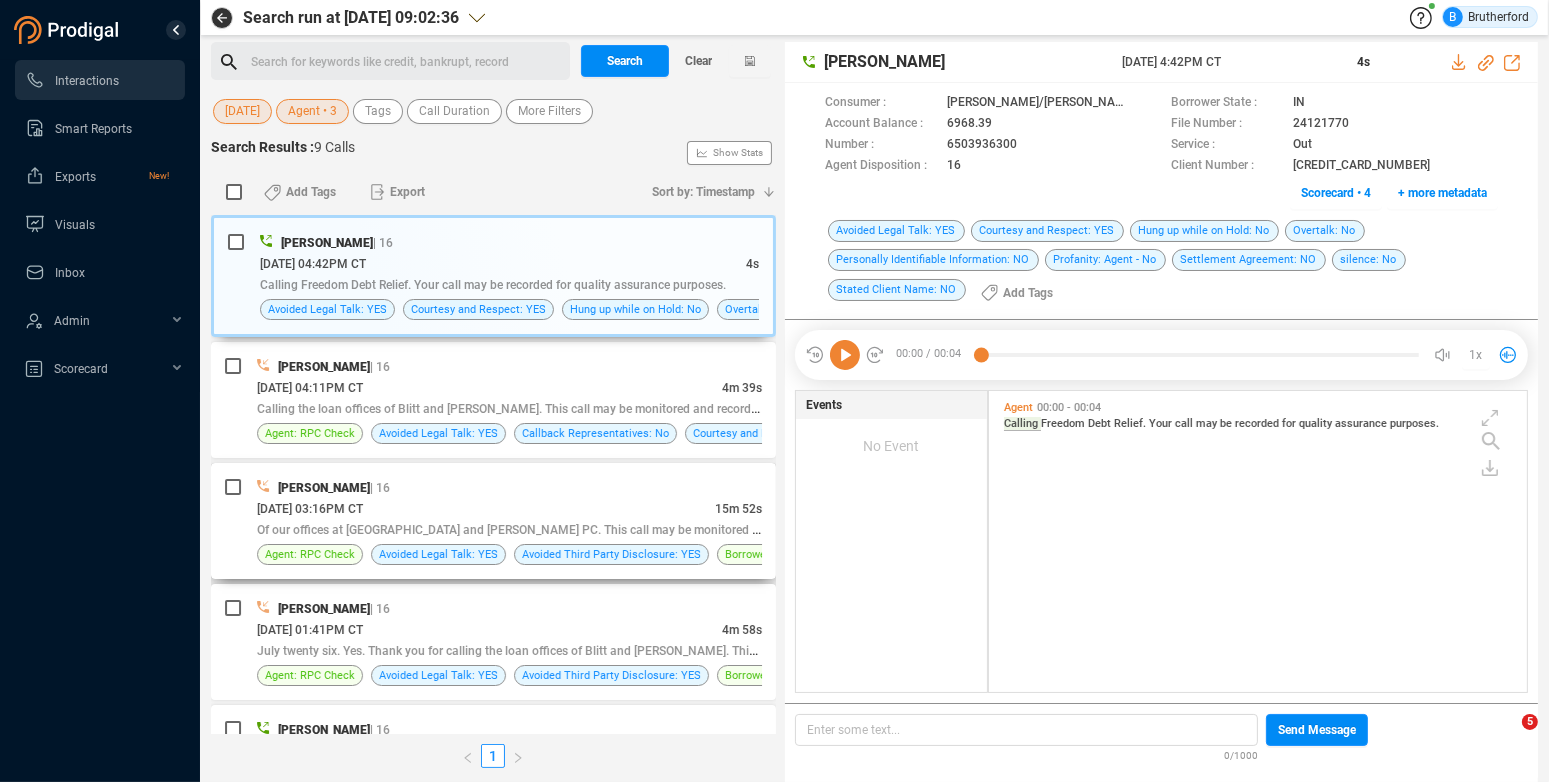 click on "[DATE] 03:16PM CT" at bounding box center (486, 508) 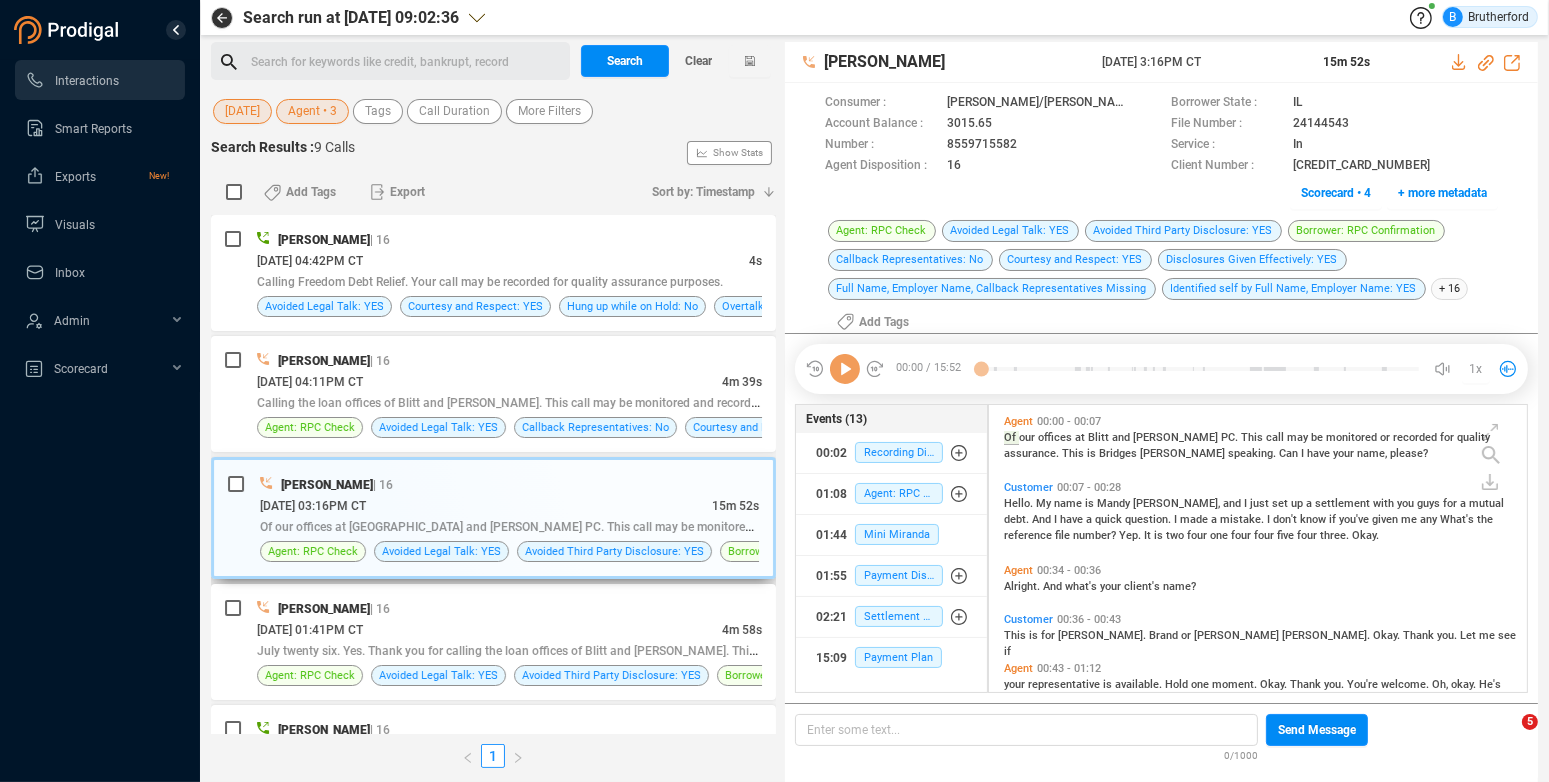 scroll, scrollTop: 273, scrollLeft: 523, axis: both 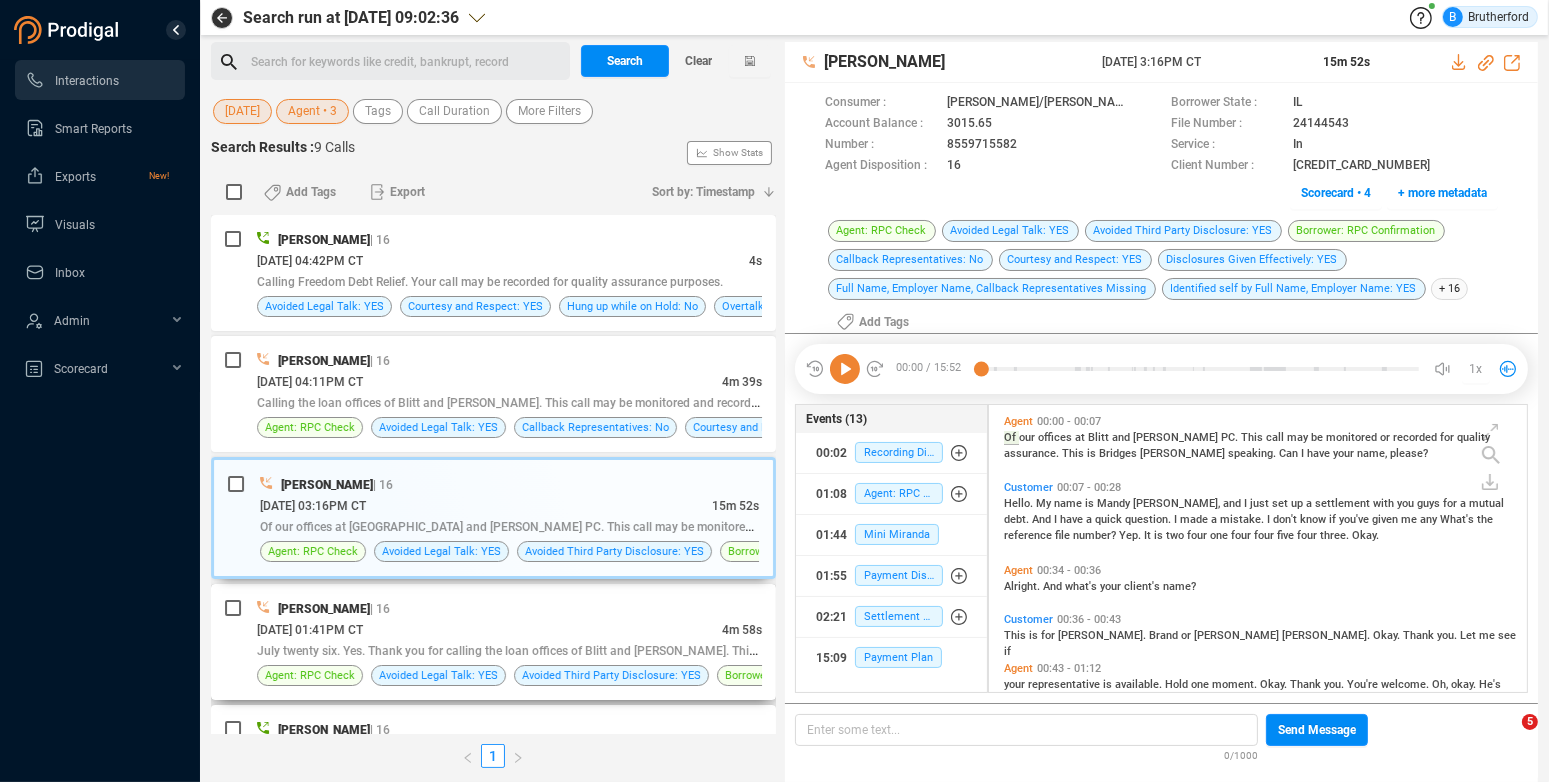 click on "July twenty six. Yes. Thank you for calling the loan offices of Blitt and [PERSON_NAME]. This call may b" at bounding box center (509, 650) 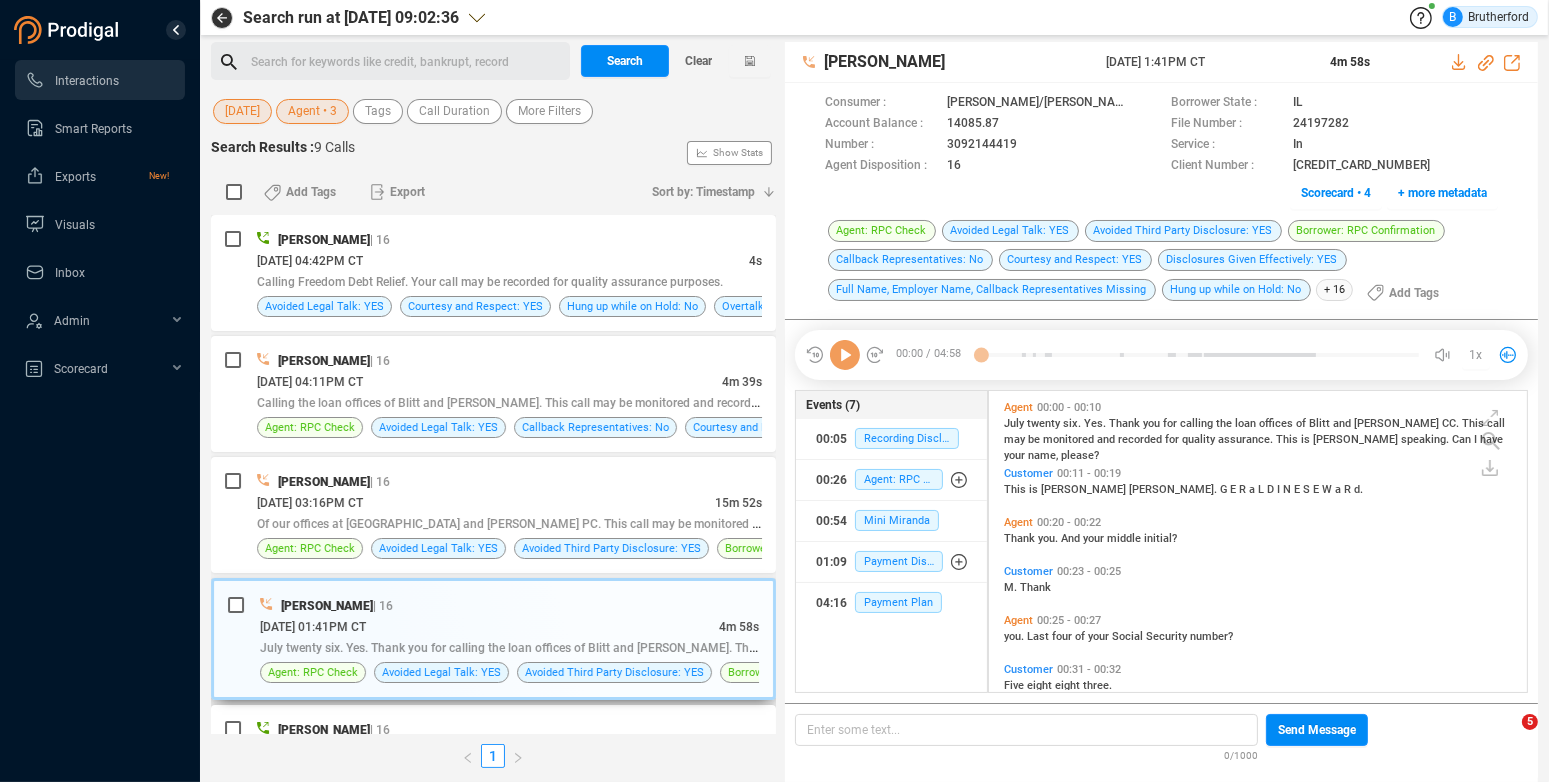 scroll, scrollTop: 15, scrollLeft: 15, axis: both 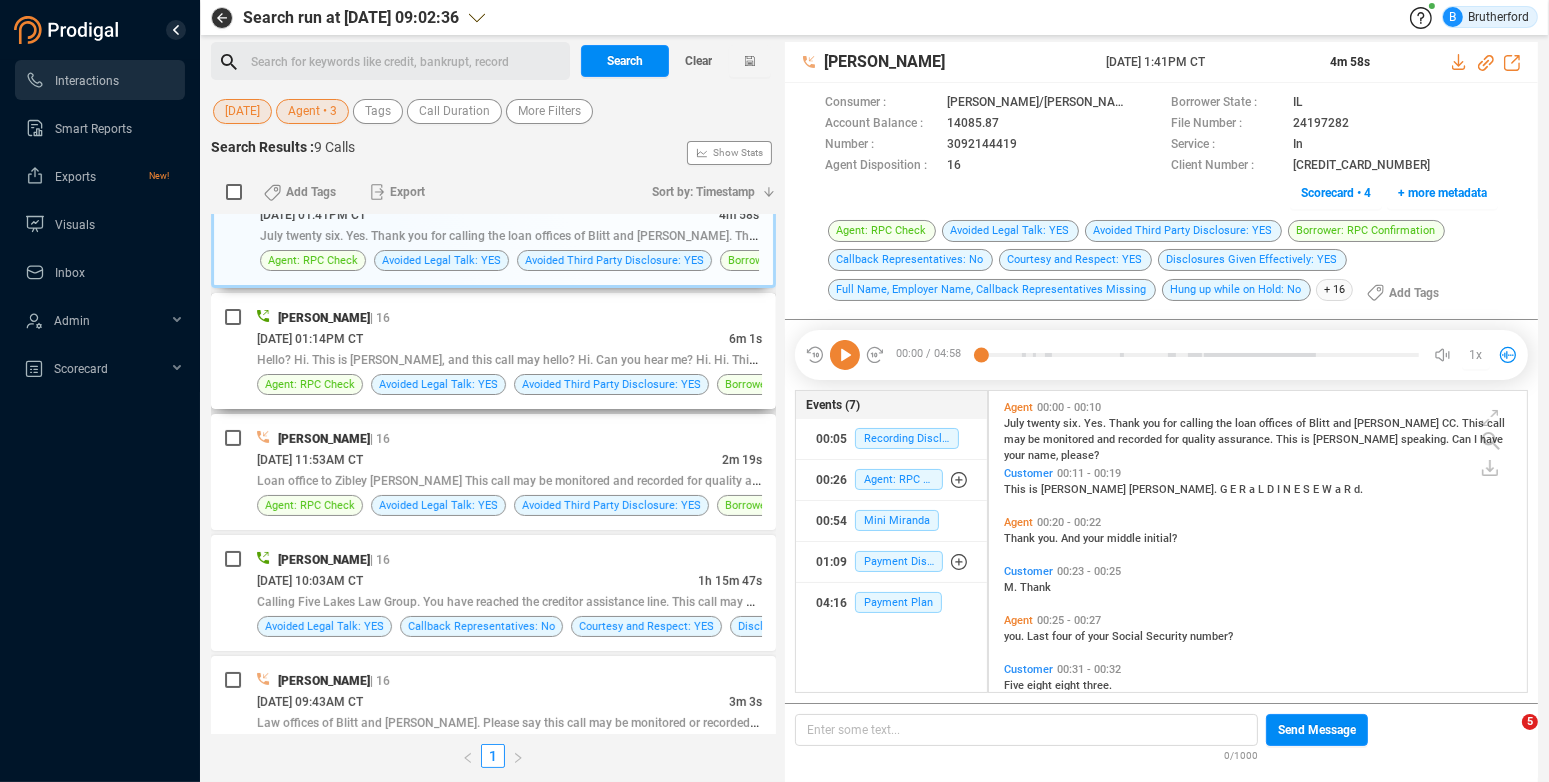 click on "[DATE] 01:14PM CT" at bounding box center [493, 338] 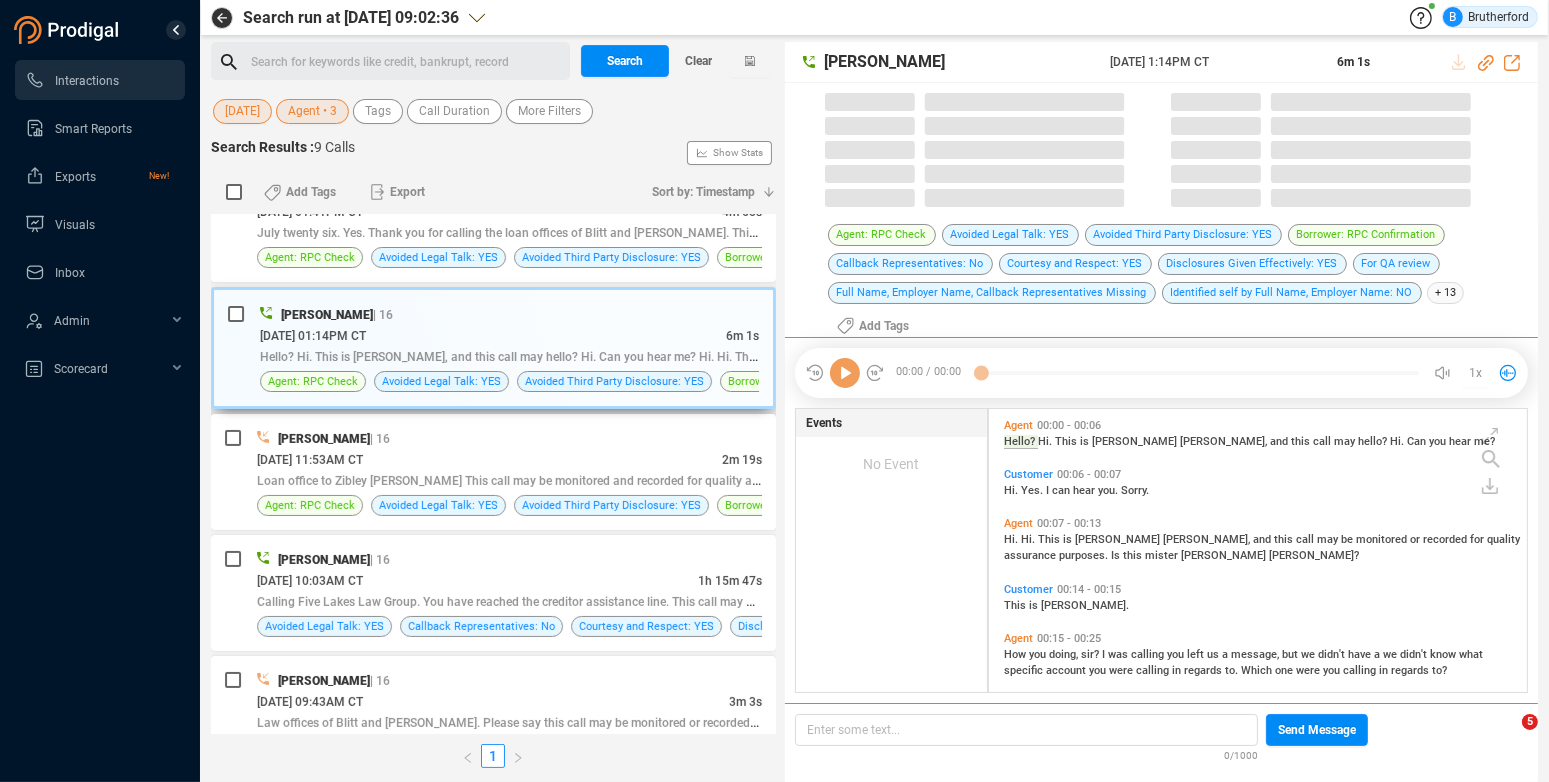 scroll, scrollTop: 15, scrollLeft: 15, axis: both 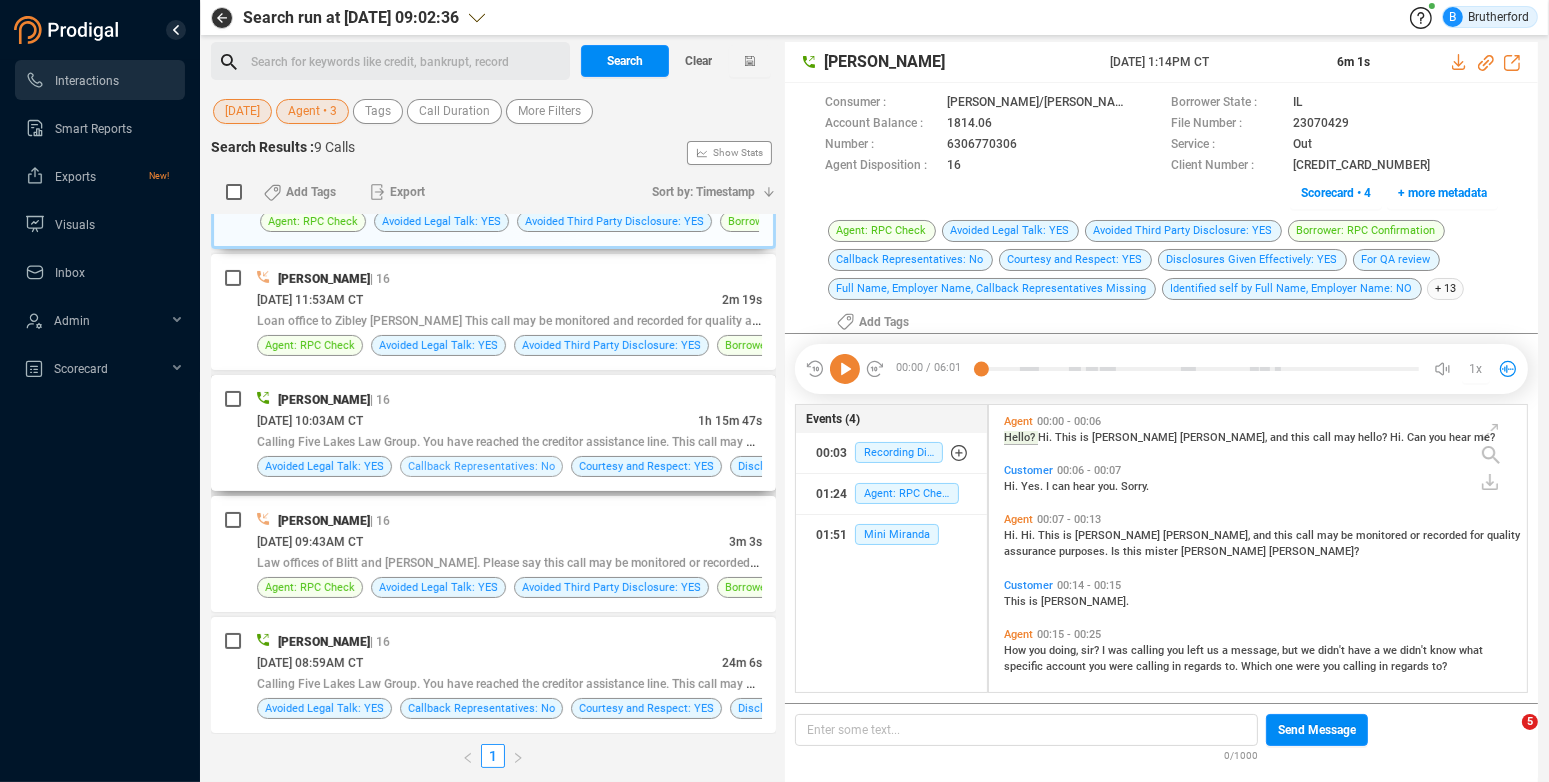 click on "Callback Representatives: No" at bounding box center [481, 466] 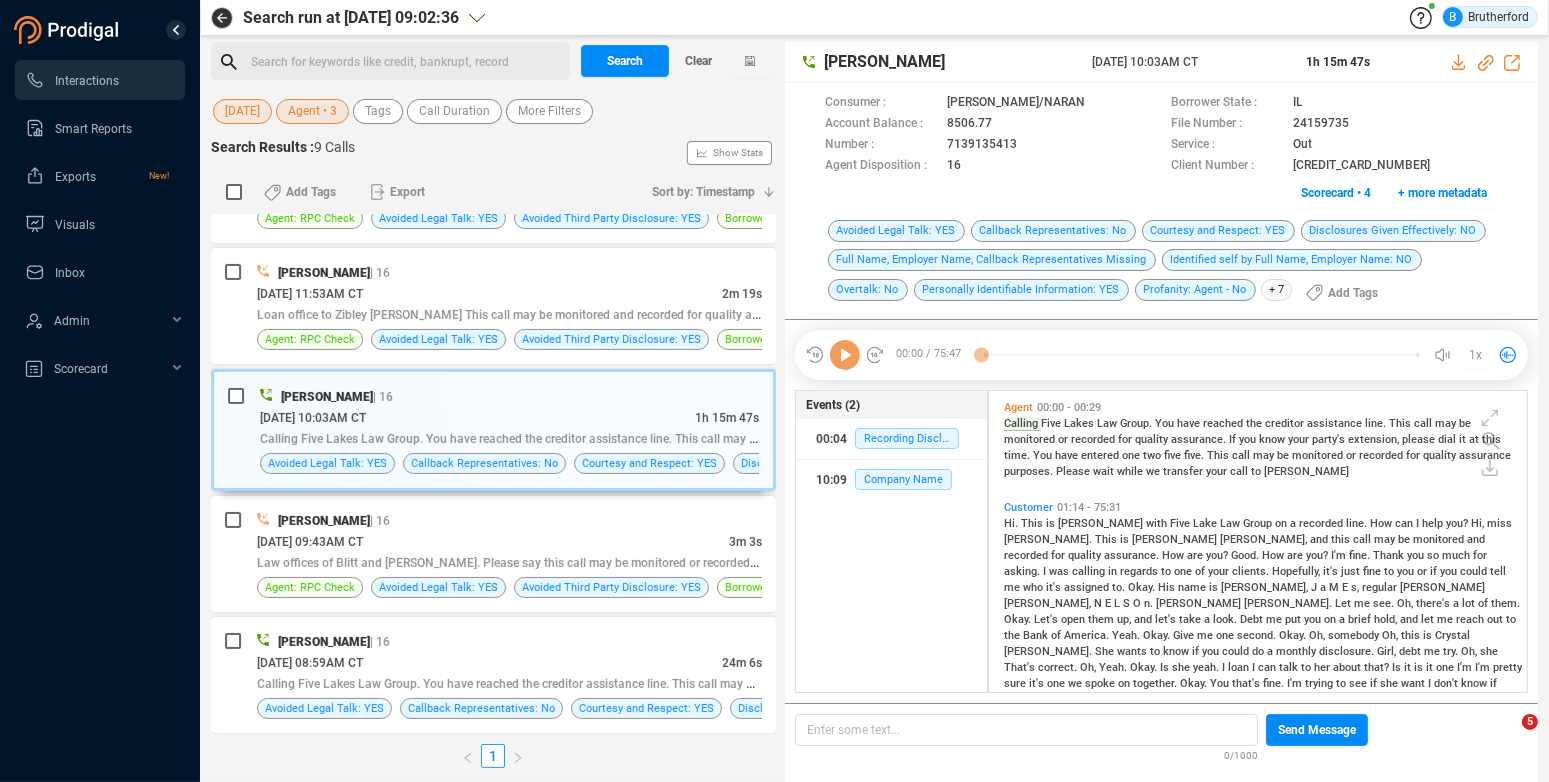 scroll, scrollTop: 287, scrollLeft: 523, axis: both 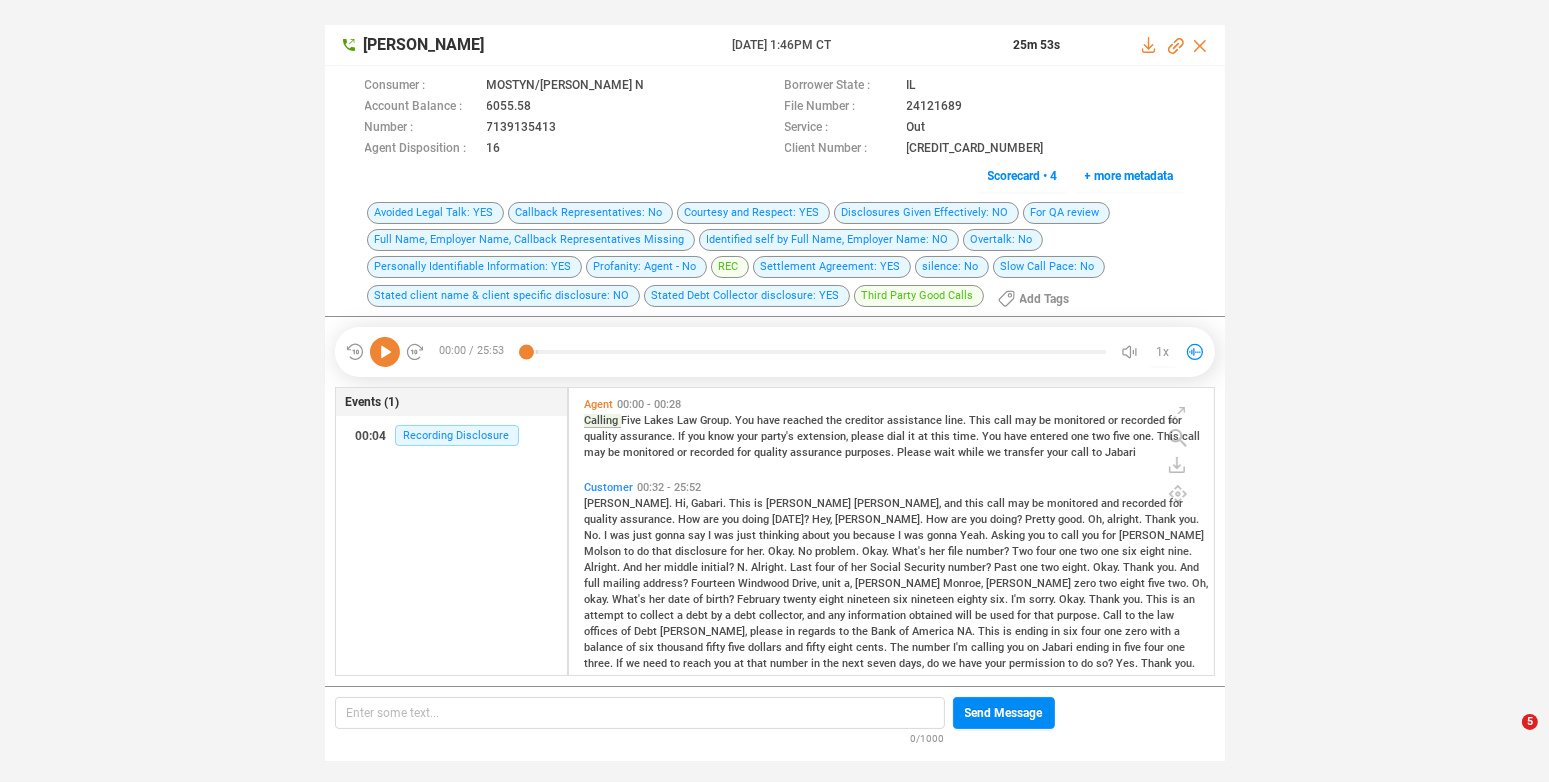 click on "BridgetSmith 24 Jul 2025 @ 1:46PM CT 25m 53s Consumer : MOSTYN/RENEE N Borrower State : IL Account Balance : 6055.58 File Number : 24121689 Number : 7139135413 Service : Out Agent Disposition : 16 Client Number : 4400661354756410 Scorecard • 4 + more metadata Avoided Legal Talk: YES    Callback Representatives: No    Courtesy and Respect: YES    Disclosures Given Effectively: NO    For QA review    Full Name, Employer Name, Callback Representatives Missing    Identified self by Full Name, Employer Name: NO    Overtalk: No    Personally Identifiable Information: YES    Profanity: Agent - No    REC    Settlement Agreement: YES    silence: No    Slow Call Pace: No    Stated client name & client specific disclosure: NO    Stated Debt Collector disclosure: YES    Third Party Good Calls    Add Tags 00:00 / 25:53      1x Consumer : MOSTYN/RENEE N Borrower State : IL Account Balance : 6055.58 File Number : 24121689 Number : 7139135413 Service : Out Agent Disposition : 16 Client Number : 4400661354756410 Sort Code :" at bounding box center (774, 383) 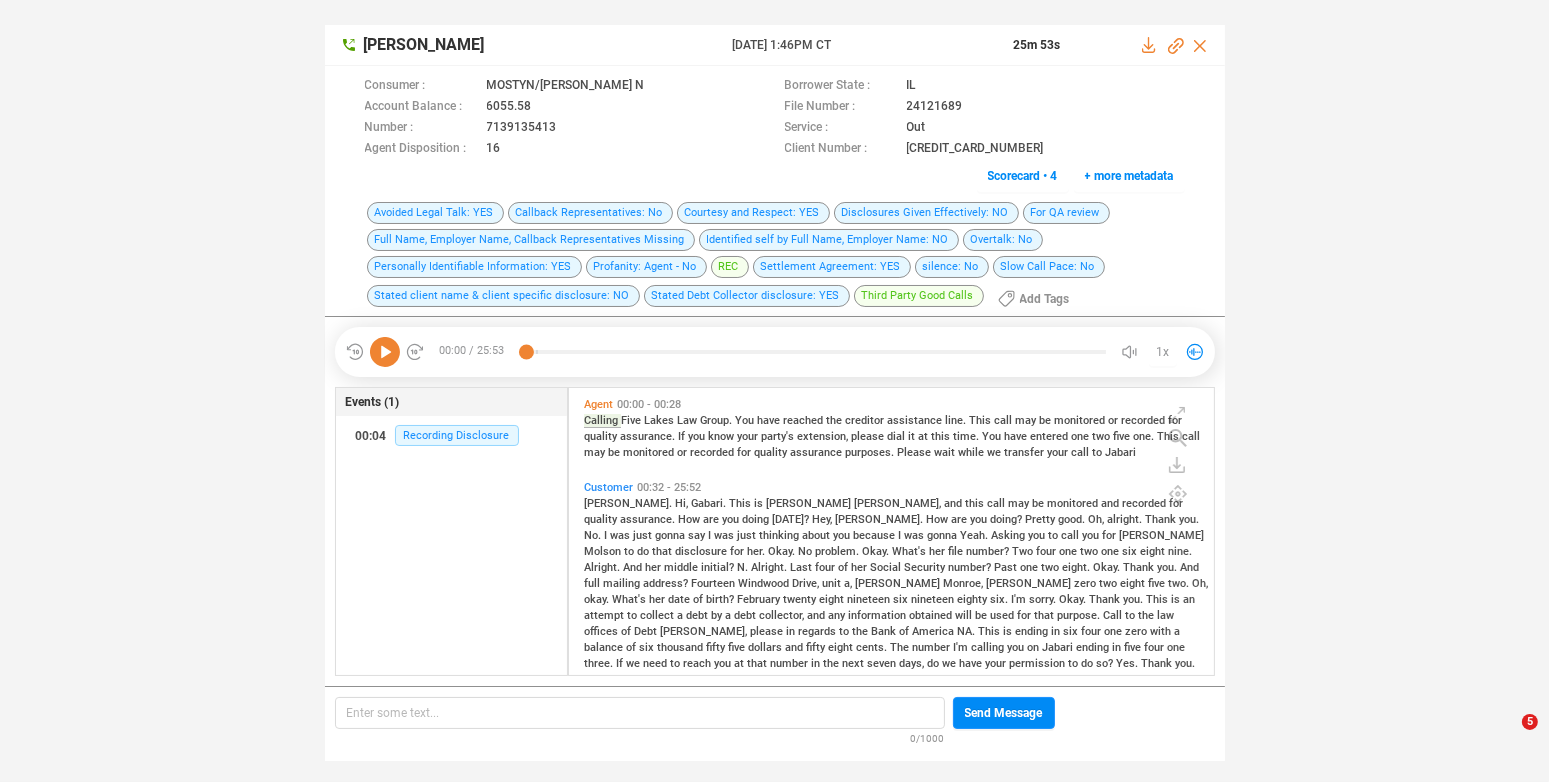 click on "BridgetSmith 24 Jul 2025 @ 1:46PM CT 25m 53s Consumer : MOSTYN/RENEE N Borrower State : IL Account Balance : 6055.58 File Number : 24121689 Number : 7139135413 Service : Out Agent Disposition : 16 Client Number : 4400661354756410 Scorecard • 4 + more metadata Avoided Legal Talk: YES    Callback Representatives: No    Courtesy and Respect: YES    Disclosures Given Effectively: NO    For QA review    Full Name, Employer Name, Callback Representatives Missing    Identified self by Full Name, Employer Name: NO    Overtalk: No    Personally Identifiable Information: YES    Profanity: Agent - No    REC    Settlement Agreement: YES    silence: No    Slow Call Pace: No    Stated client name & client specific disclosure: NO    Stated Debt Collector disclosure: YES    Third Party Good Calls    Add Tags 00:00 / 25:53      1x Consumer : MOSTYN/RENEE N Borrower State : IL Account Balance : 6055.58 File Number : 24121689 Number : 7139135413 Service : Out Agent Disposition : 16 Client Number : 4400661354756410 Sort Code :" at bounding box center (774, 383) 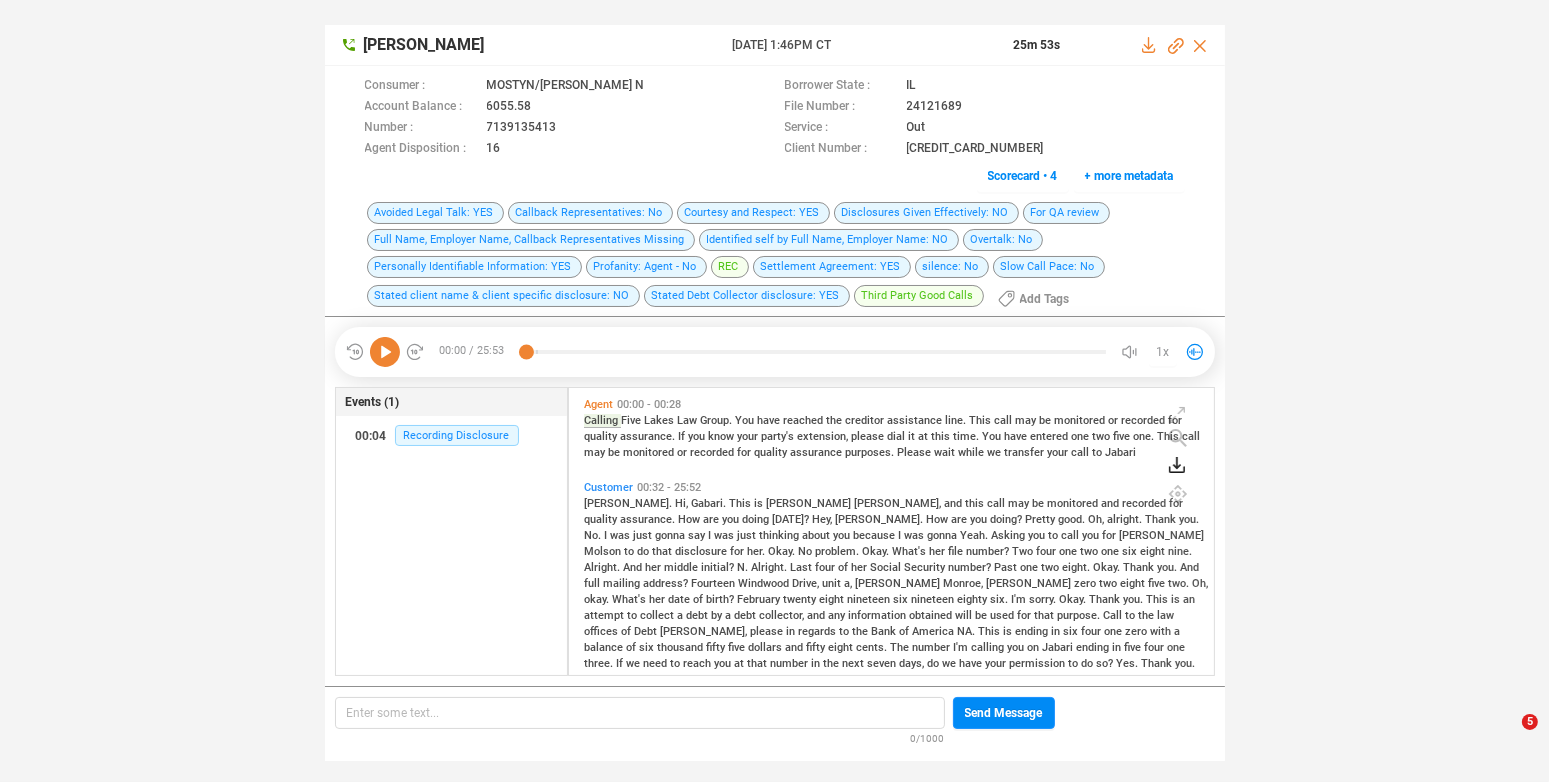click 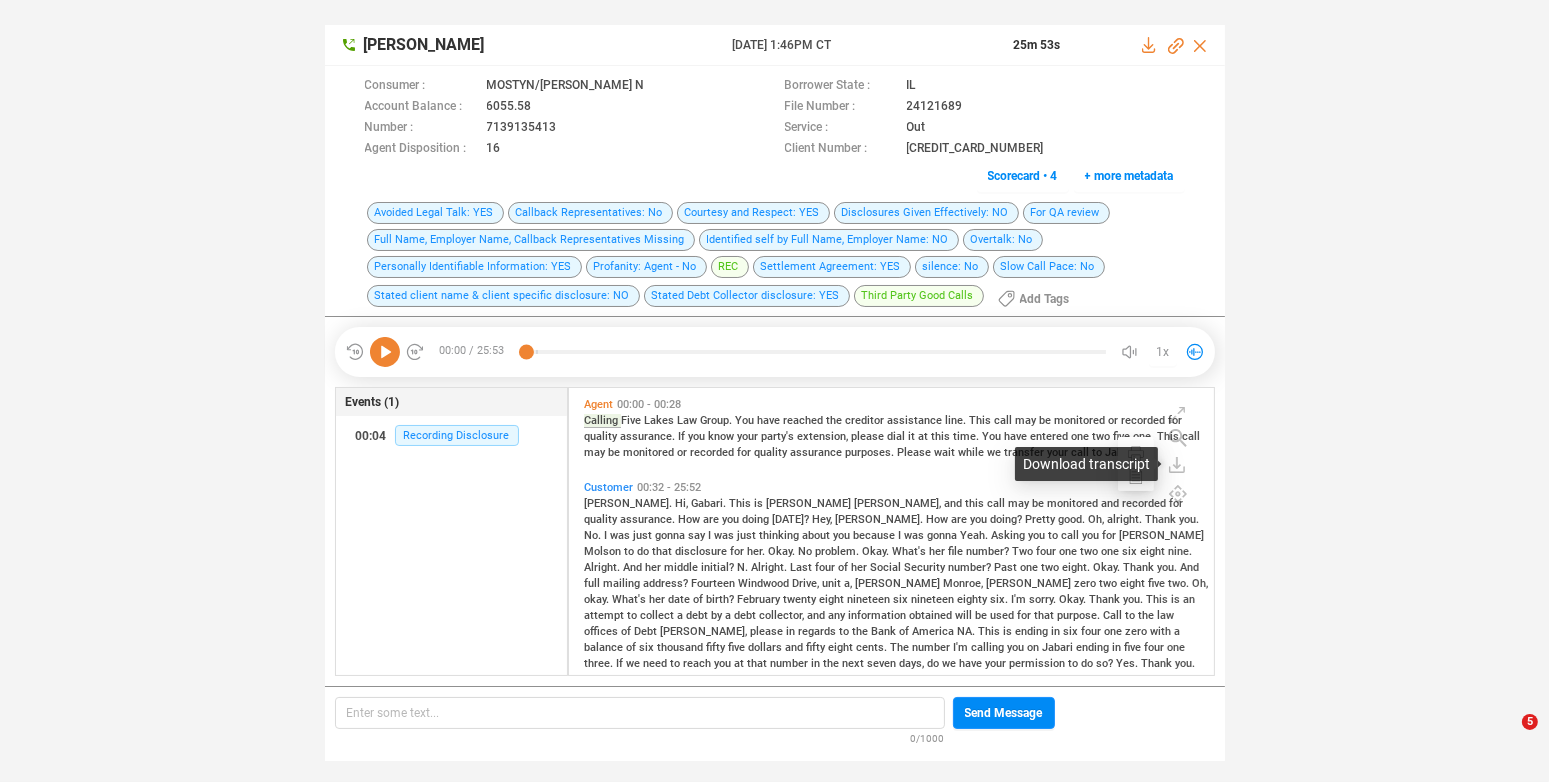 click on "Download transcript" at bounding box center (1086, 464) 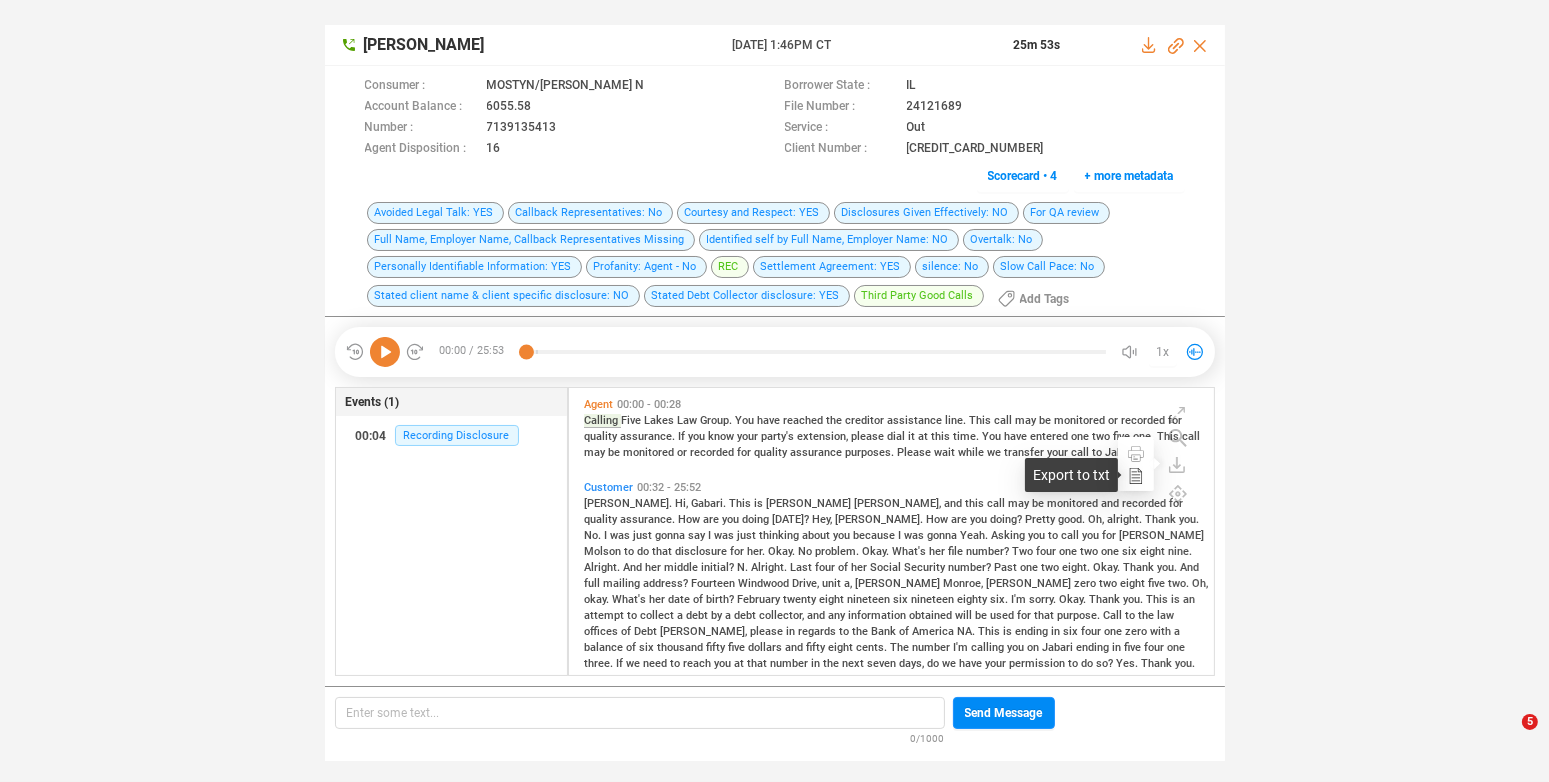 click 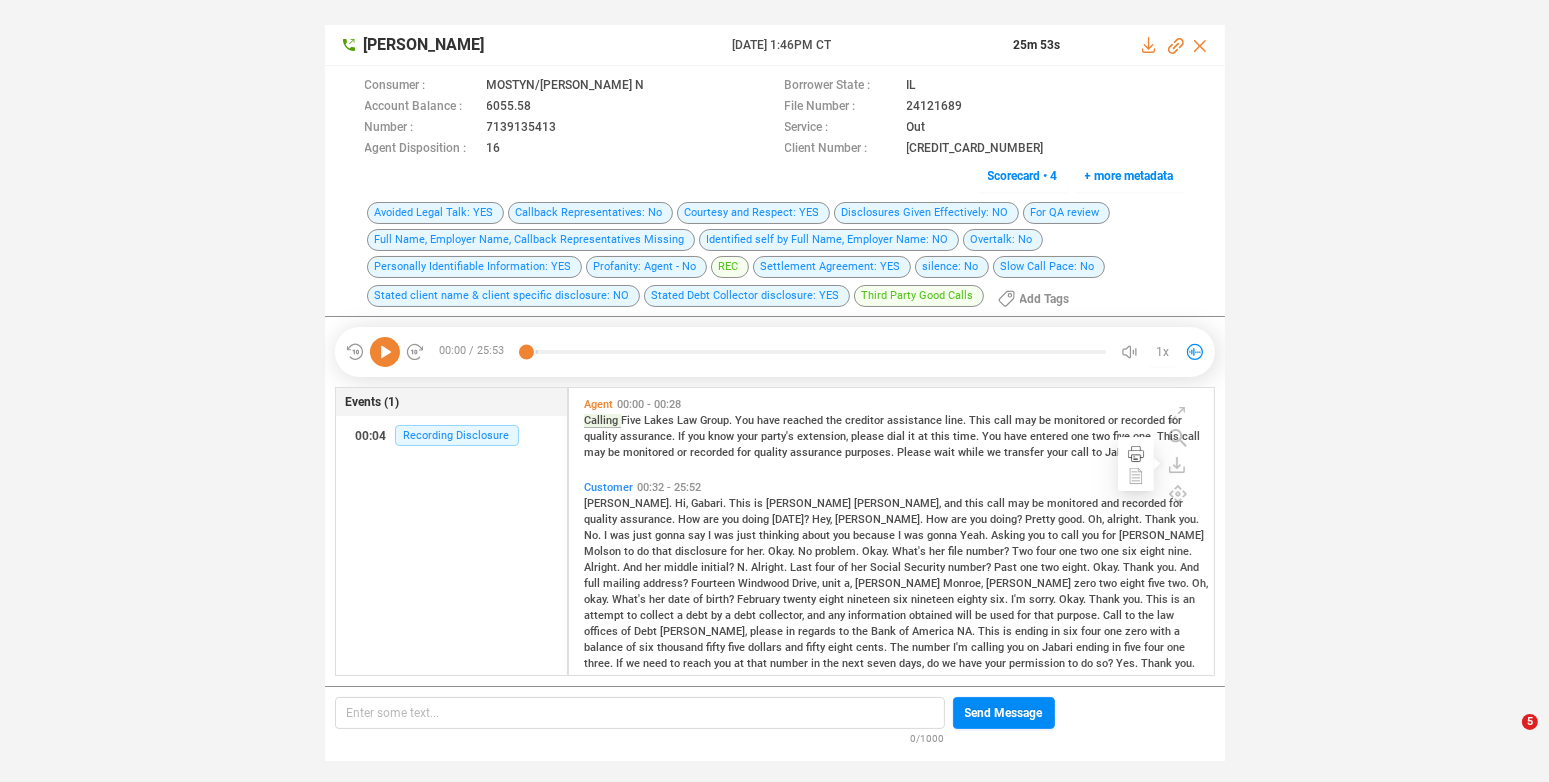 click 